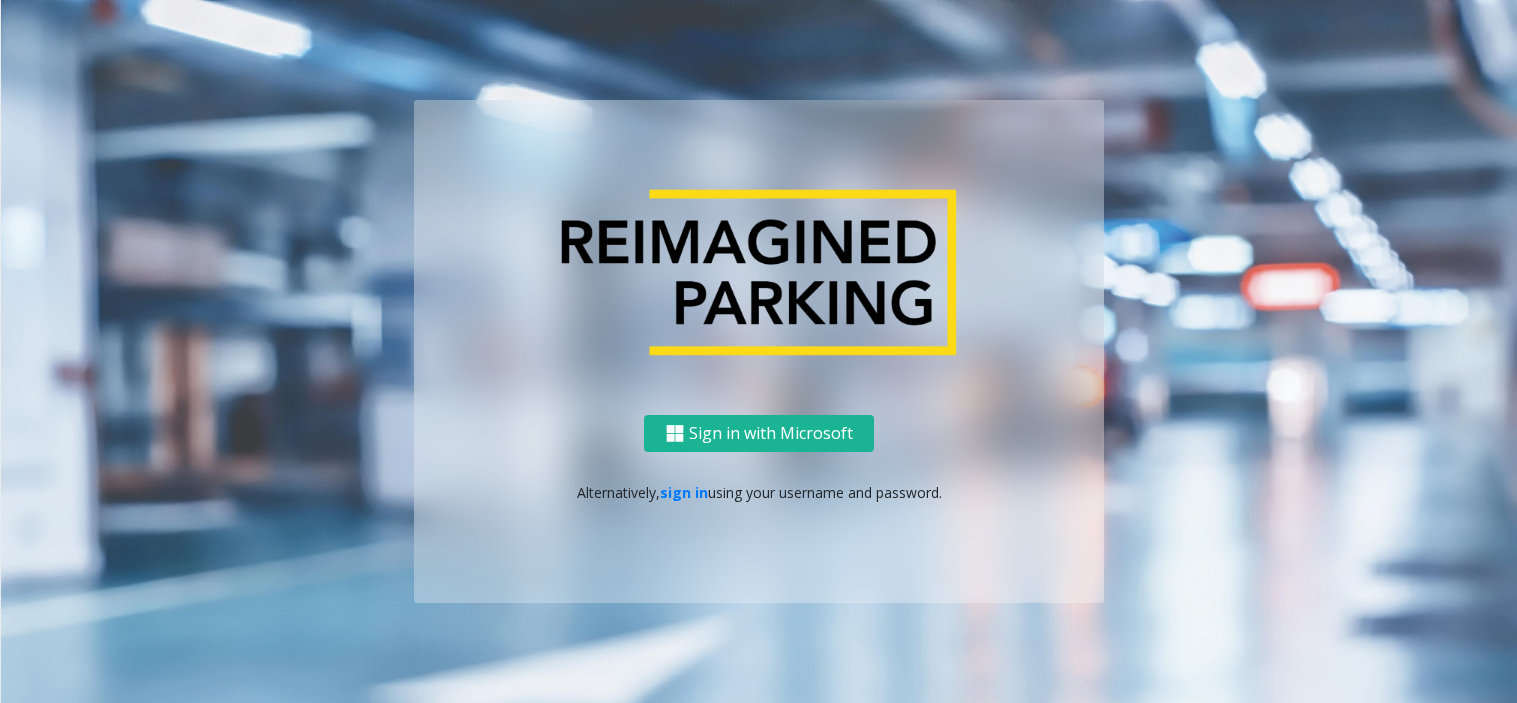scroll, scrollTop: 0, scrollLeft: 0, axis: both 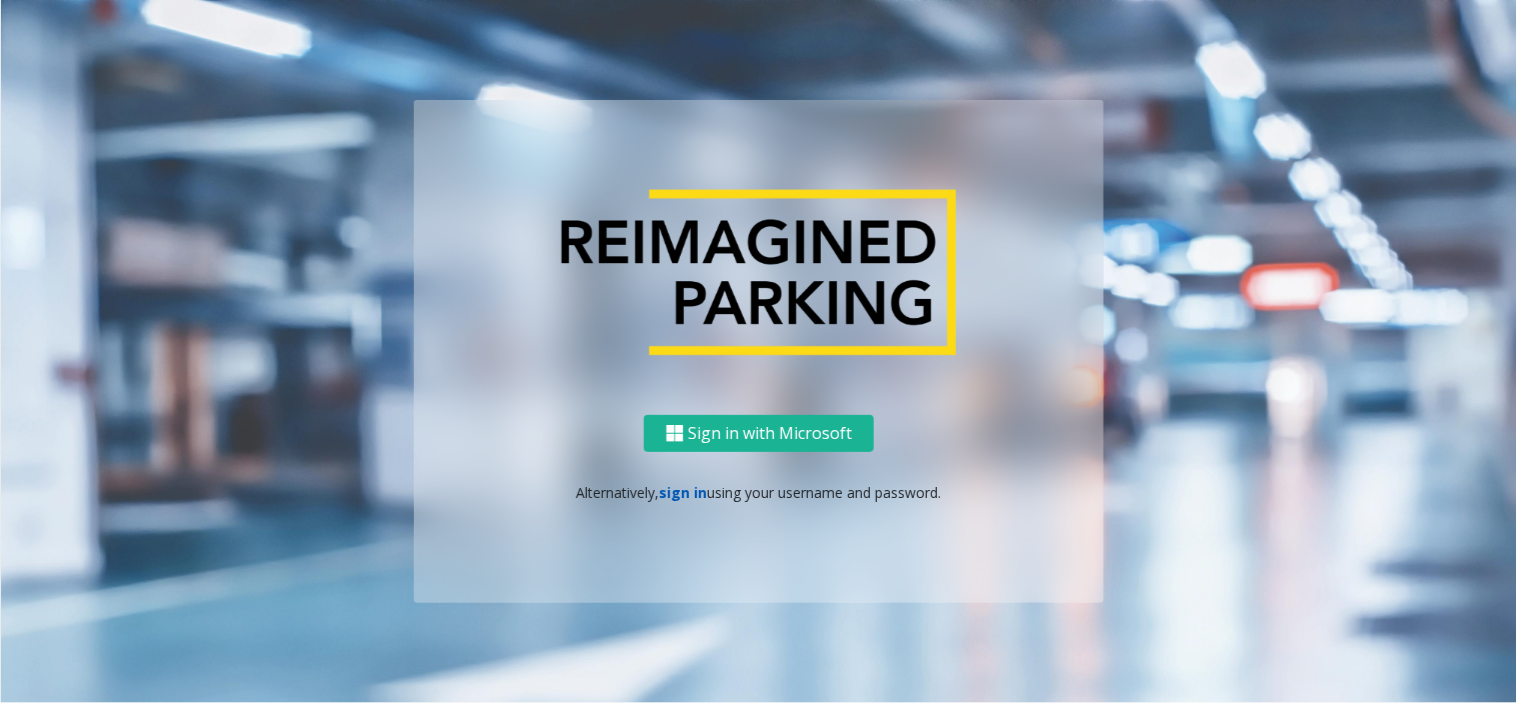 click on "sign in" 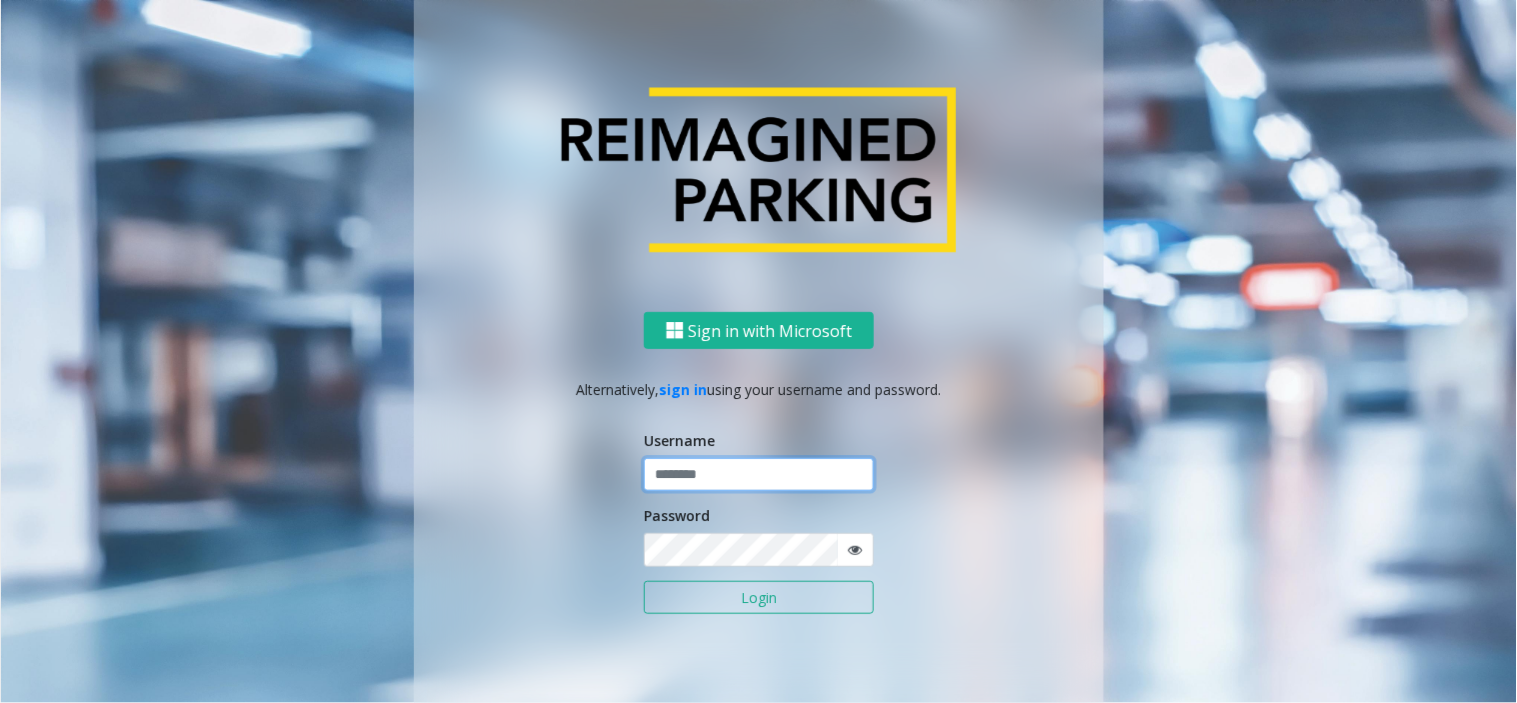 click 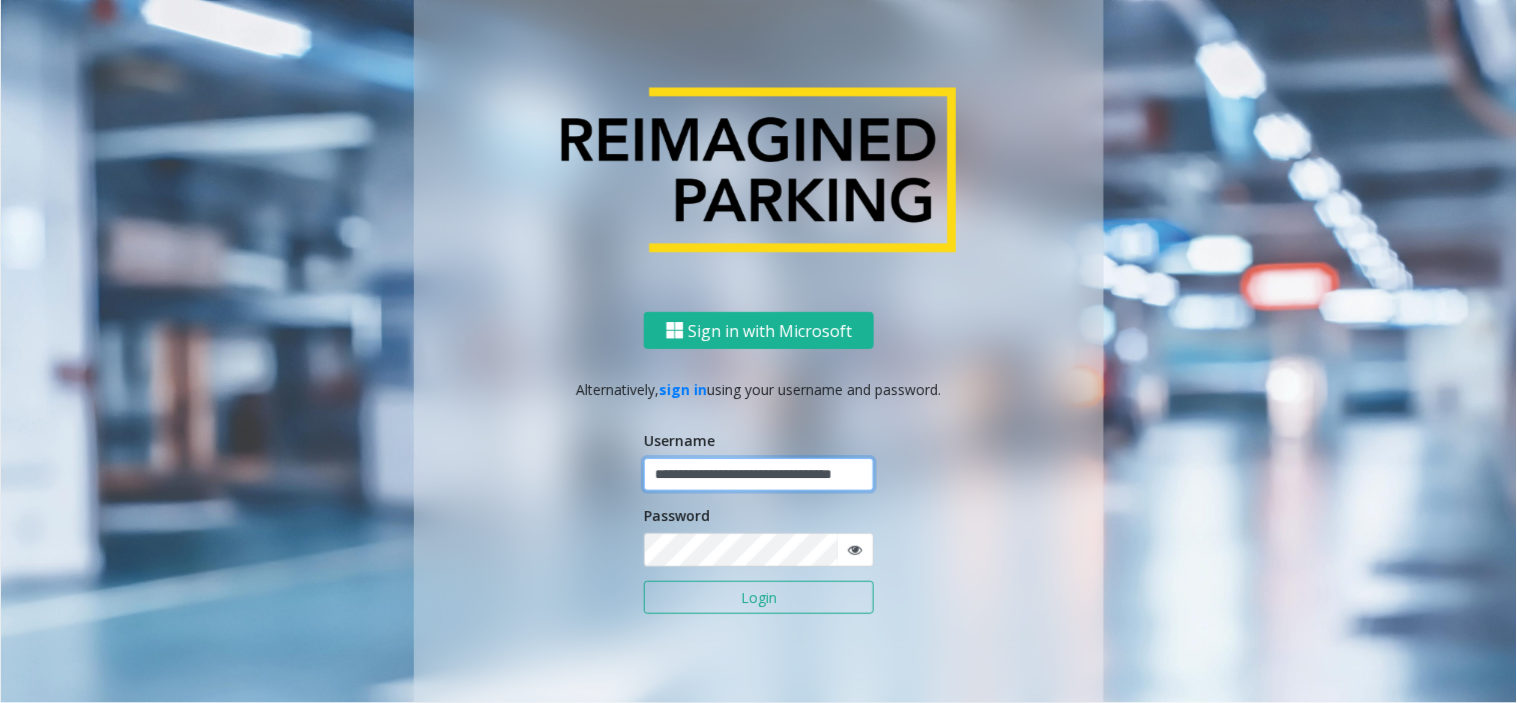 scroll, scrollTop: 0, scrollLeft: 53, axis: horizontal 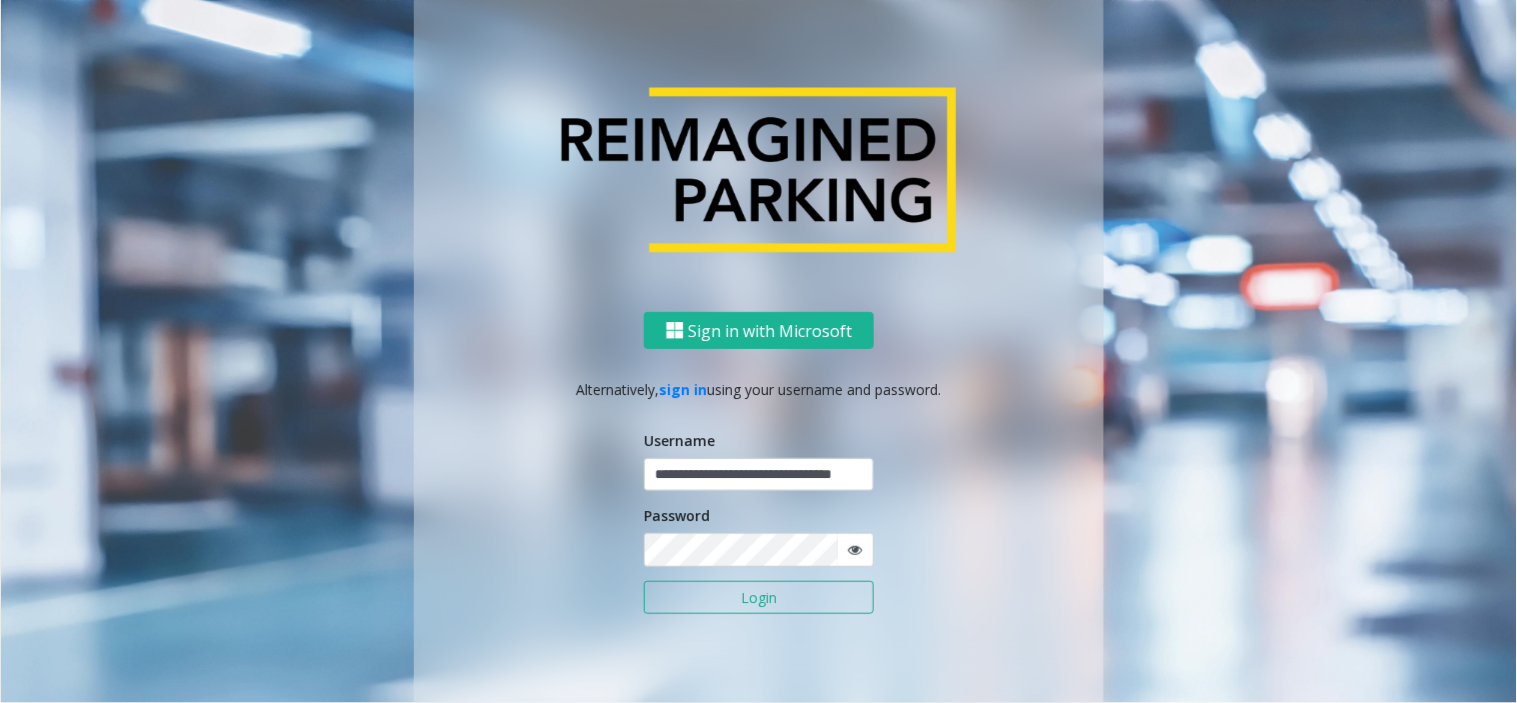 click on "Login" 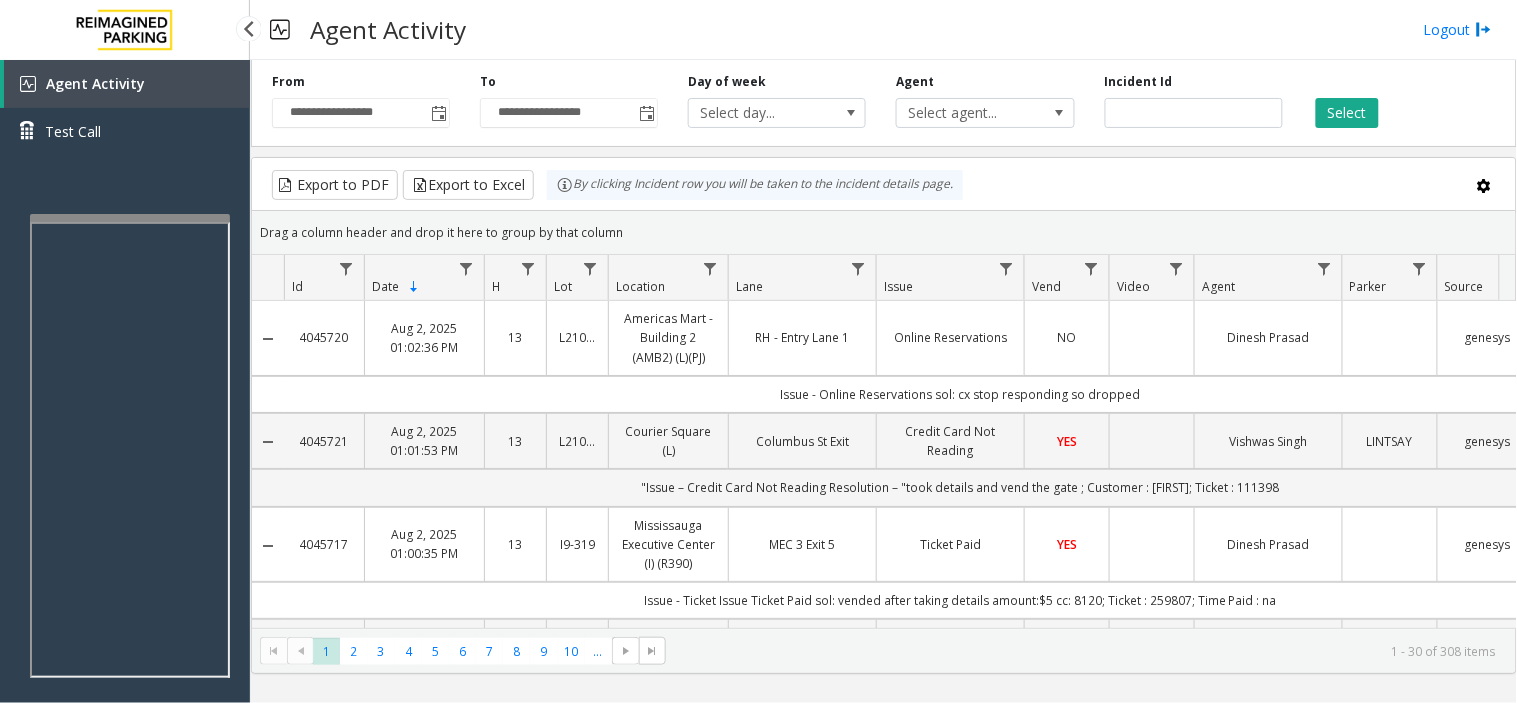 click on "Agent Activity Test Call" at bounding box center [125, 411] 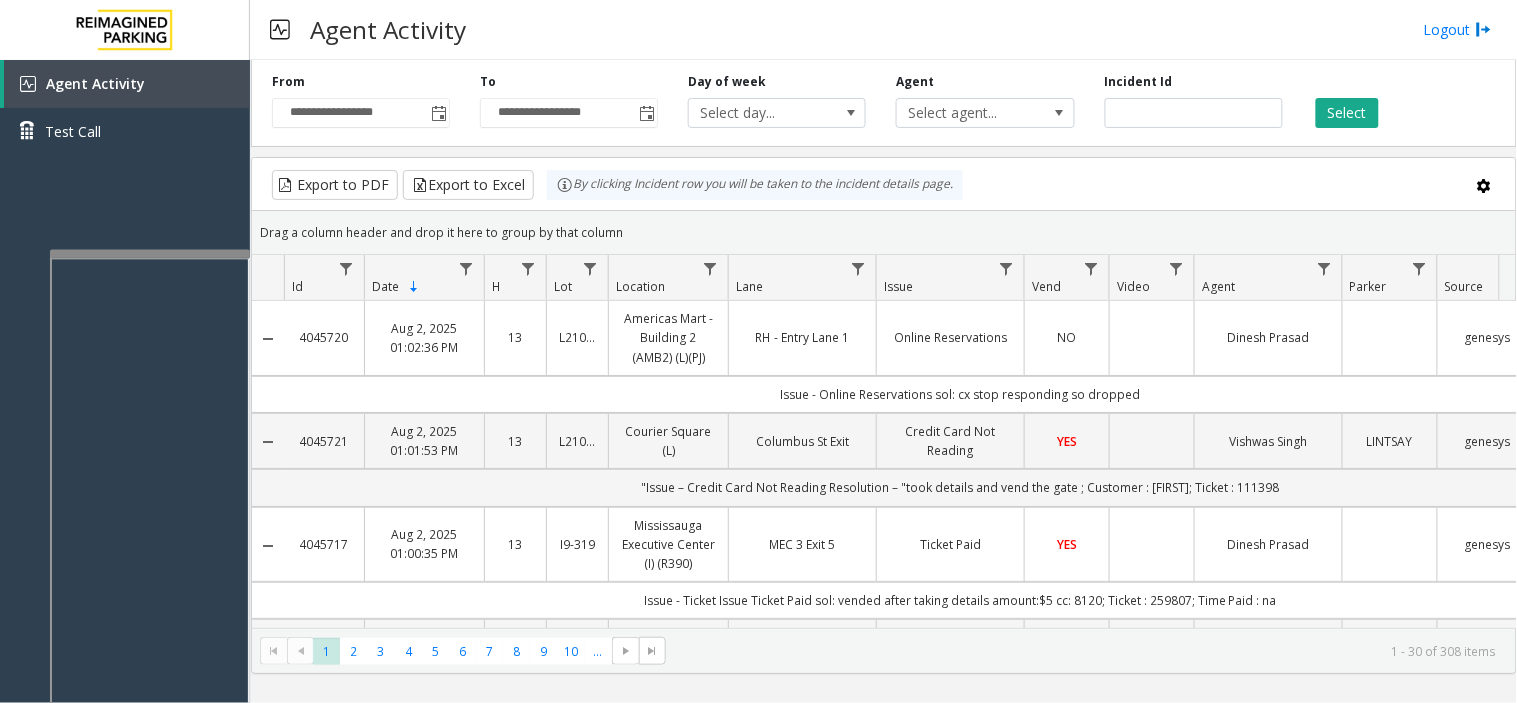 click at bounding box center (150, 254) 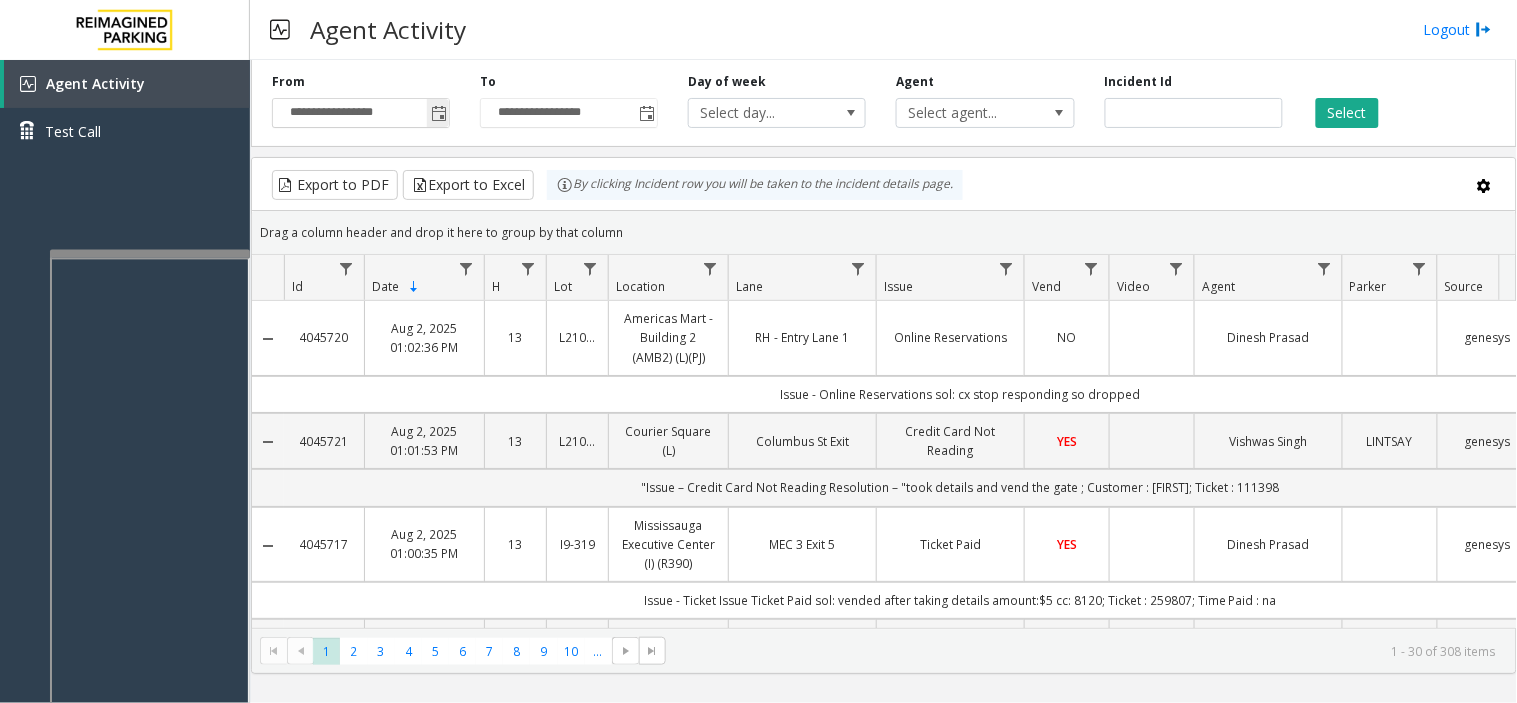click 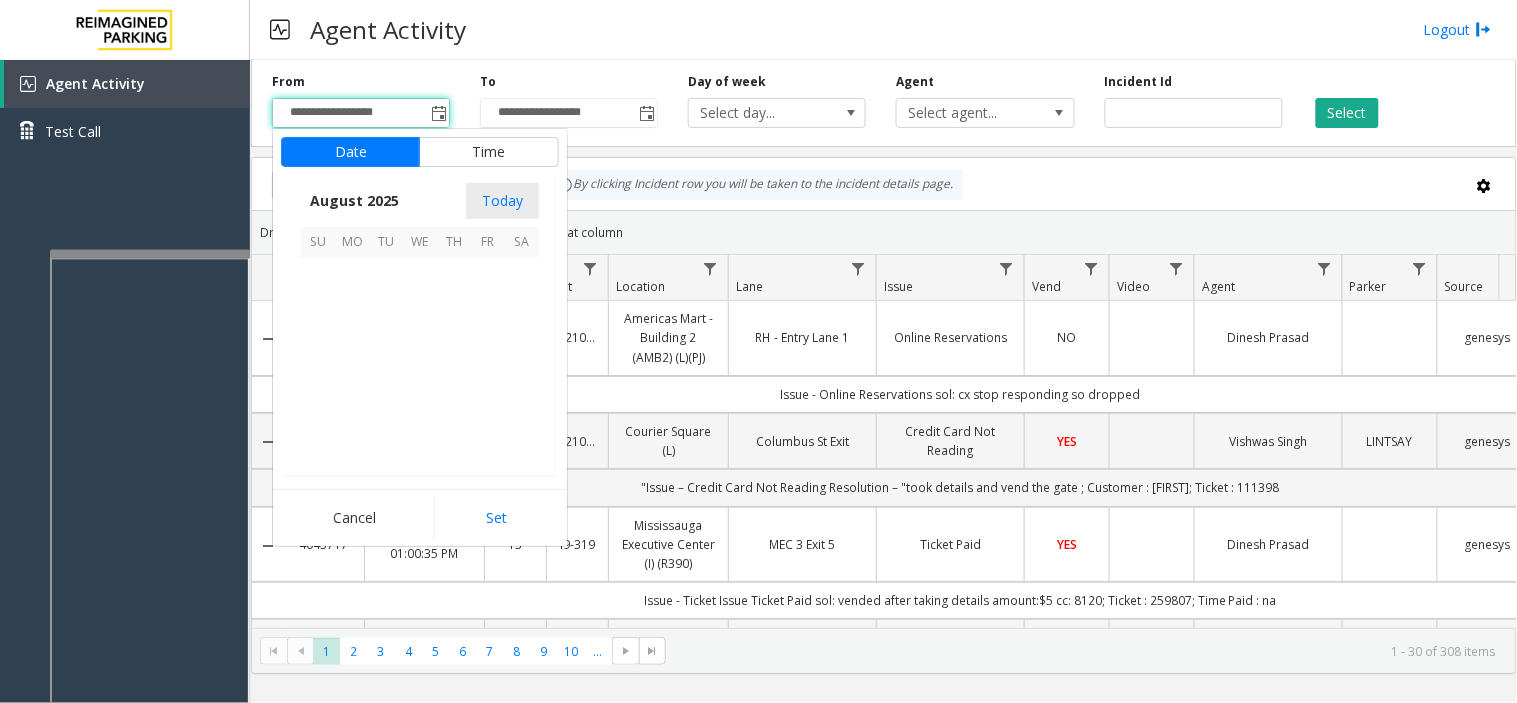 scroll, scrollTop: 358592, scrollLeft: 0, axis: vertical 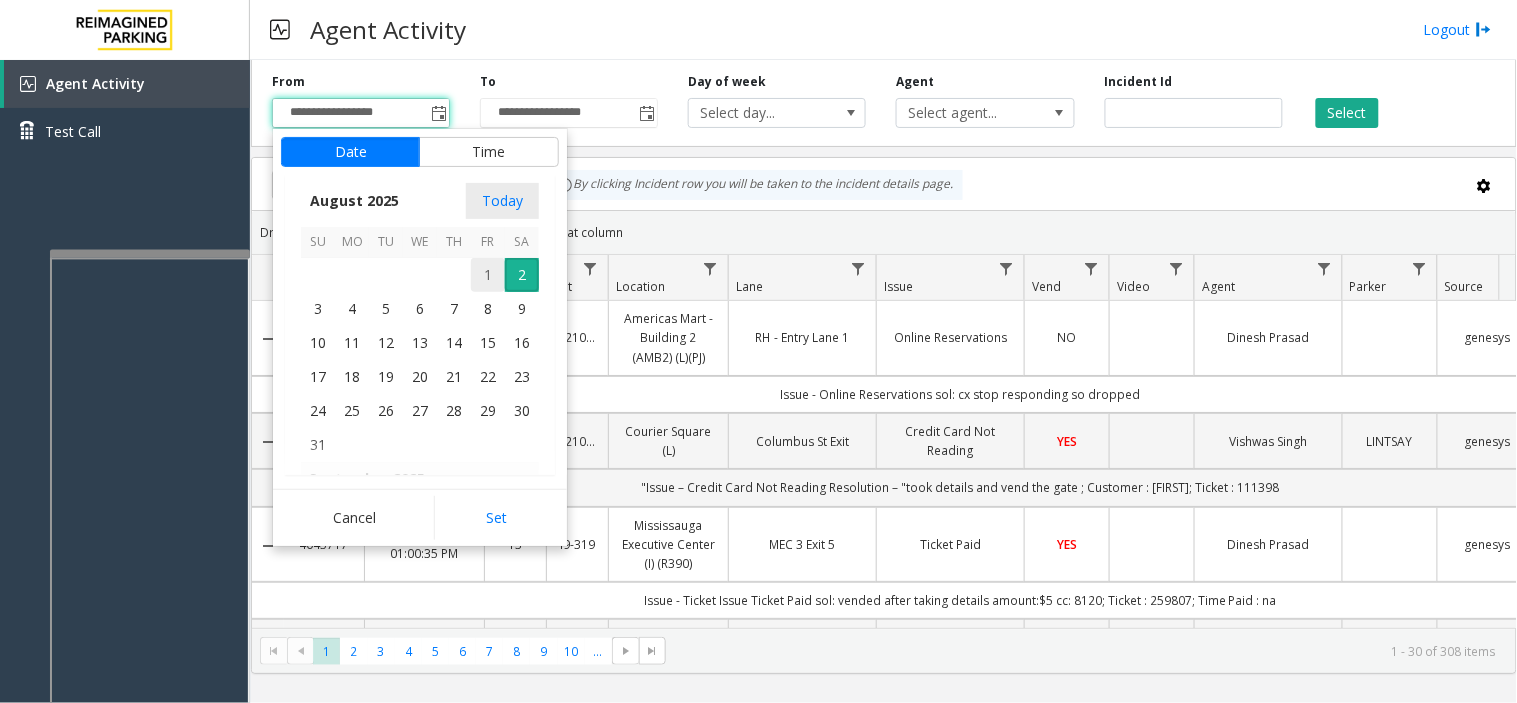 click on "1" at bounding box center [488, 275] 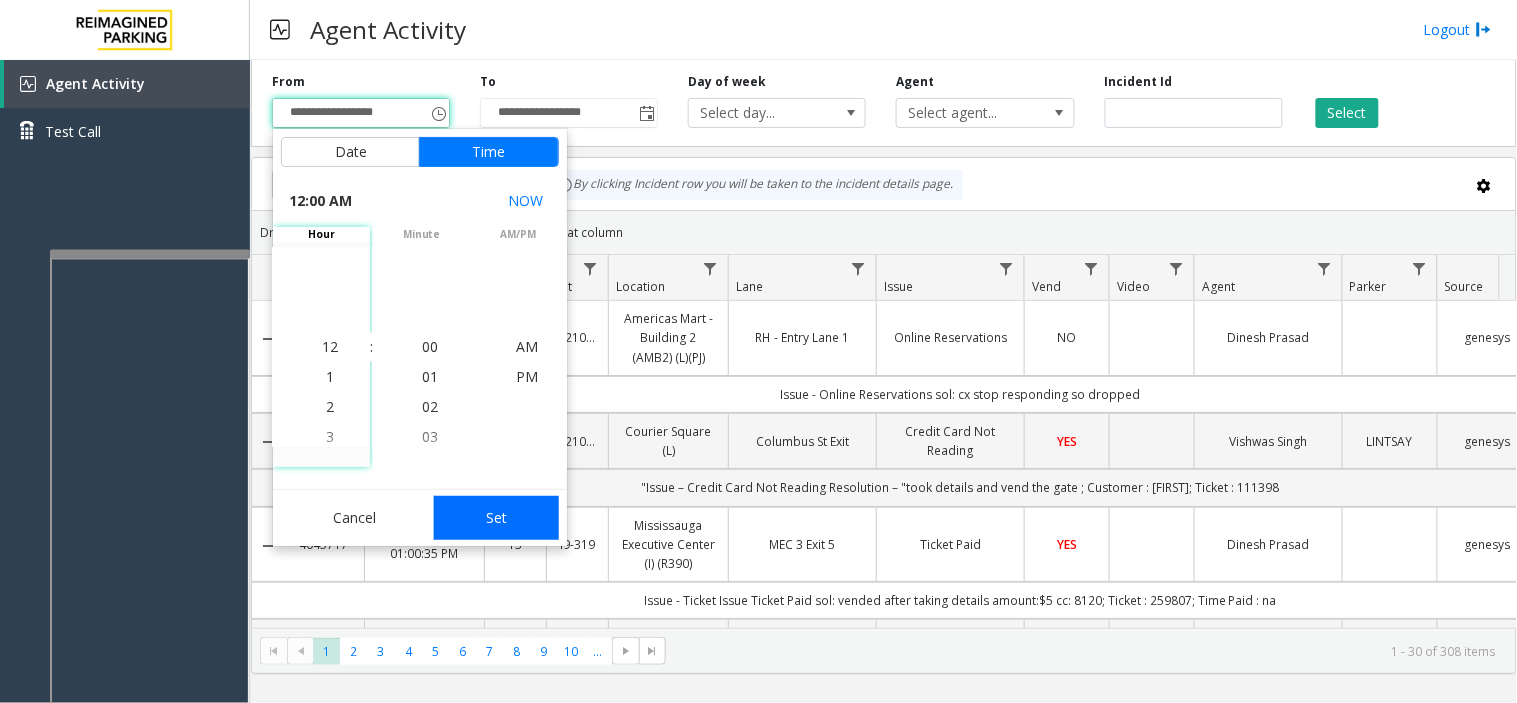 click on "Set" 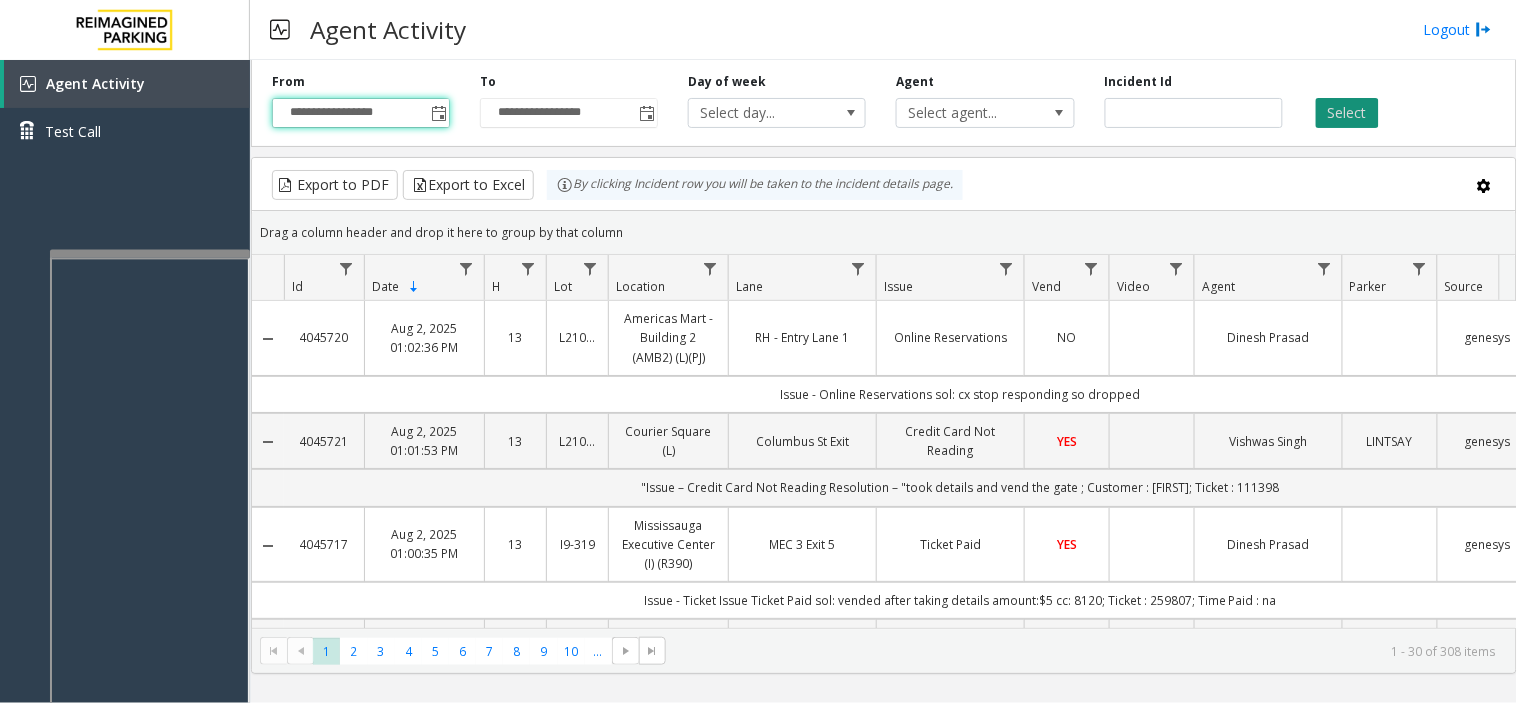 click on "Select" 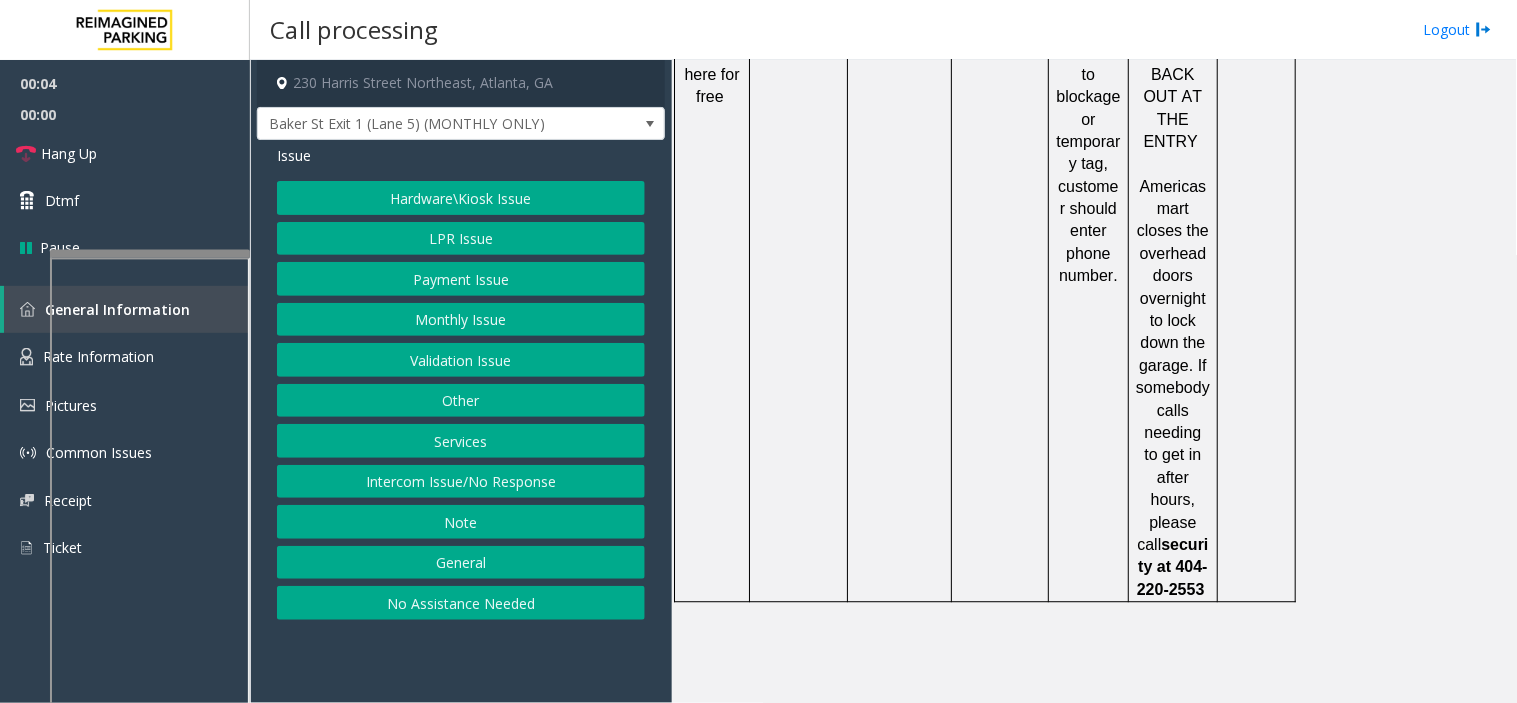 scroll, scrollTop: 2912, scrollLeft: 0, axis: vertical 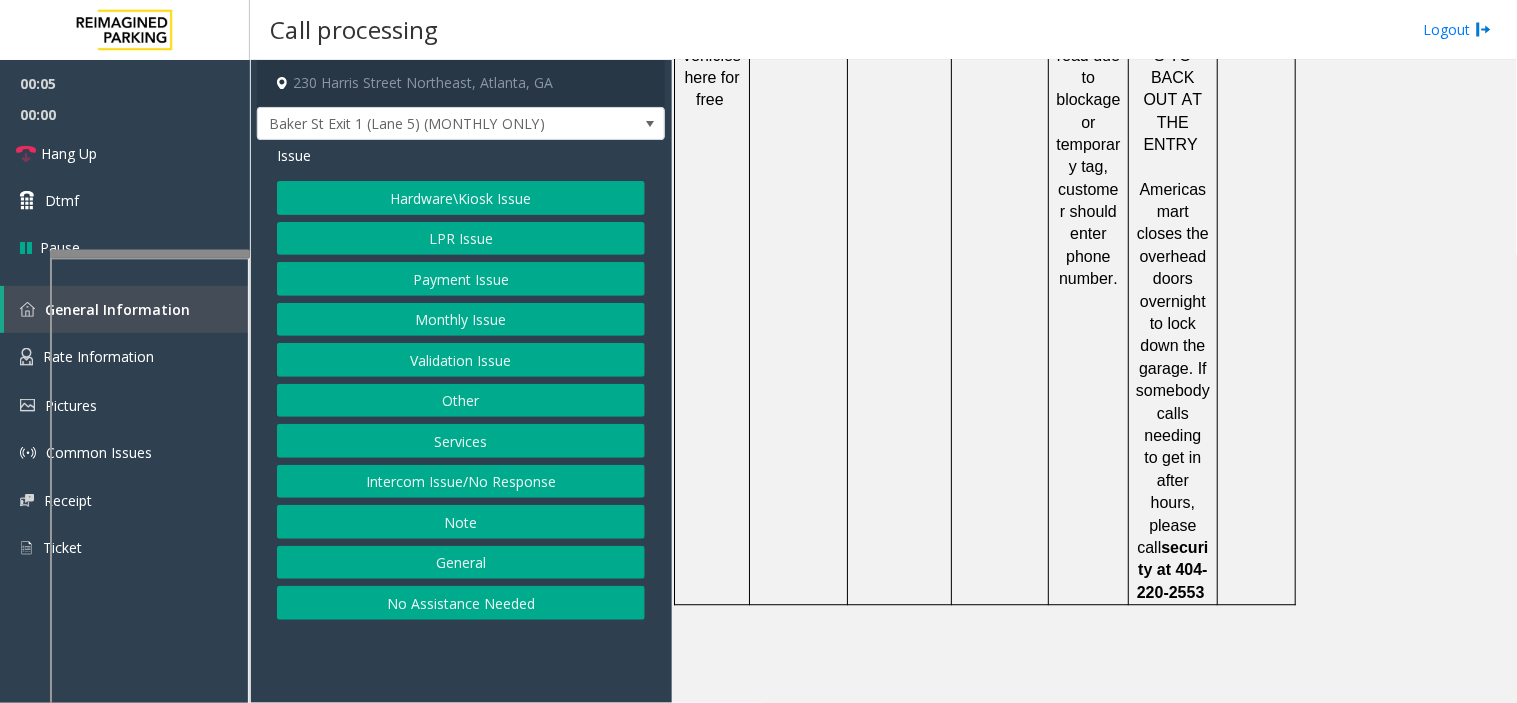 click on "Intercom Issue/No Response" 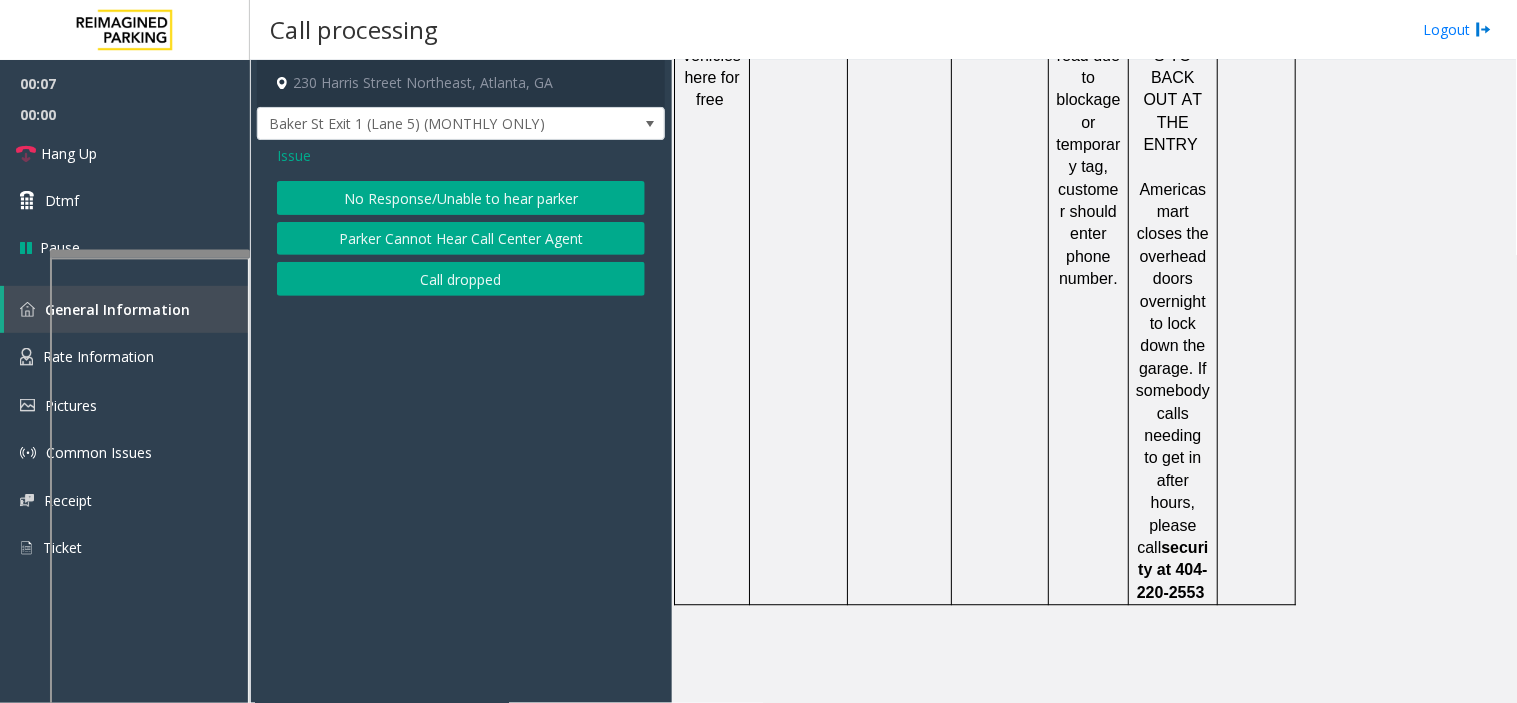 click on "Issue" 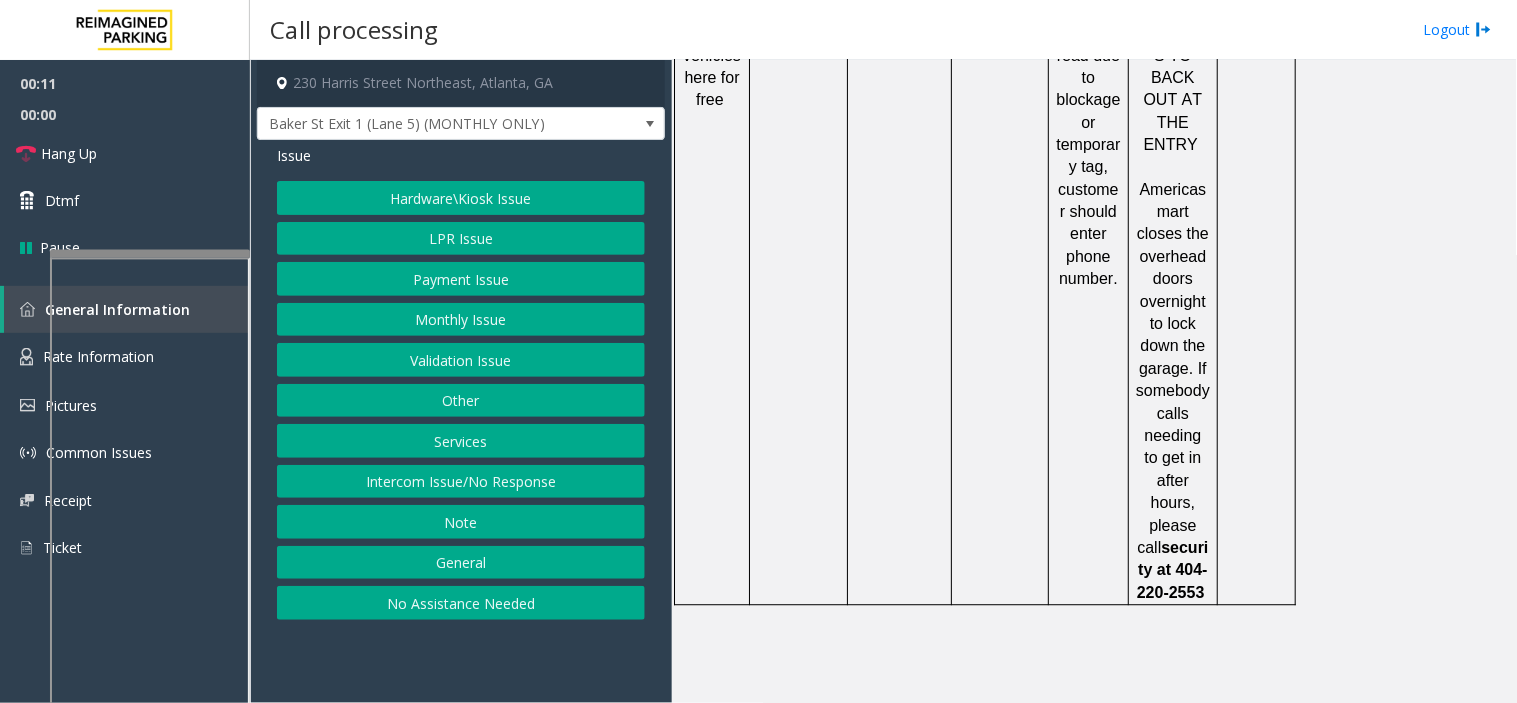 click on "Payment Issue" 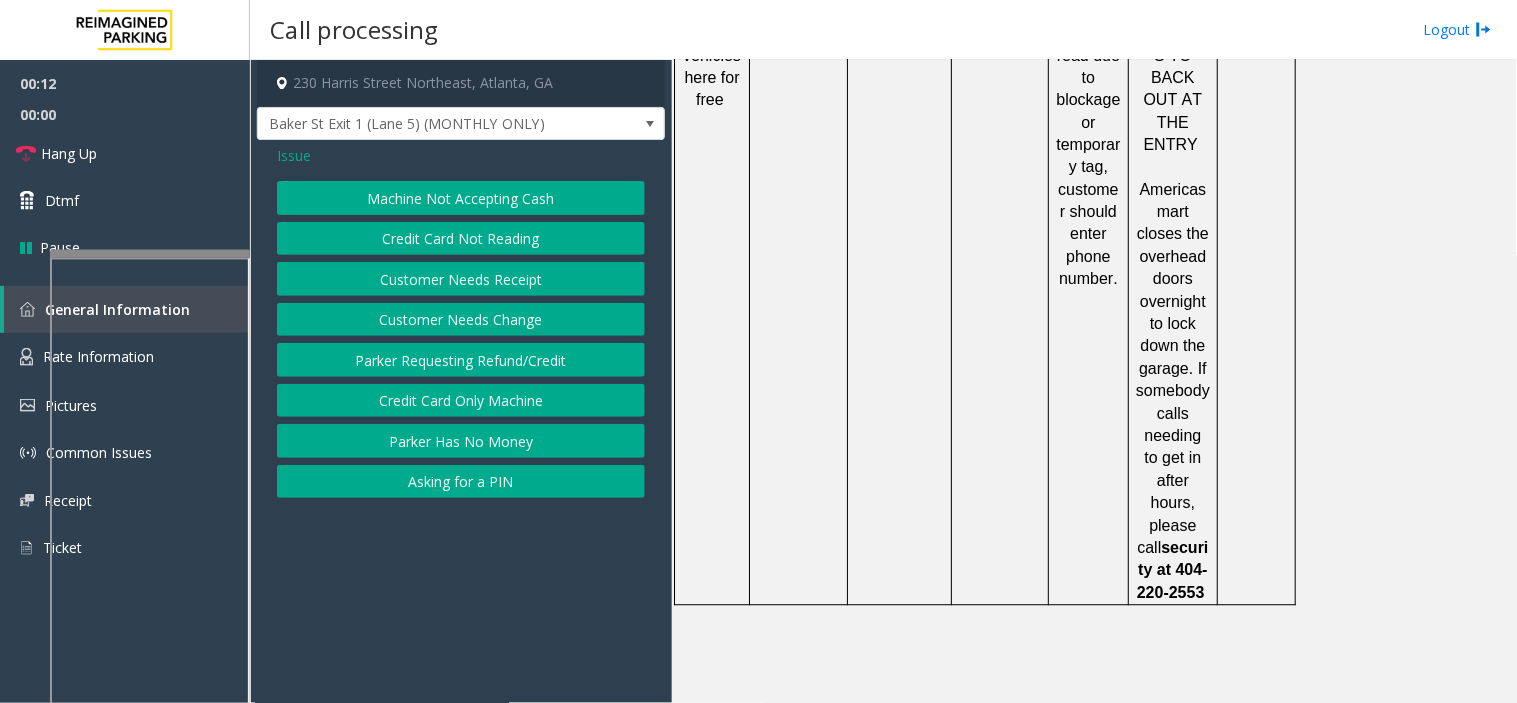 click on "Credit Card Not Reading" 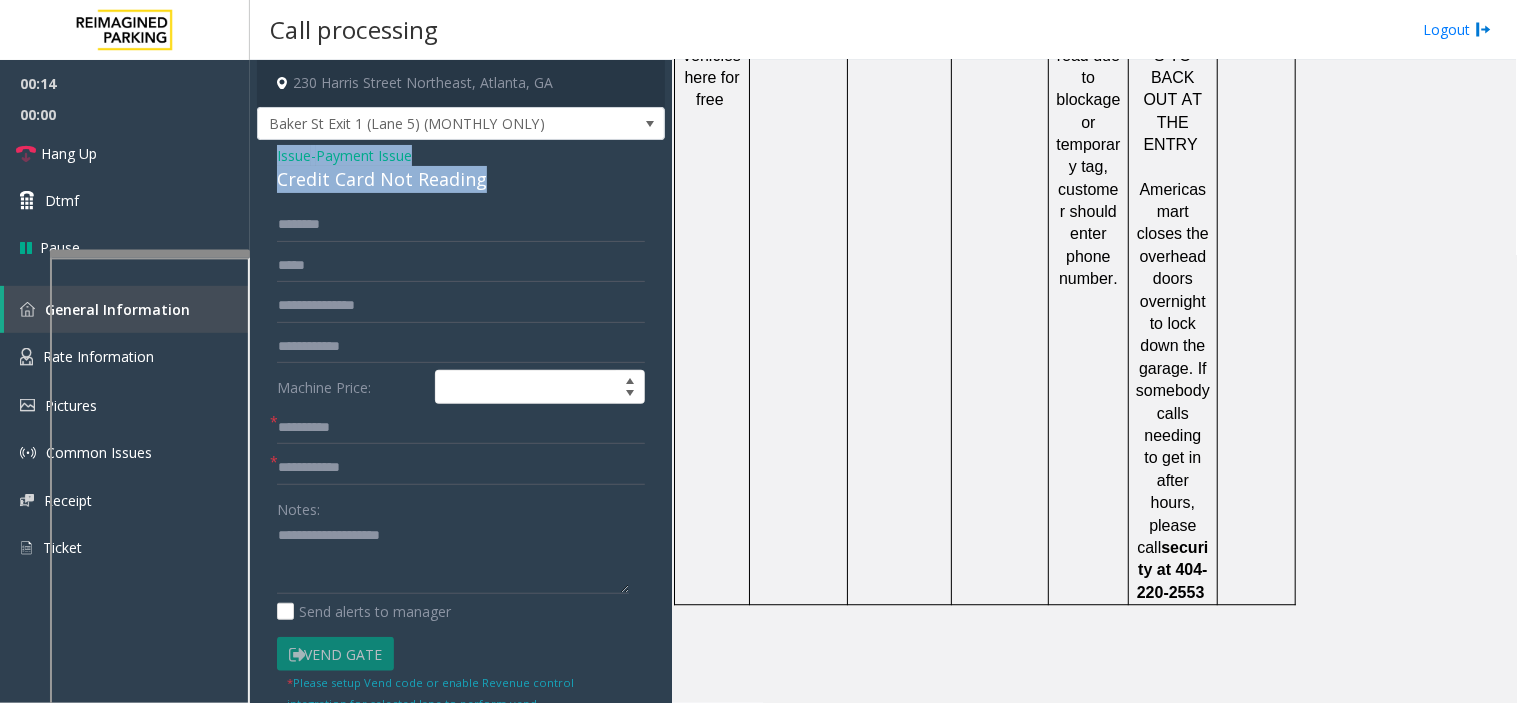 drag, startPoint x: 508, startPoint y: 176, endPoint x: 263, endPoint y: 150, distance: 246.37573 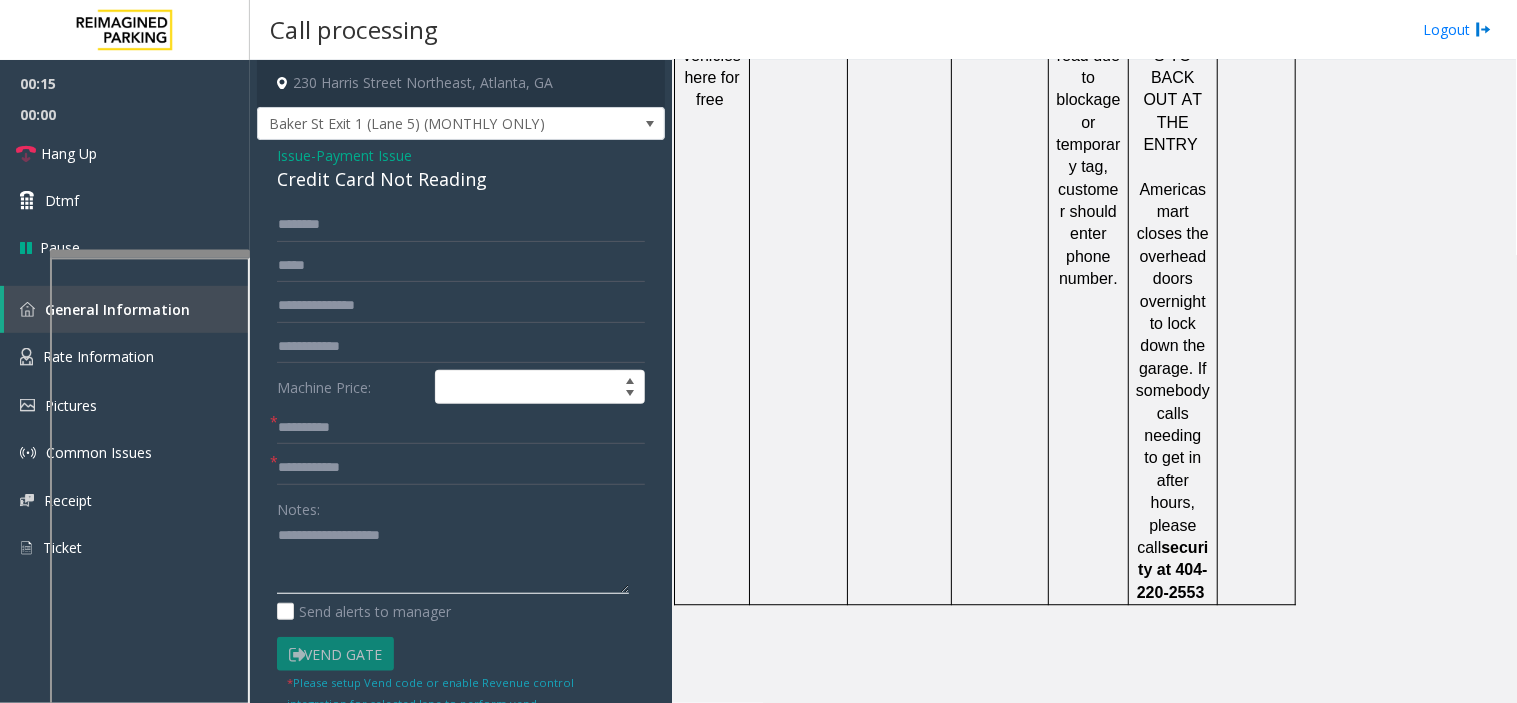 click 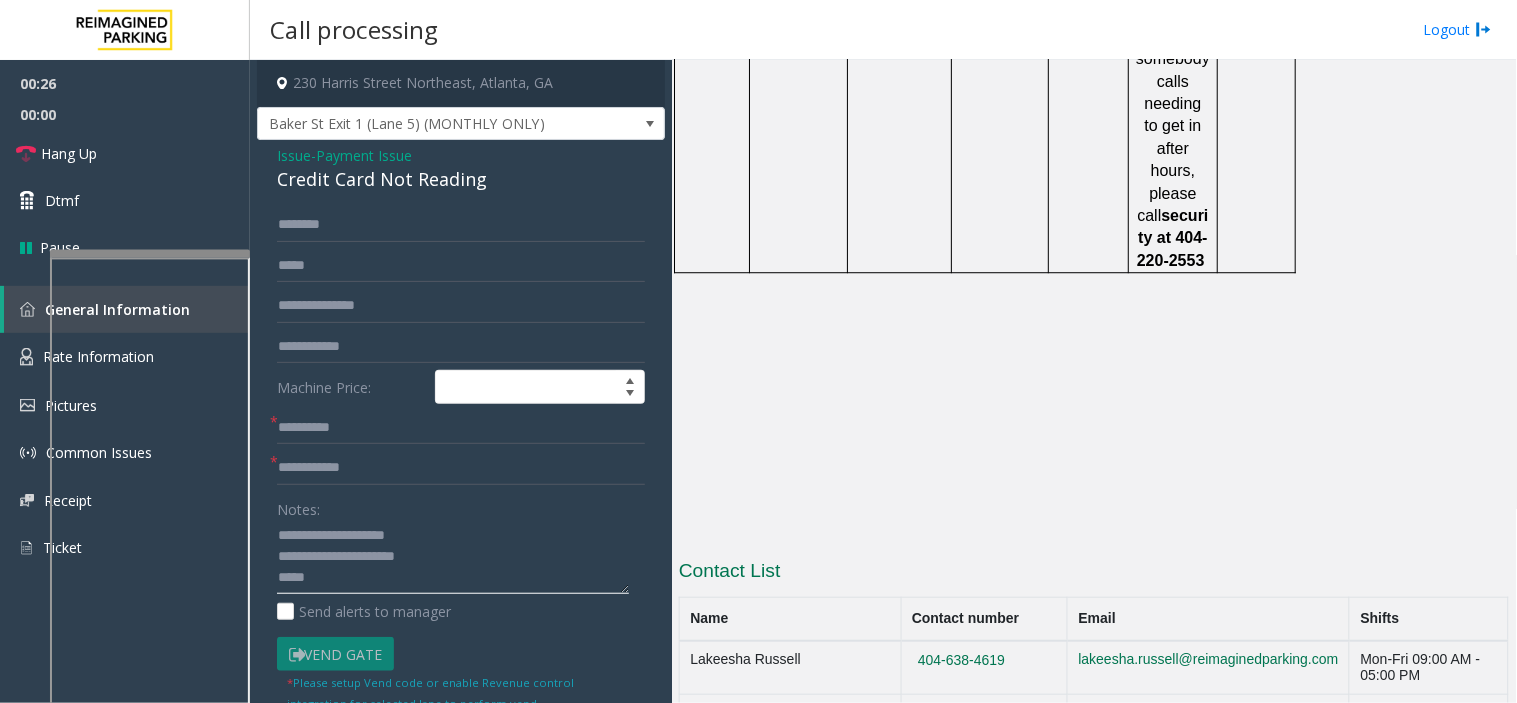 scroll, scrollTop: 3356, scrollLeft: 0, axis: vertical 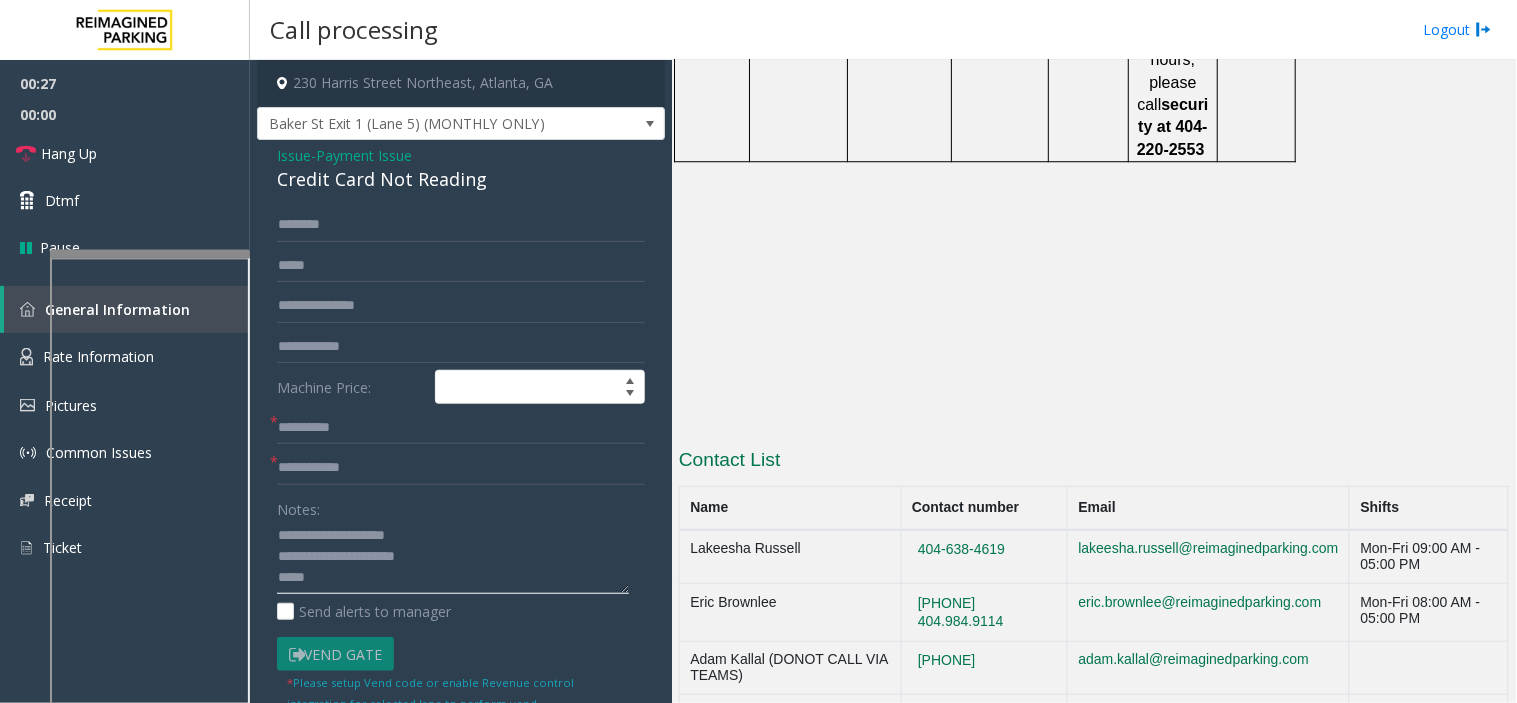 type on "**********" 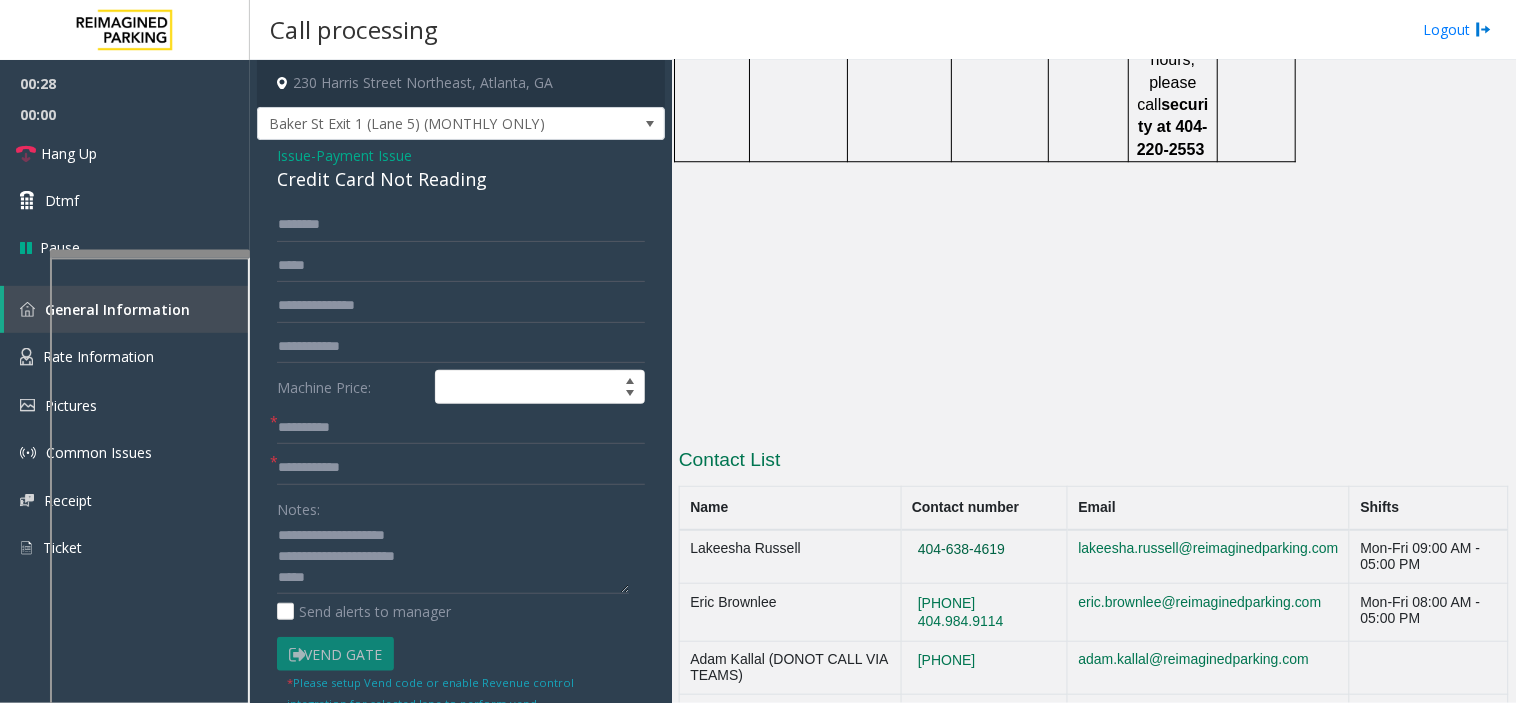 drag, startPoint x: 1012, startPoint y: 302, endPoint x: 897, endPoint y: 293, distance: 115.35164 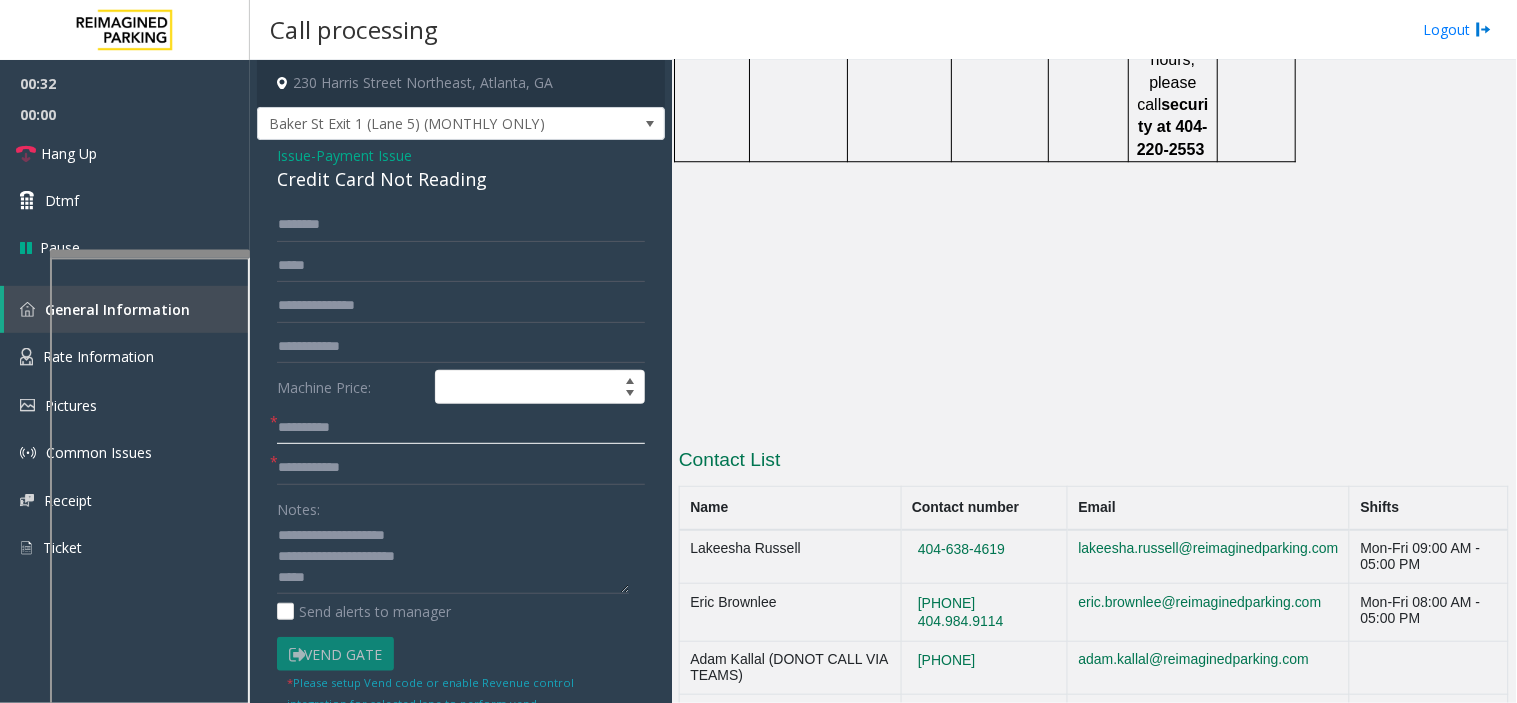click 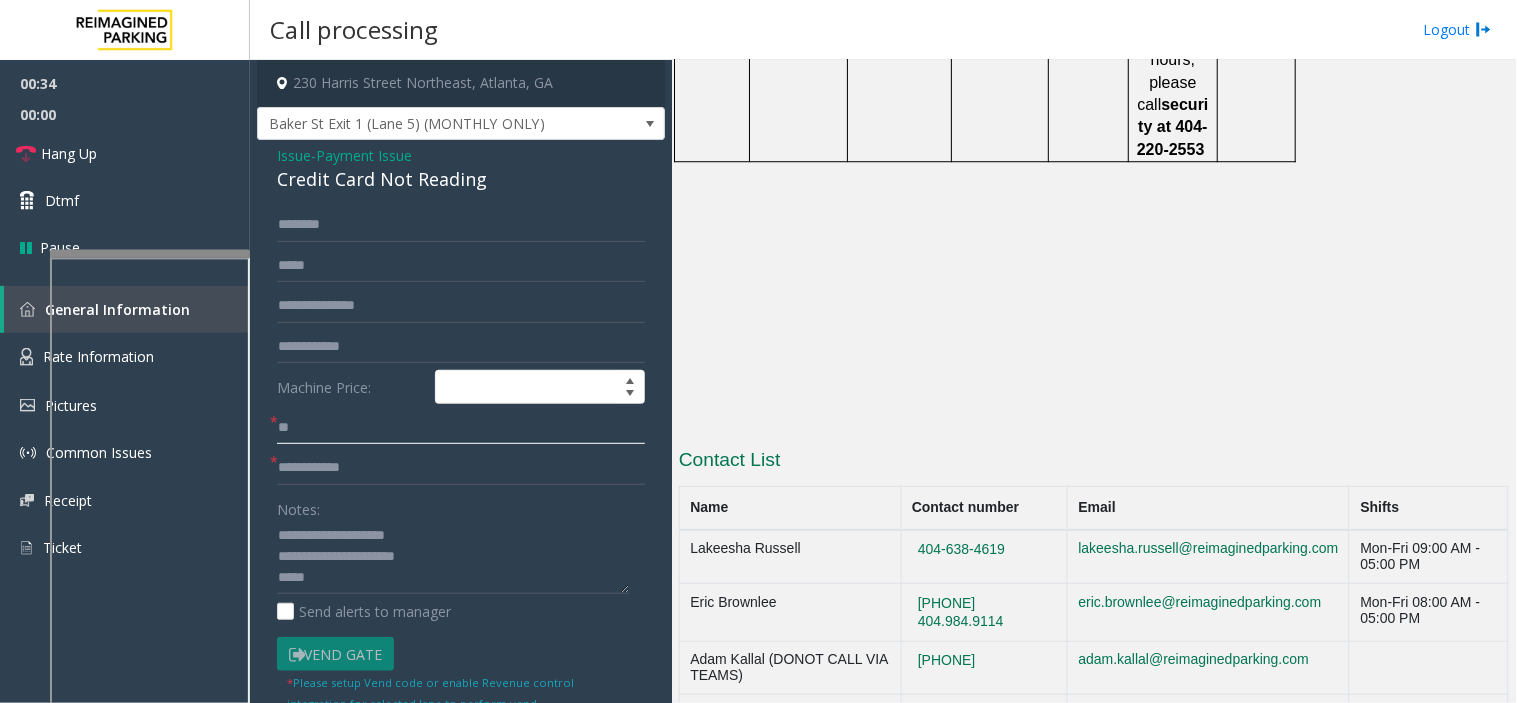 type on "**" 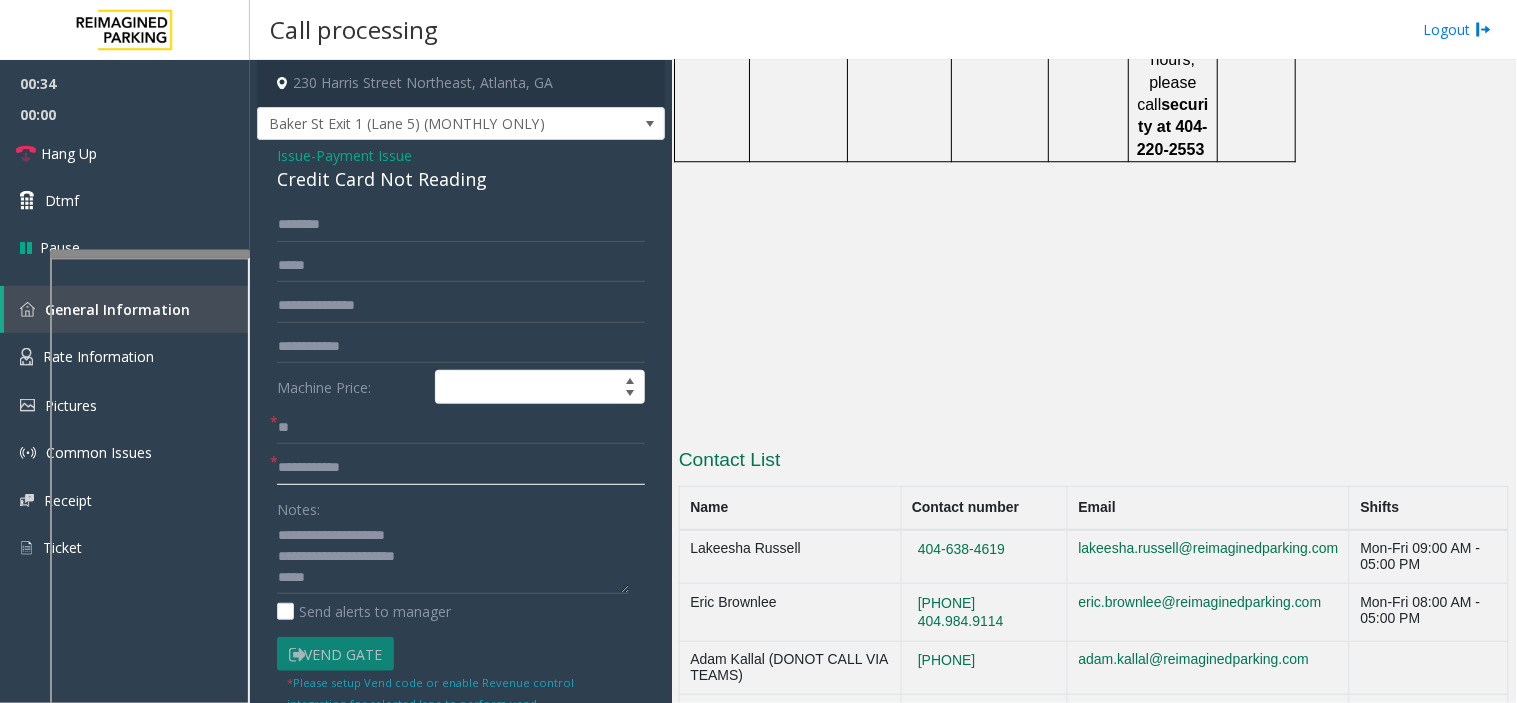 click 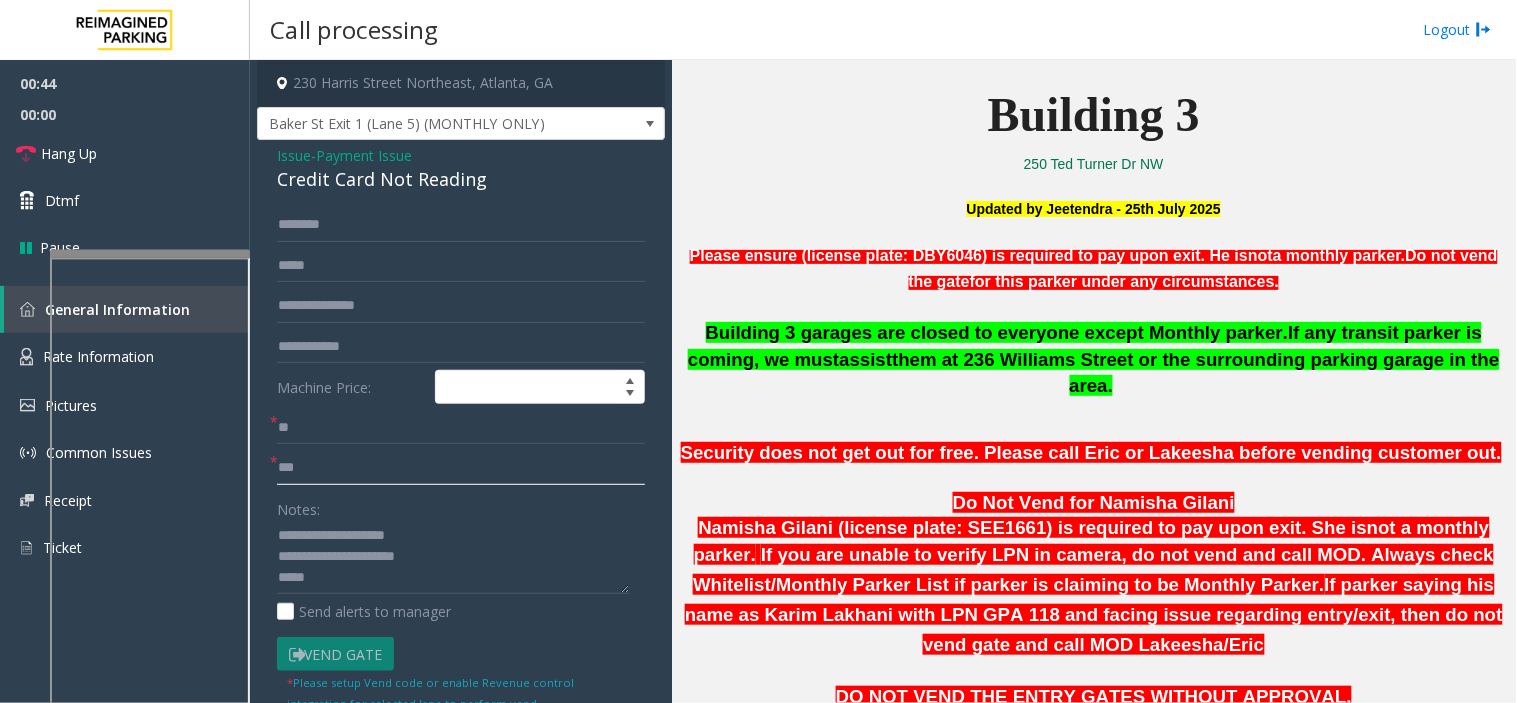 scroll, scrollTop: 801, scrollLeft: 0, axis: vertical 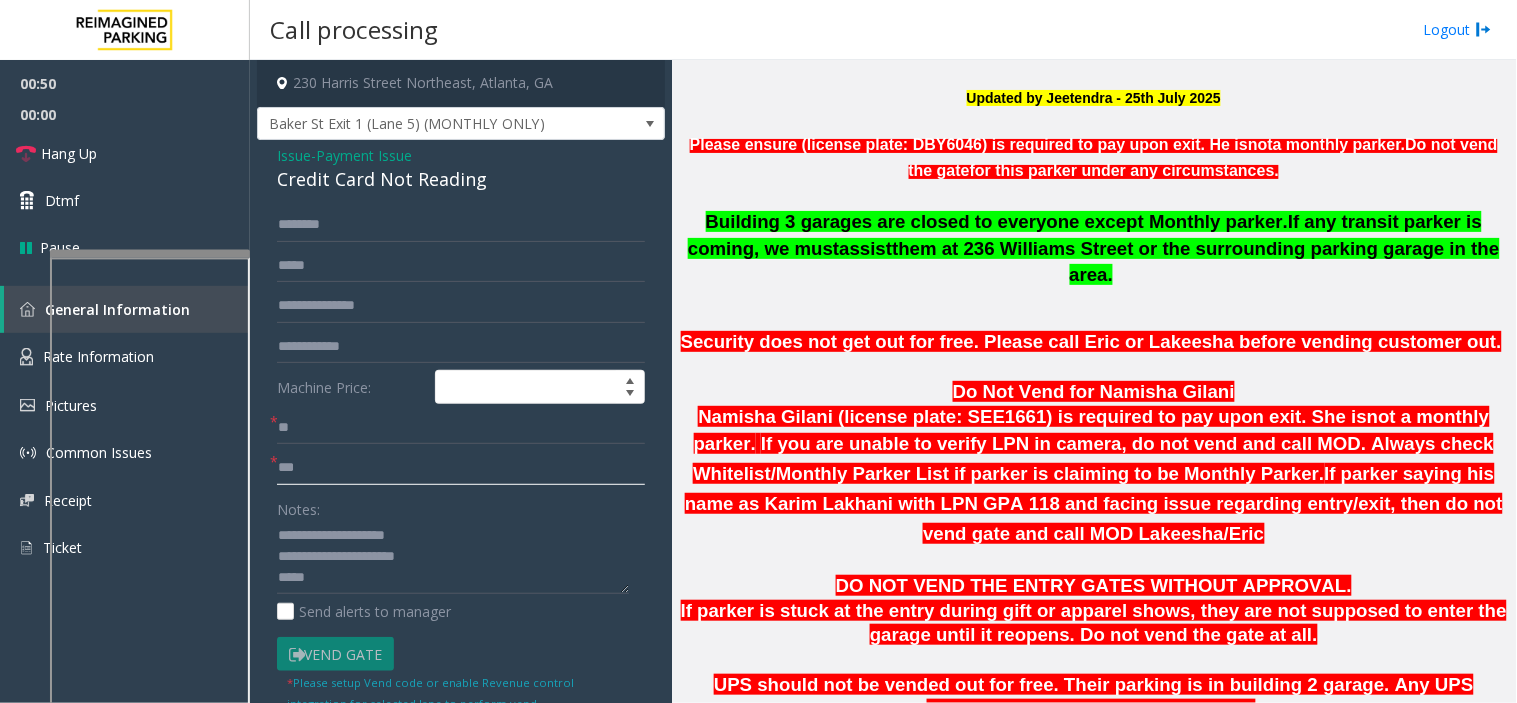 type on "**" 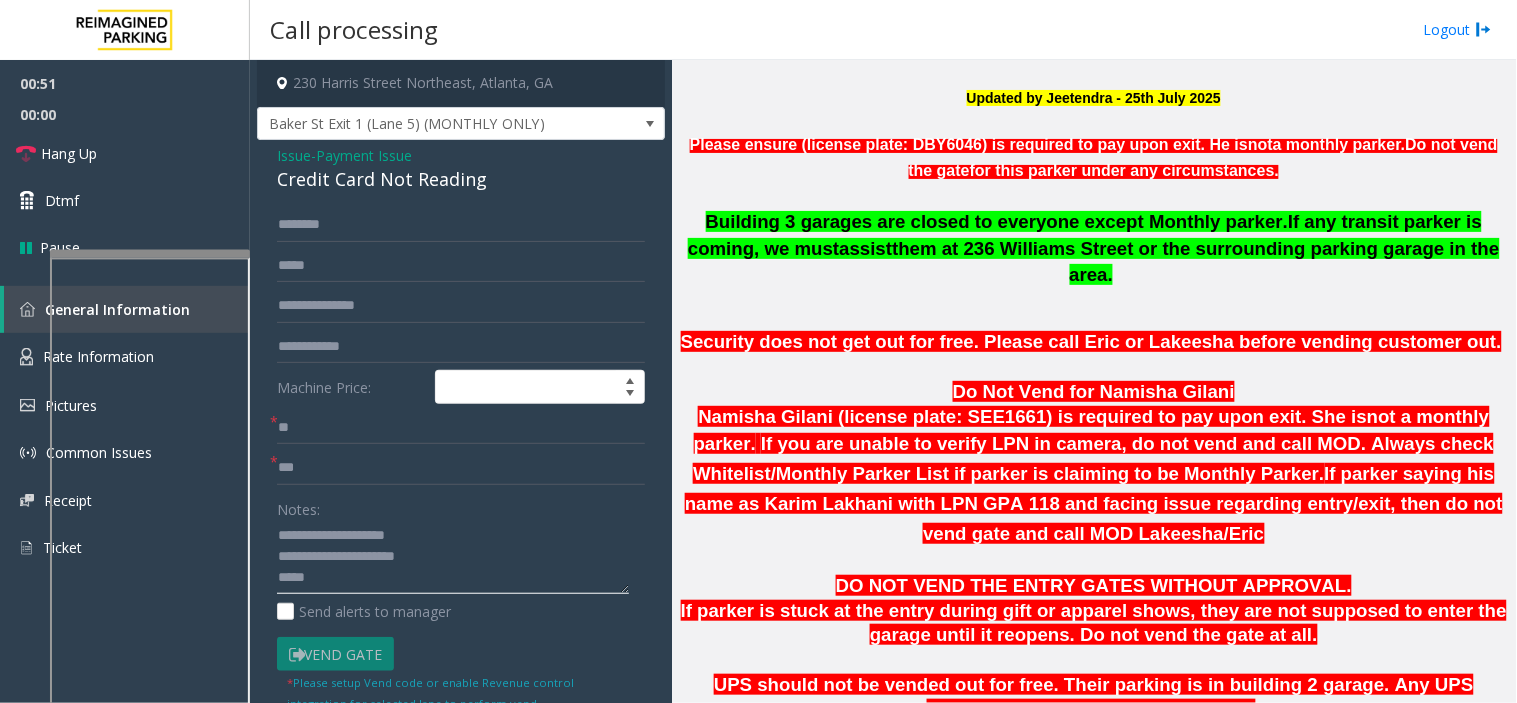 click 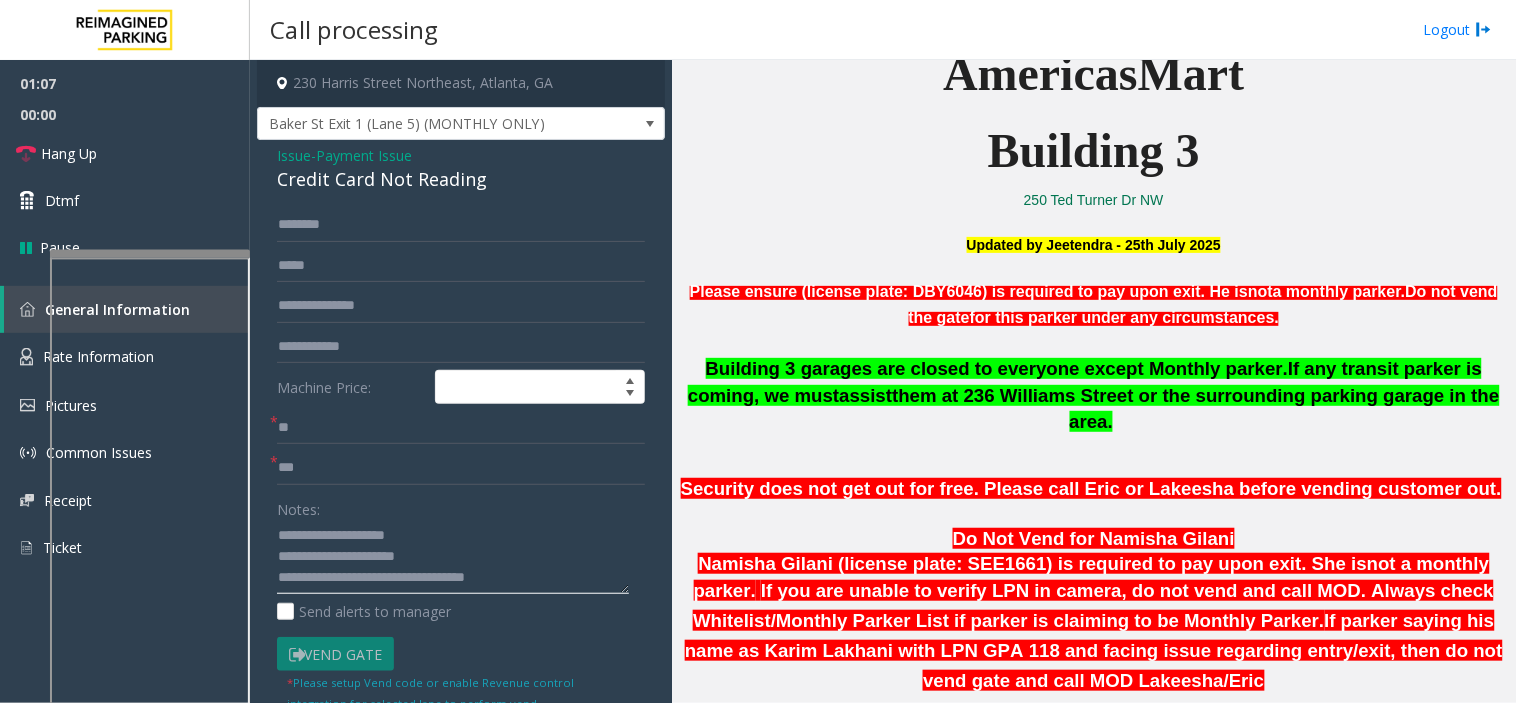 scroll, scrollTop: 467, scrollLeft: 0, axis: vertical 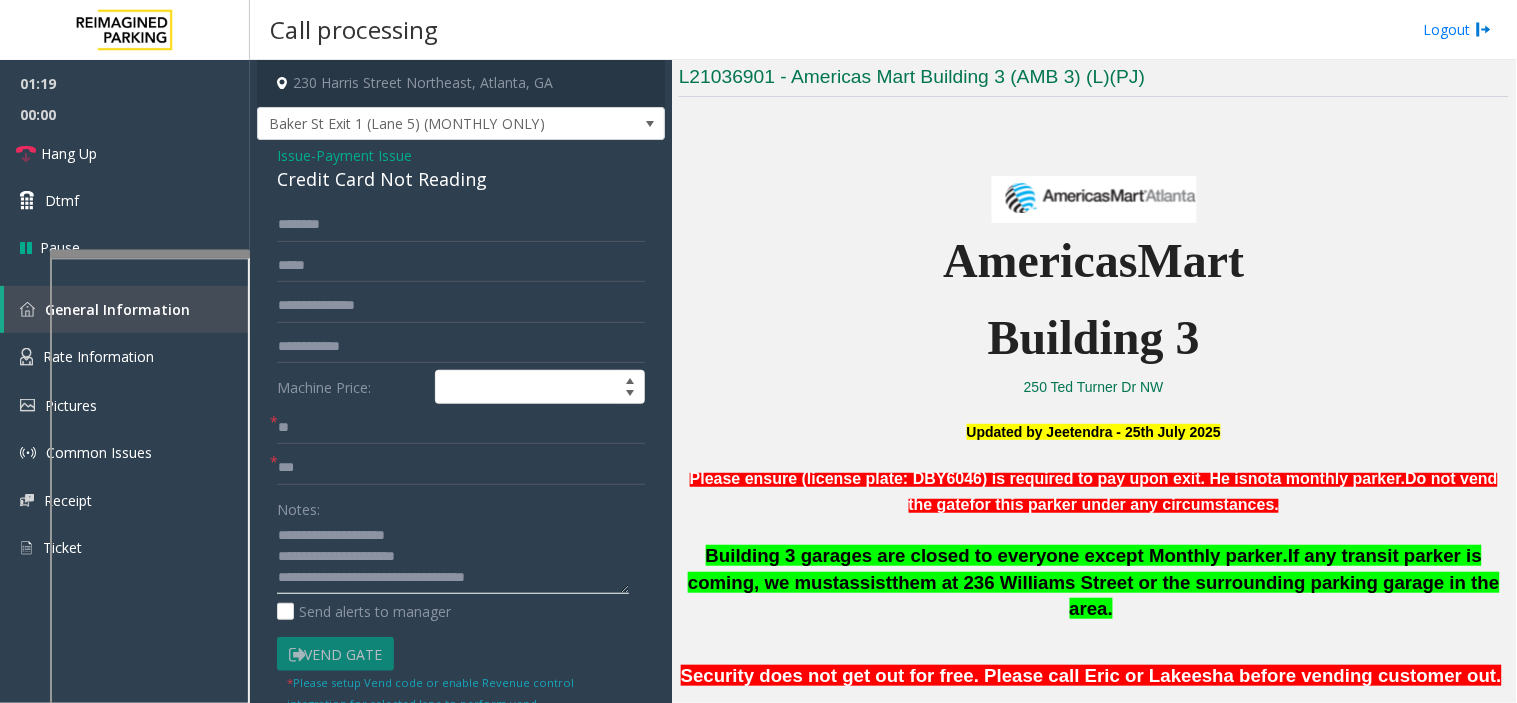 click 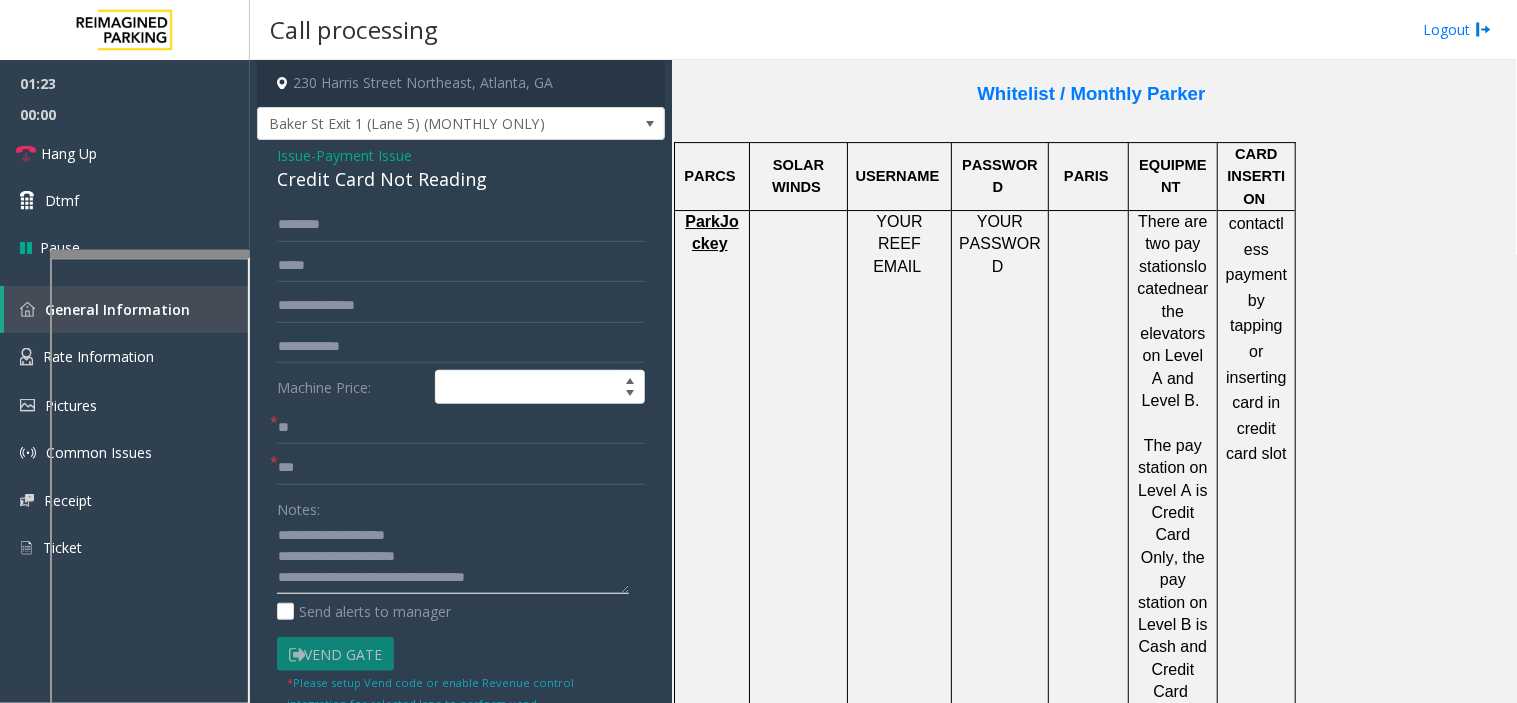 scroll, scrollTop: 1134, scrollLeft: 0, axis: vertical 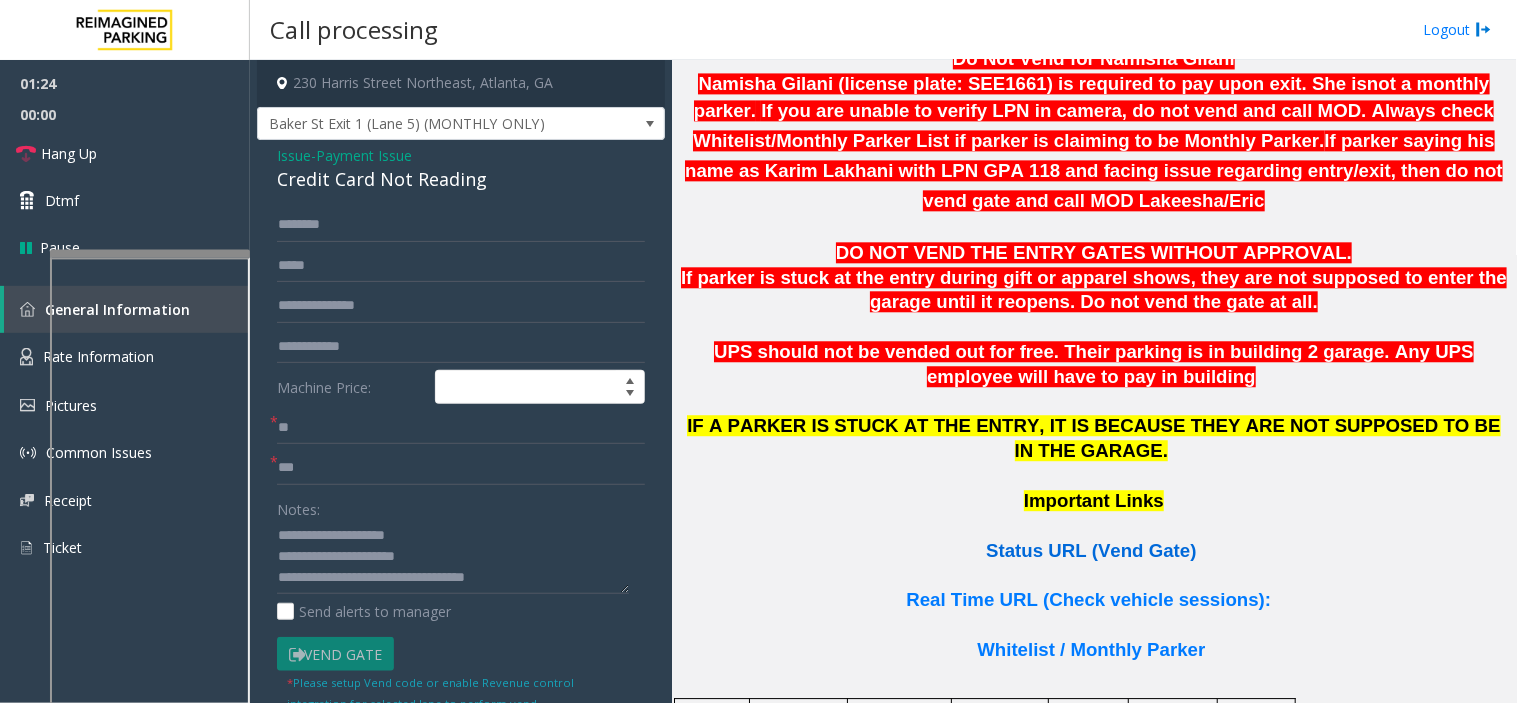 click on "Status URL (Vend Gate)" 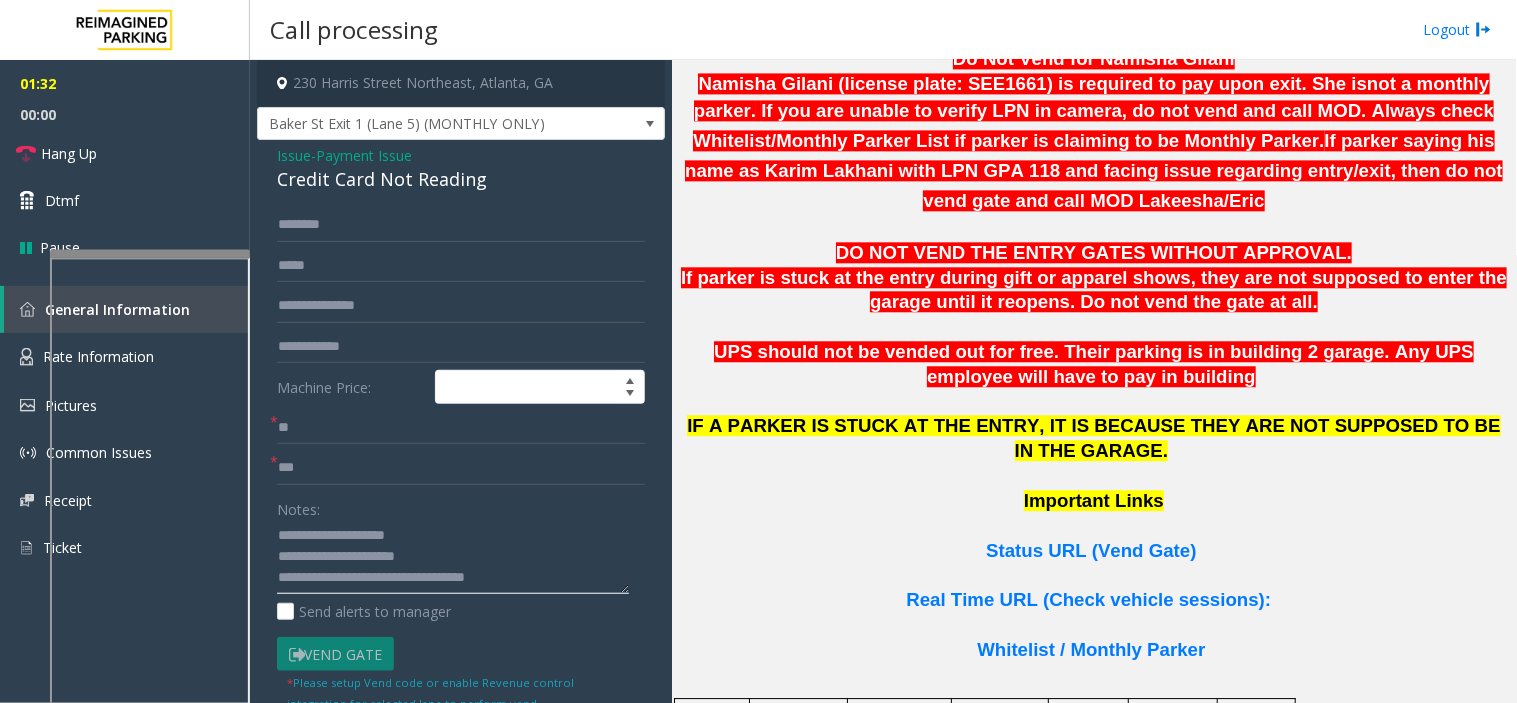 click 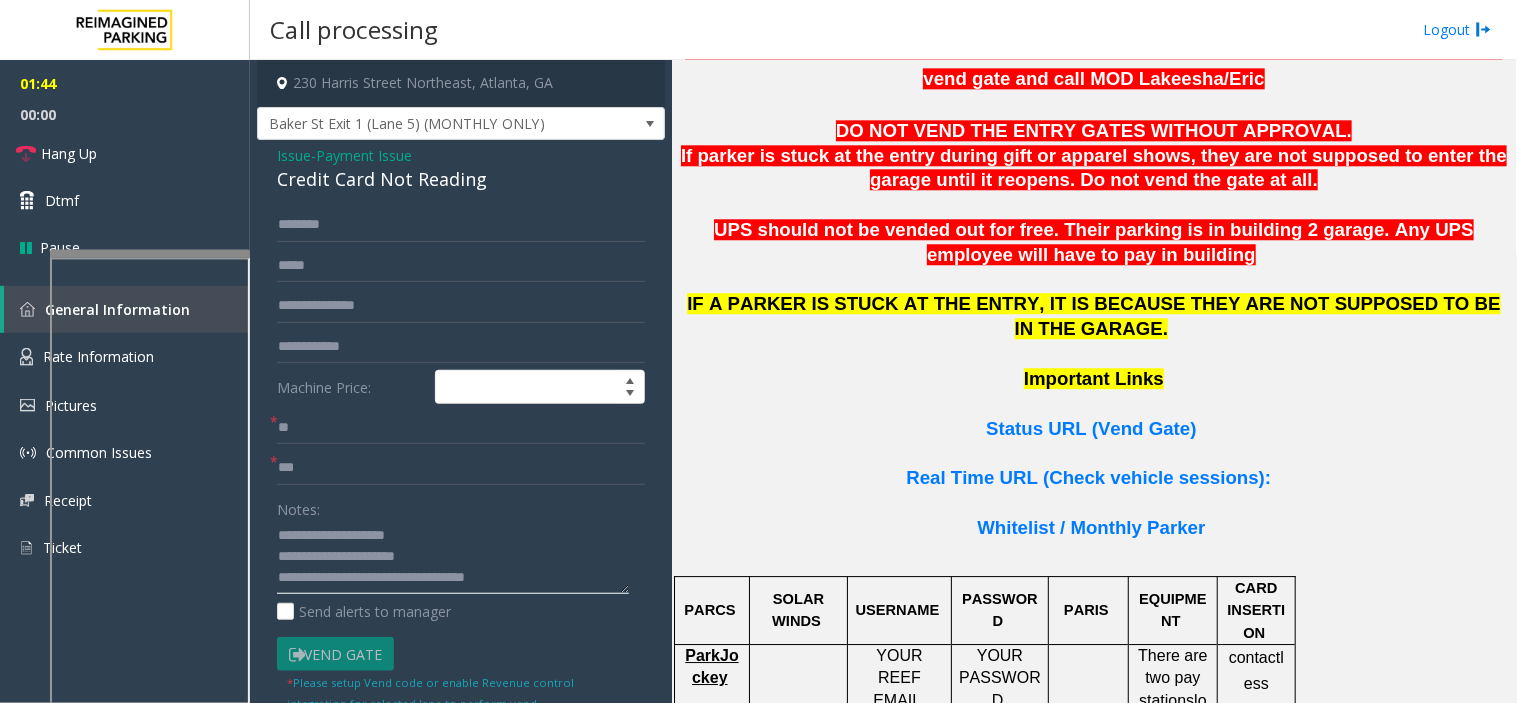 scroll, scrollTop: 1467, scrollLeft: 0, axis: vertical 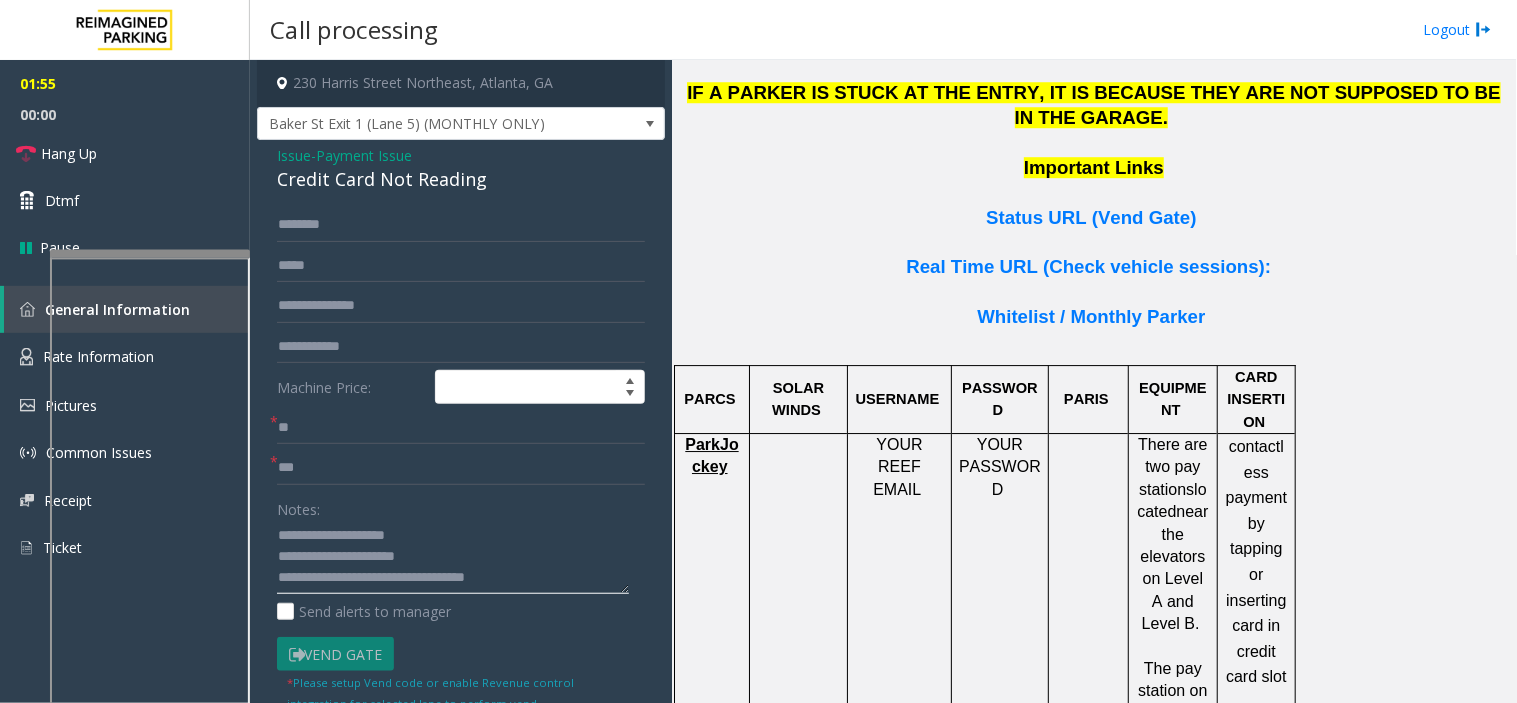 click 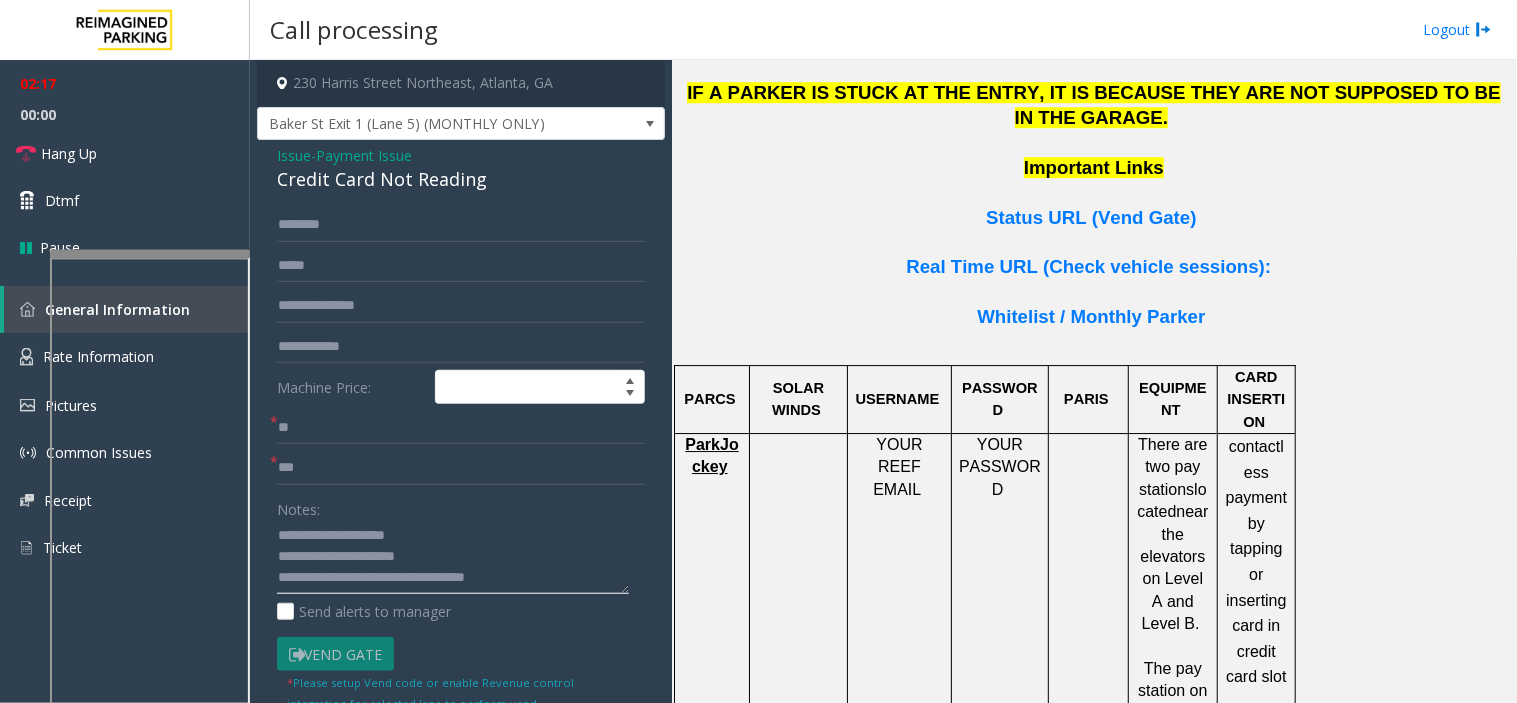 click 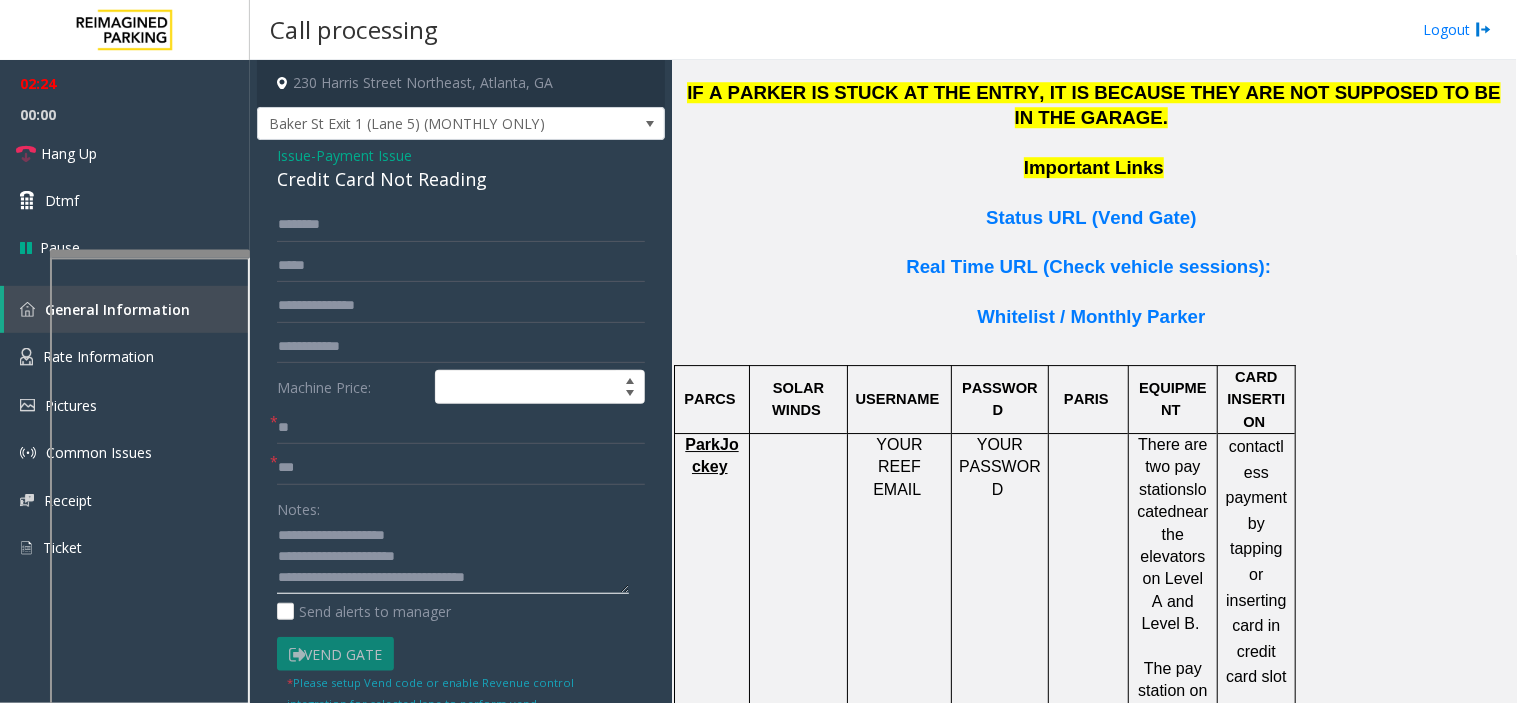click 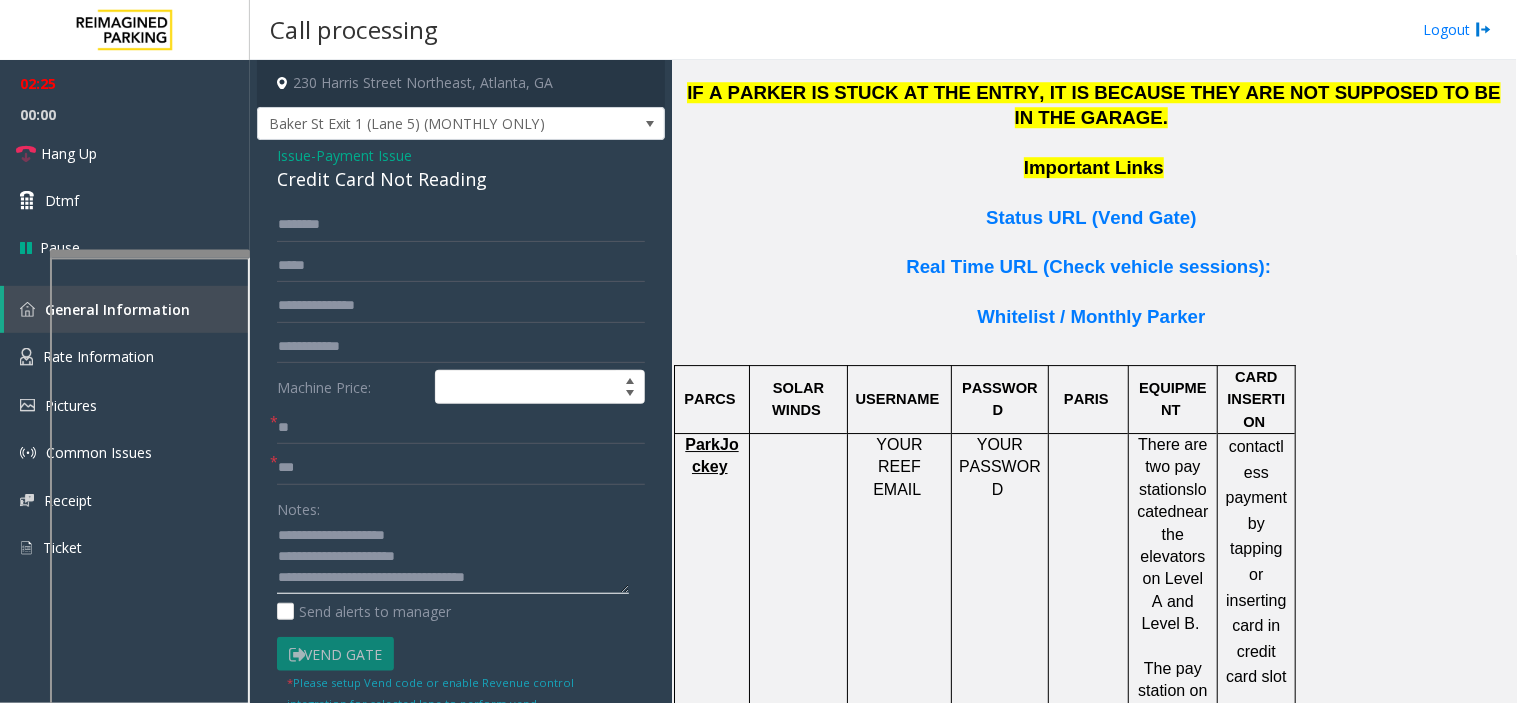 scroll, scrollTop: 1578, scrollLeft: 0, axis: vertical 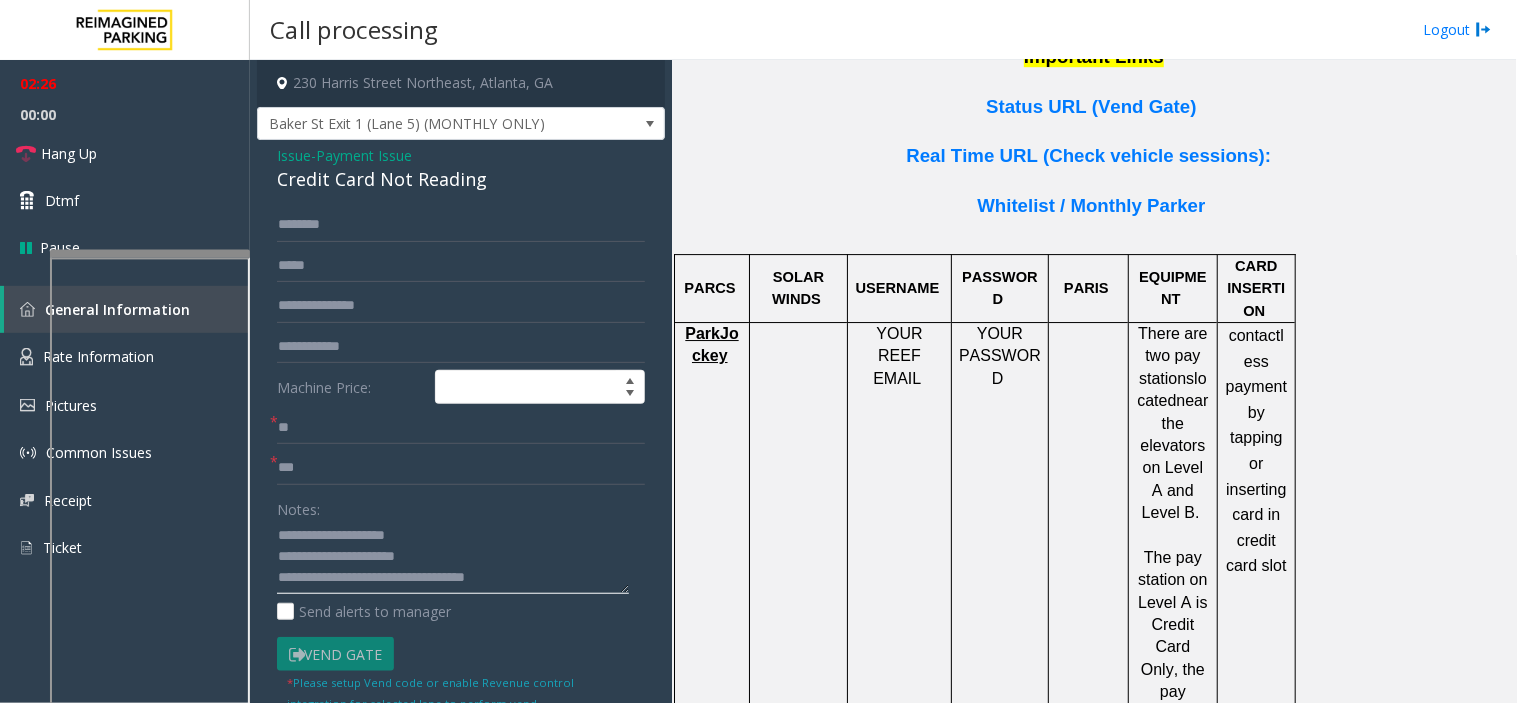 click 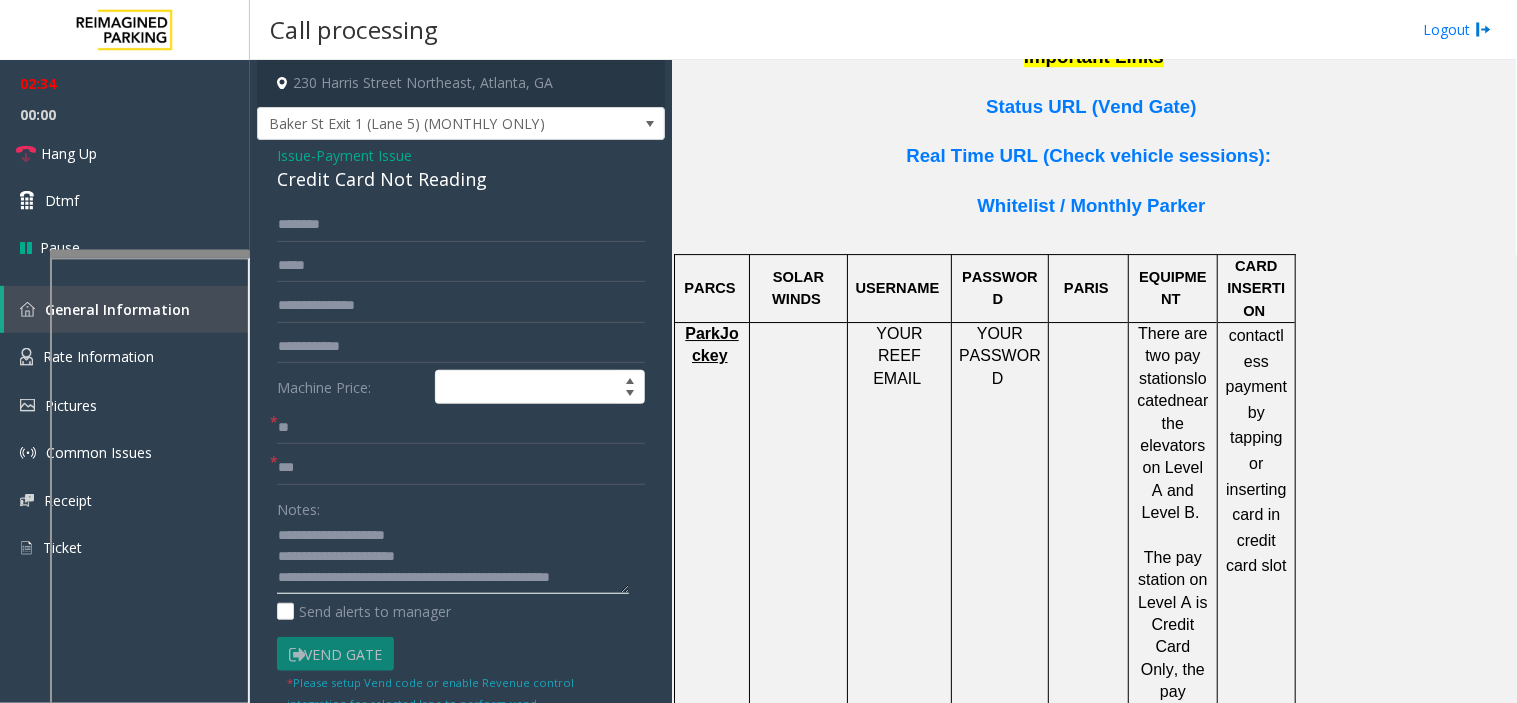 scroll, scrollTop: 14, scrollLeft: 0, axis: vertical 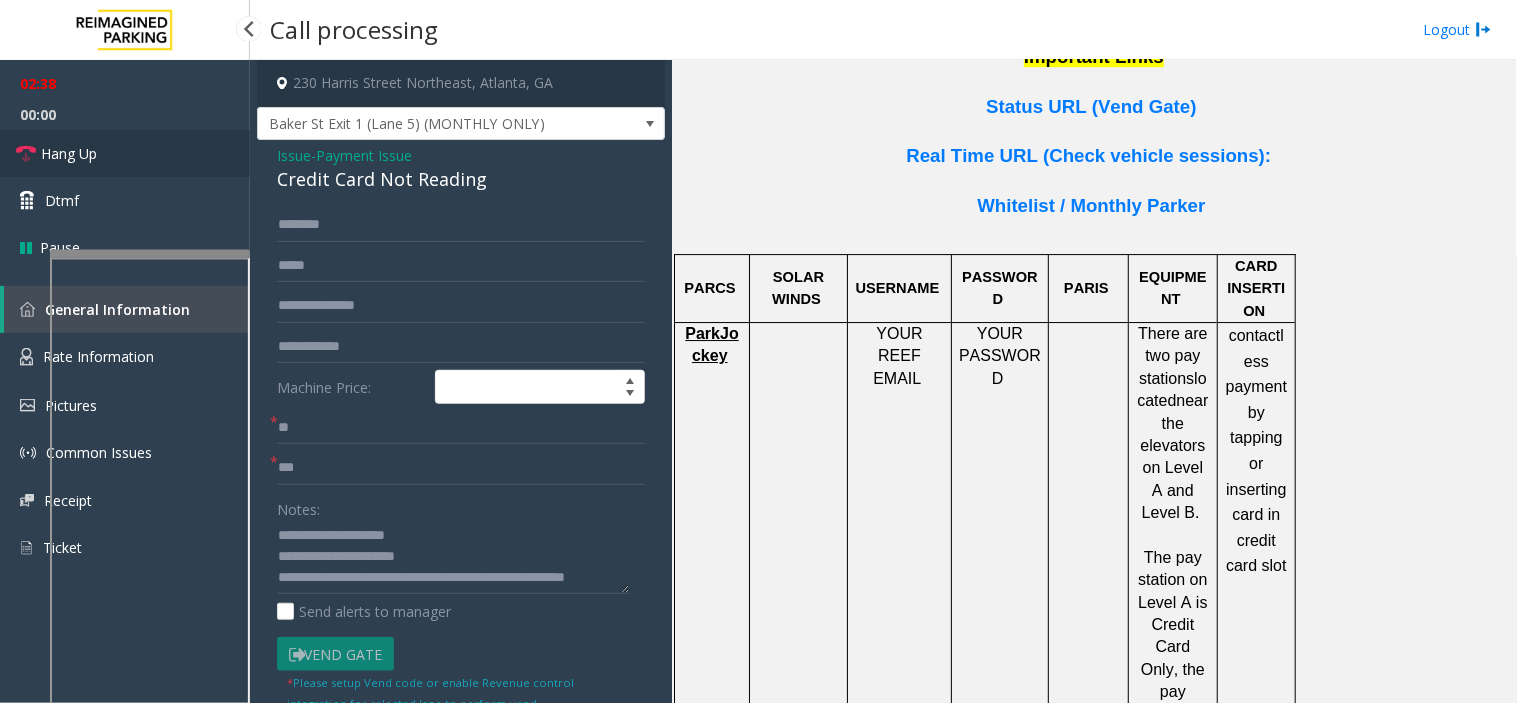 click on "Hang Up" at bounding box center (125, 153) 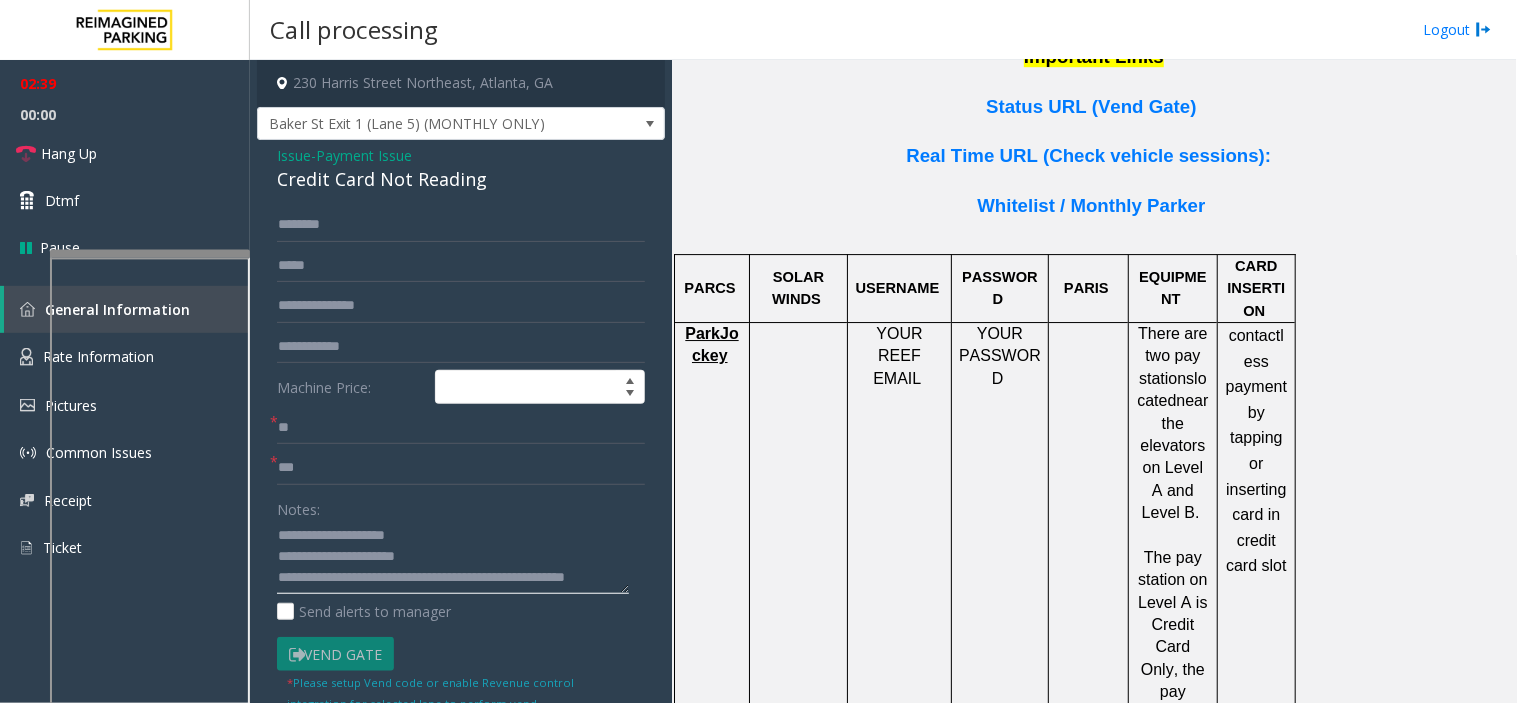 click 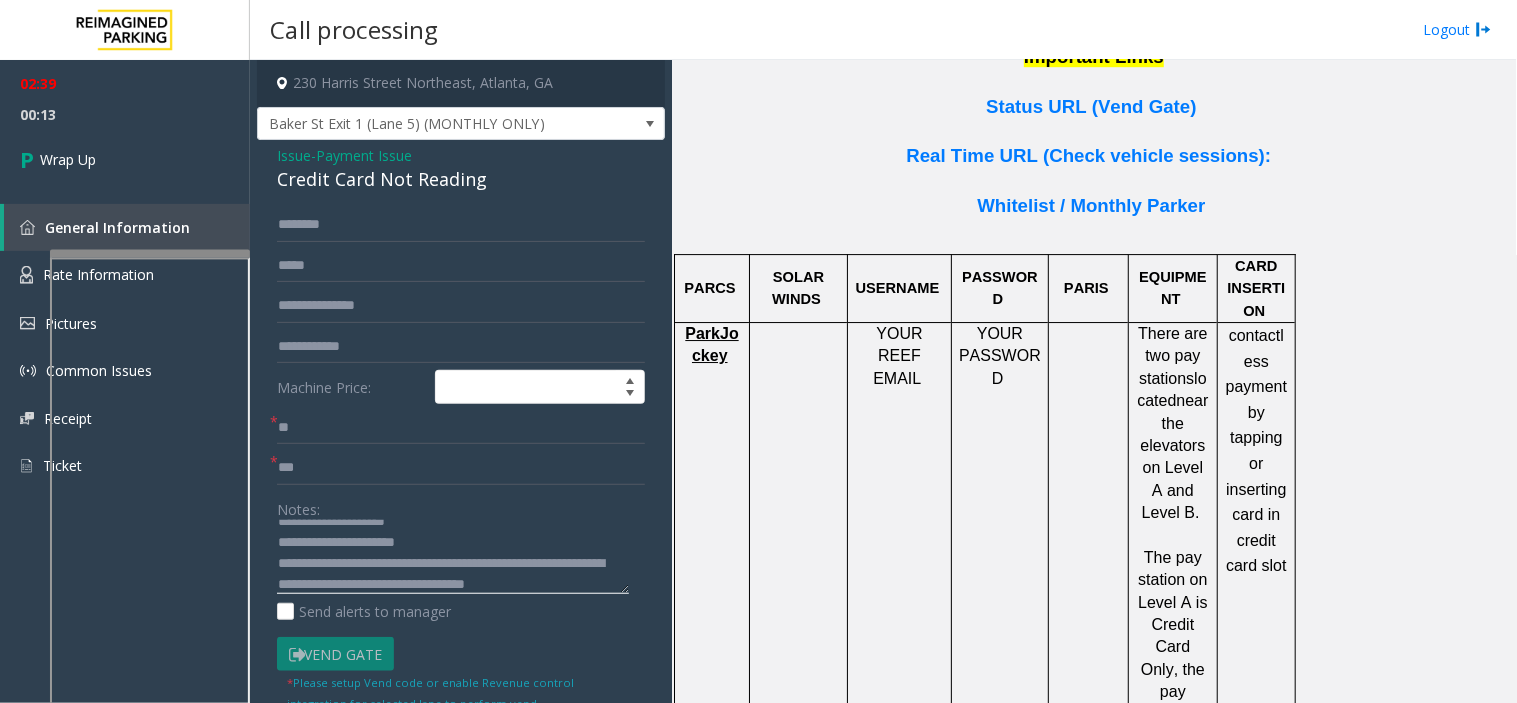 scroll, scrollTop: 35, scrollLeft: 0, axis: vertical 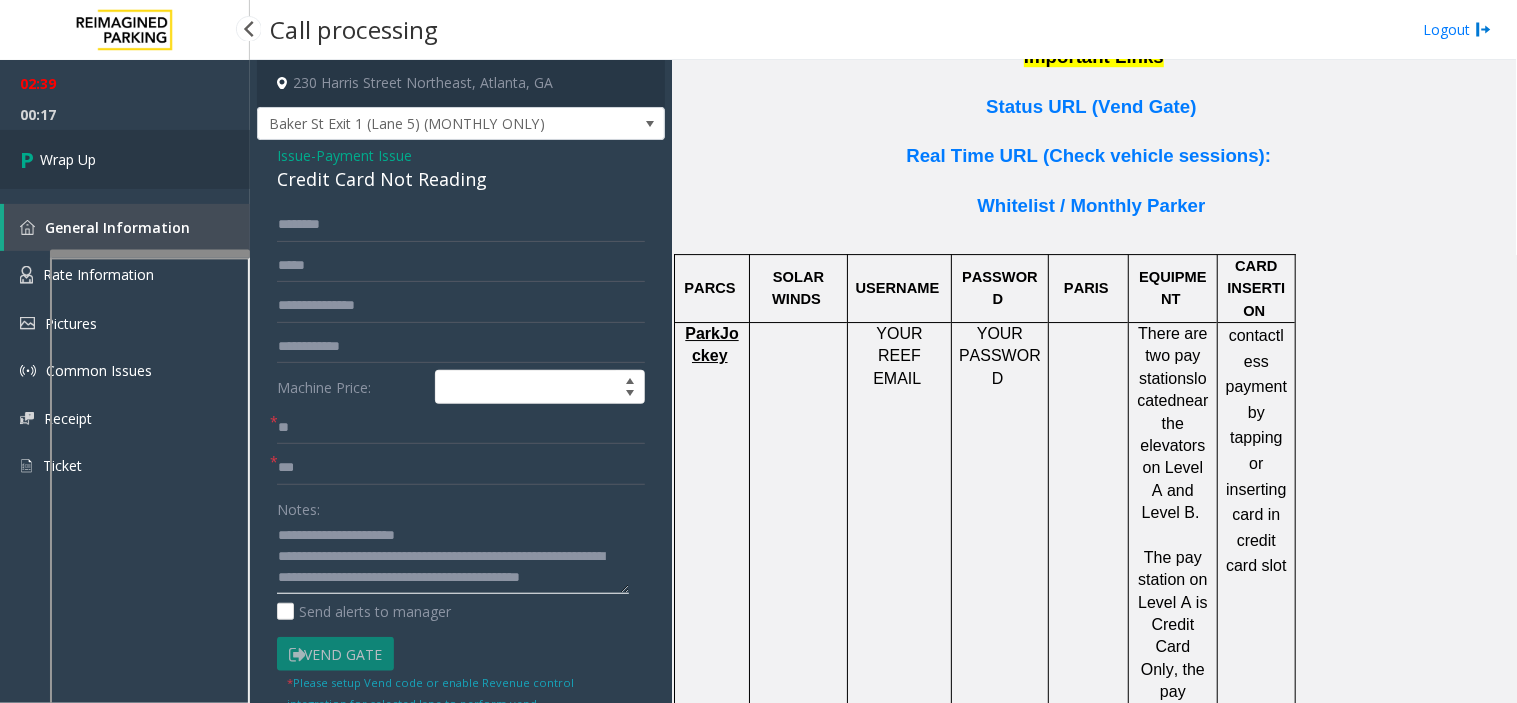 type on "**********" 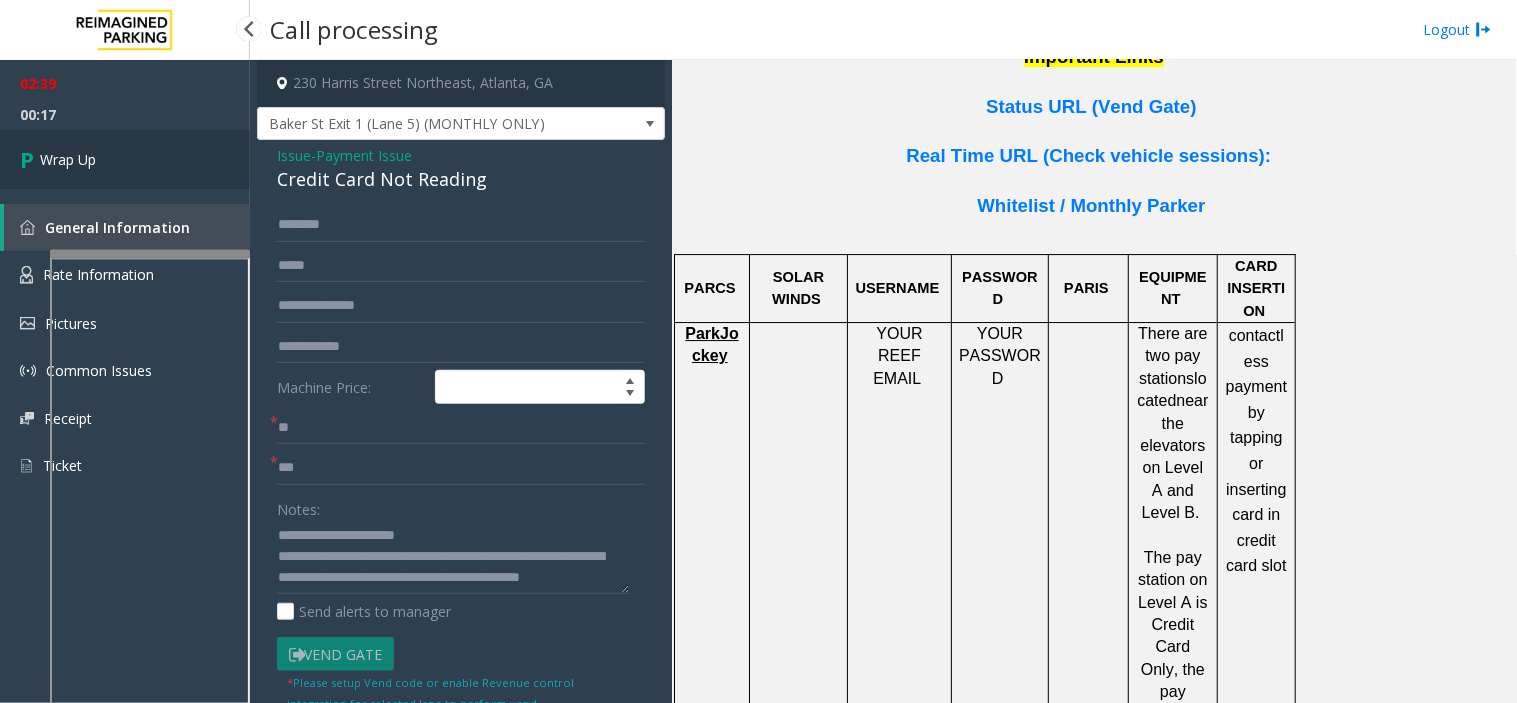 click on "Wrap Up" at bounding box center (125, 159) 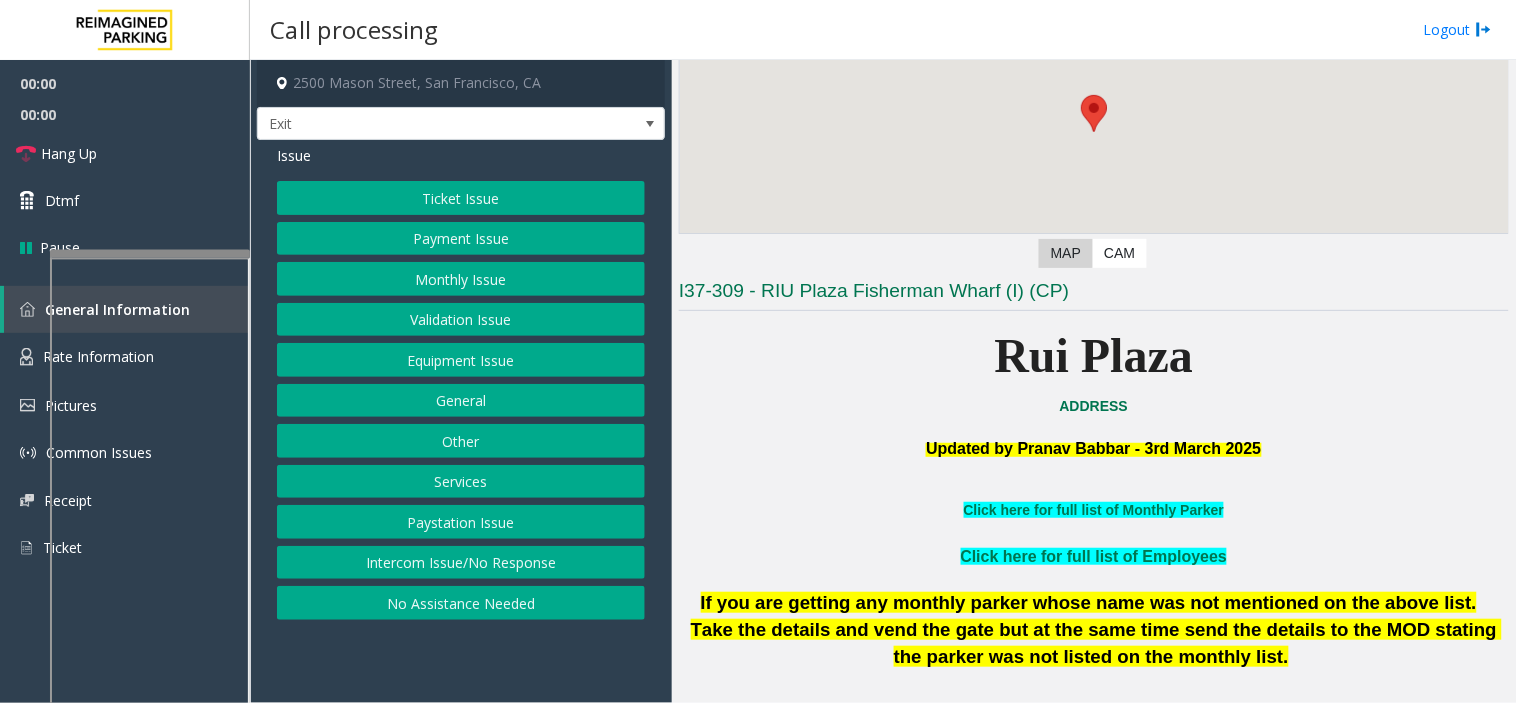 scroll, scrollTop: 555, scrollLeft: 0, axis: vertical 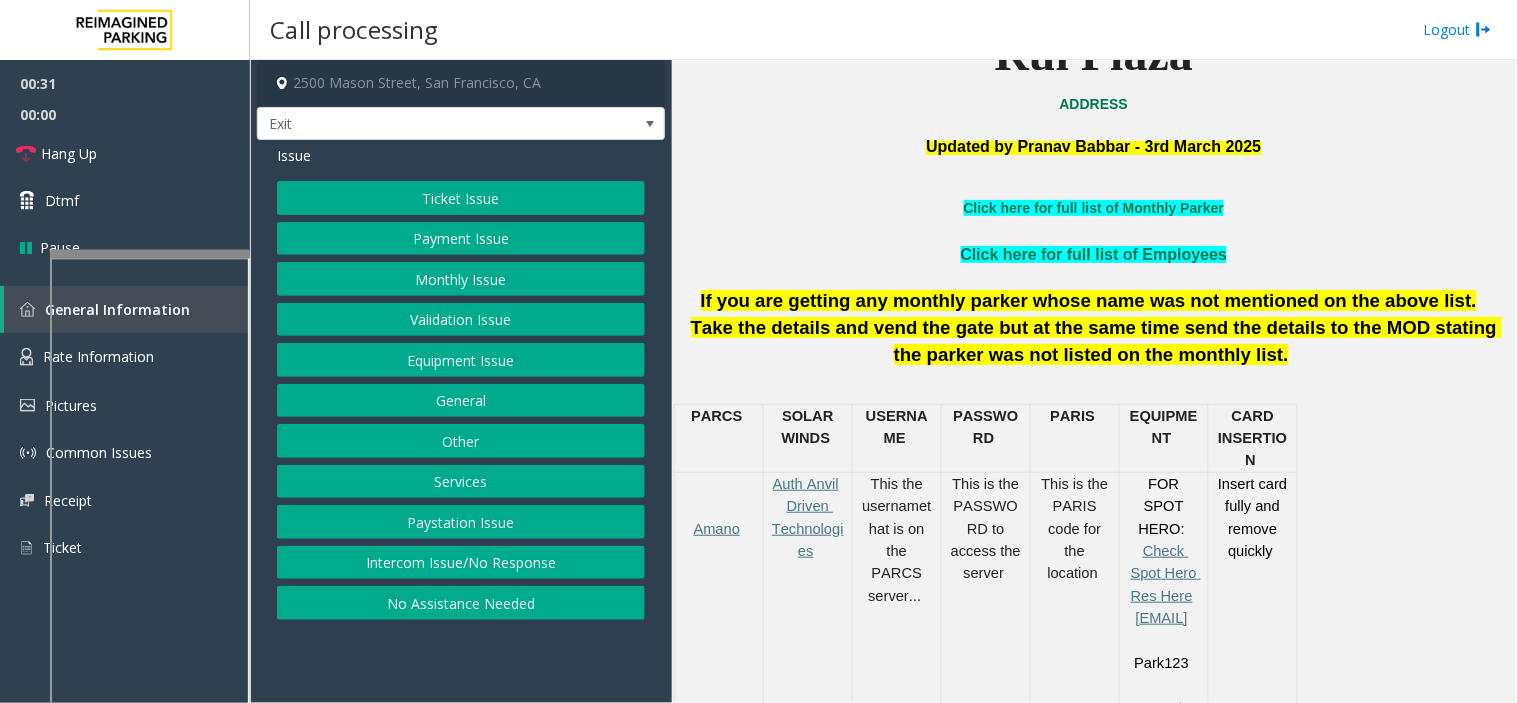 click on "Equipment Issue" 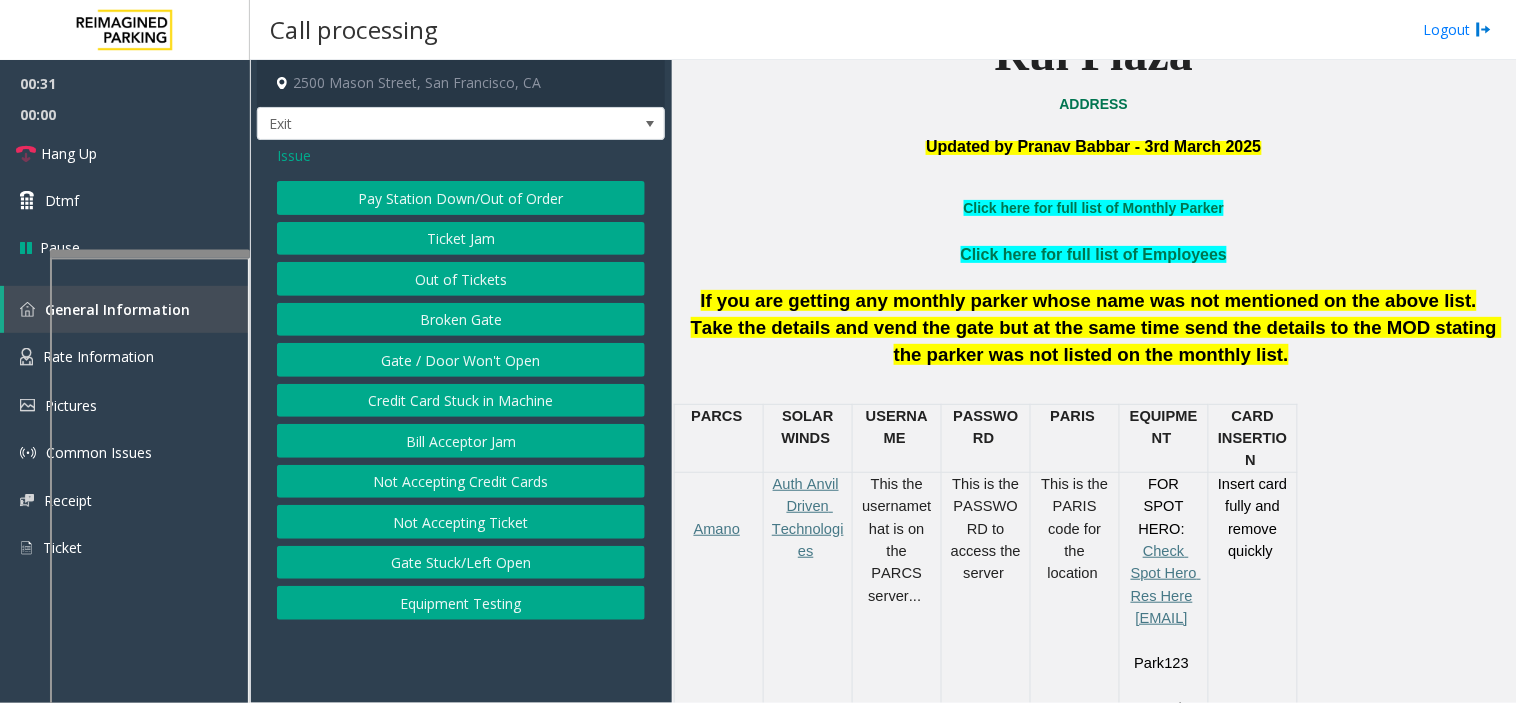 click on "Gate / Door Won't Open" 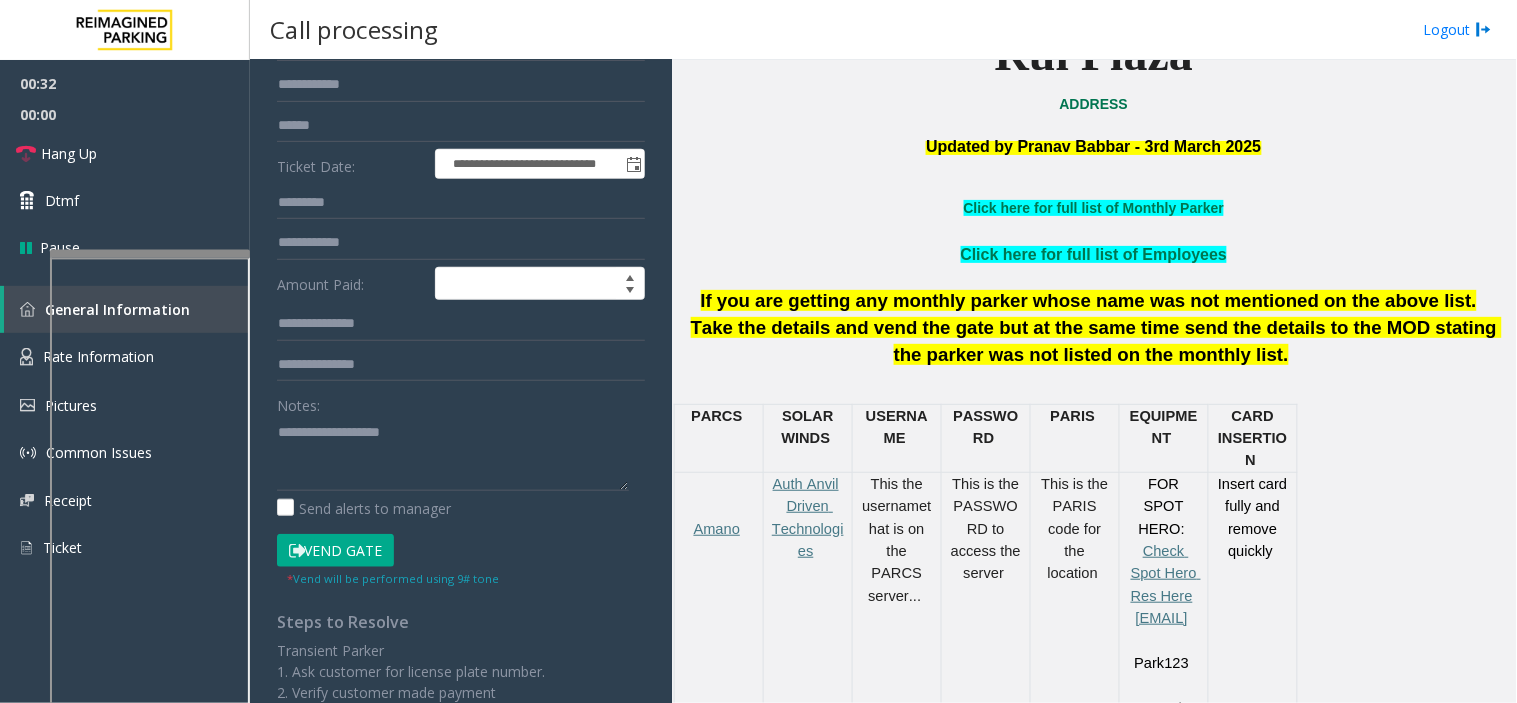 scroll, scrollTop: 222, scrollLeft: 0, axis: vertical 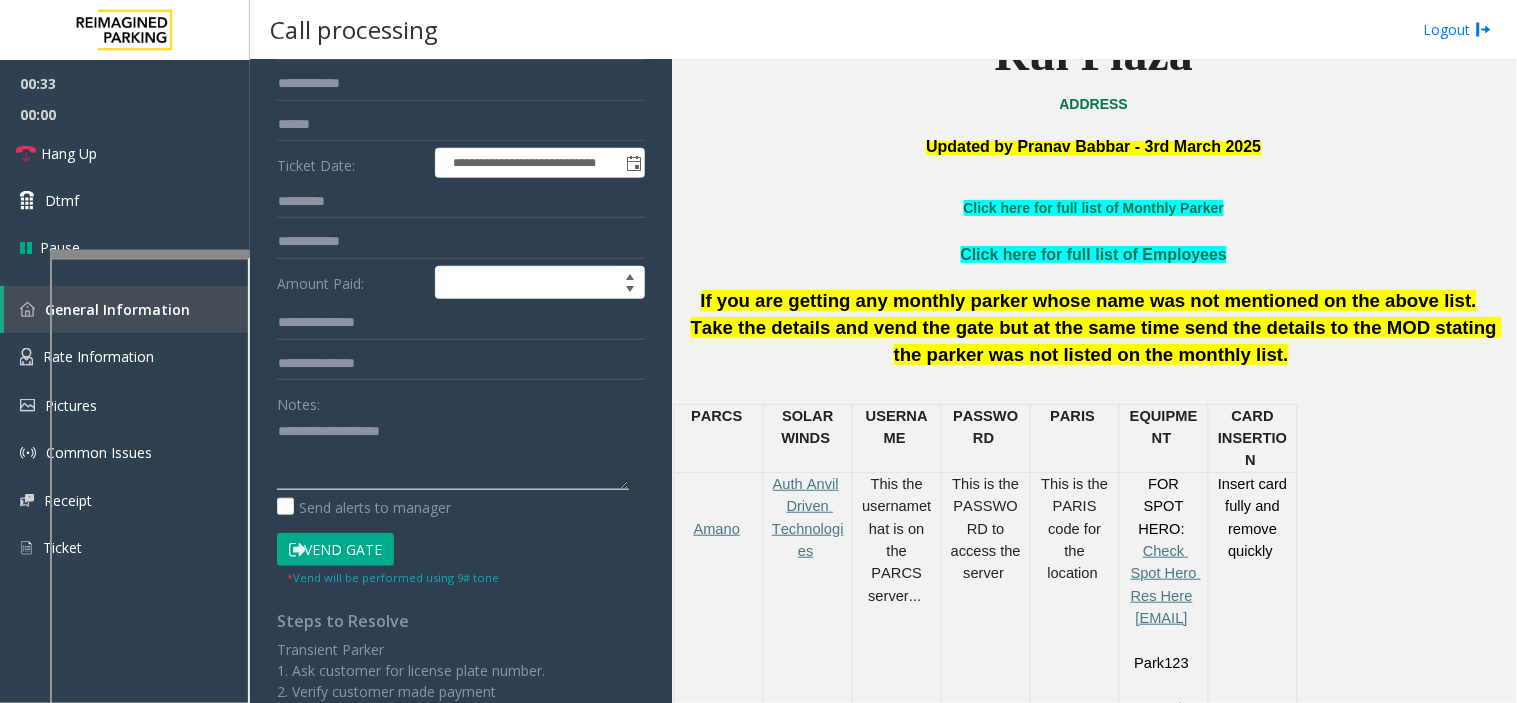 click 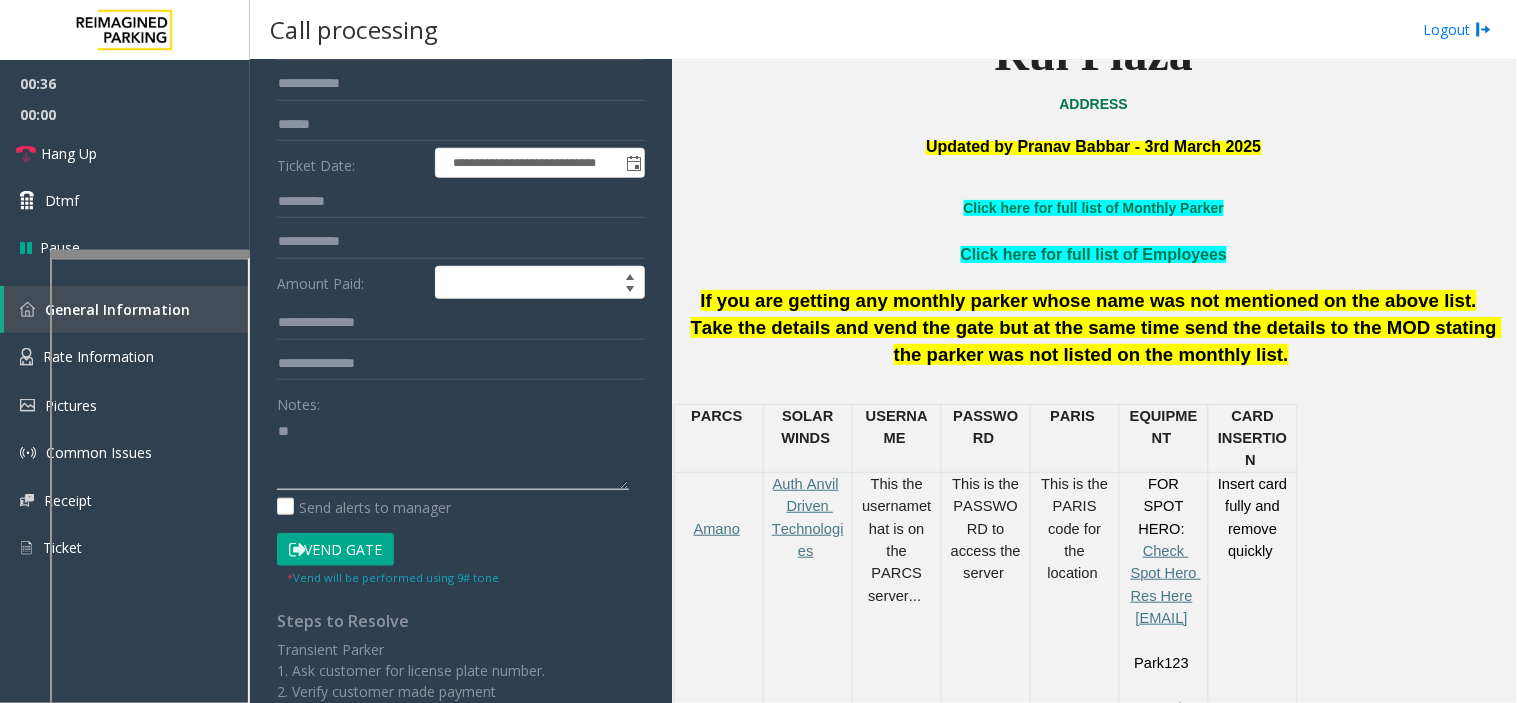 type on "*" 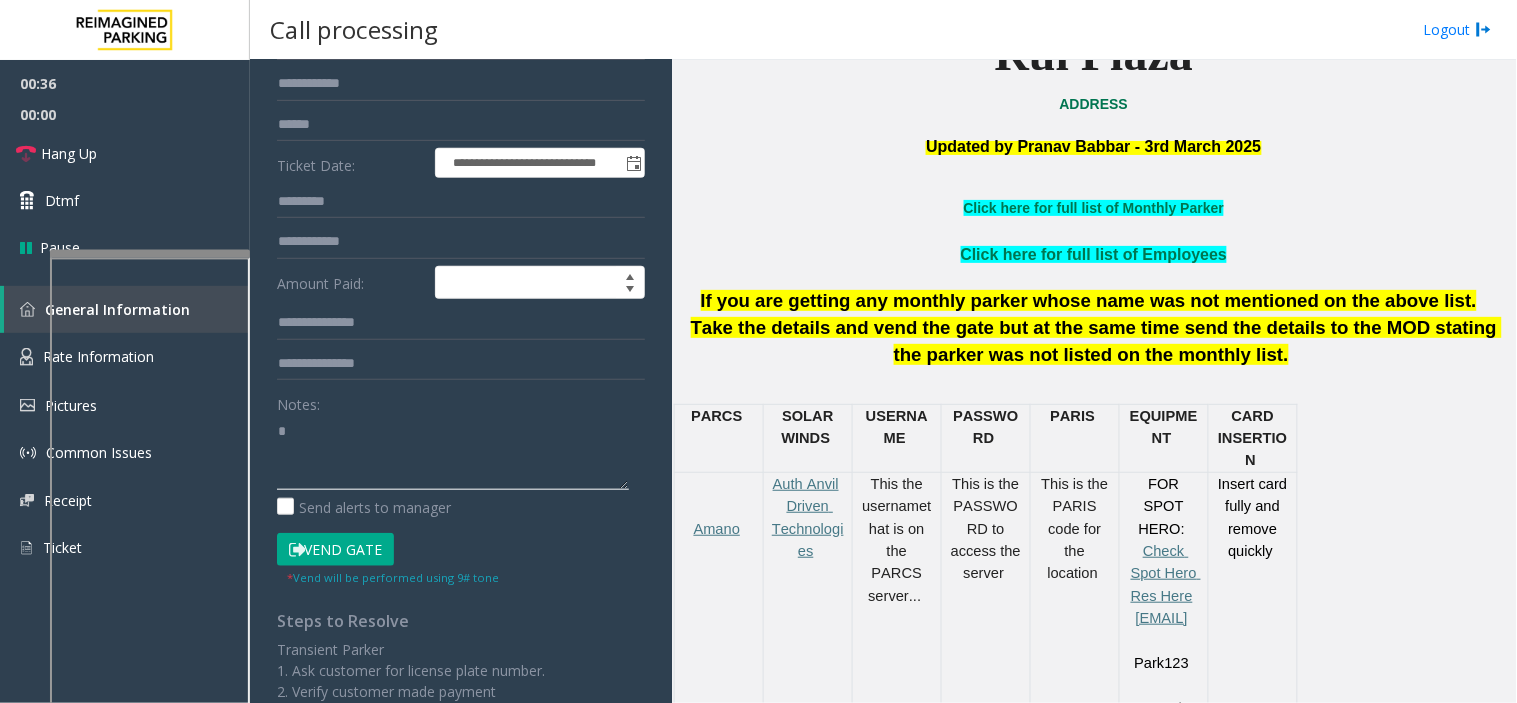 type 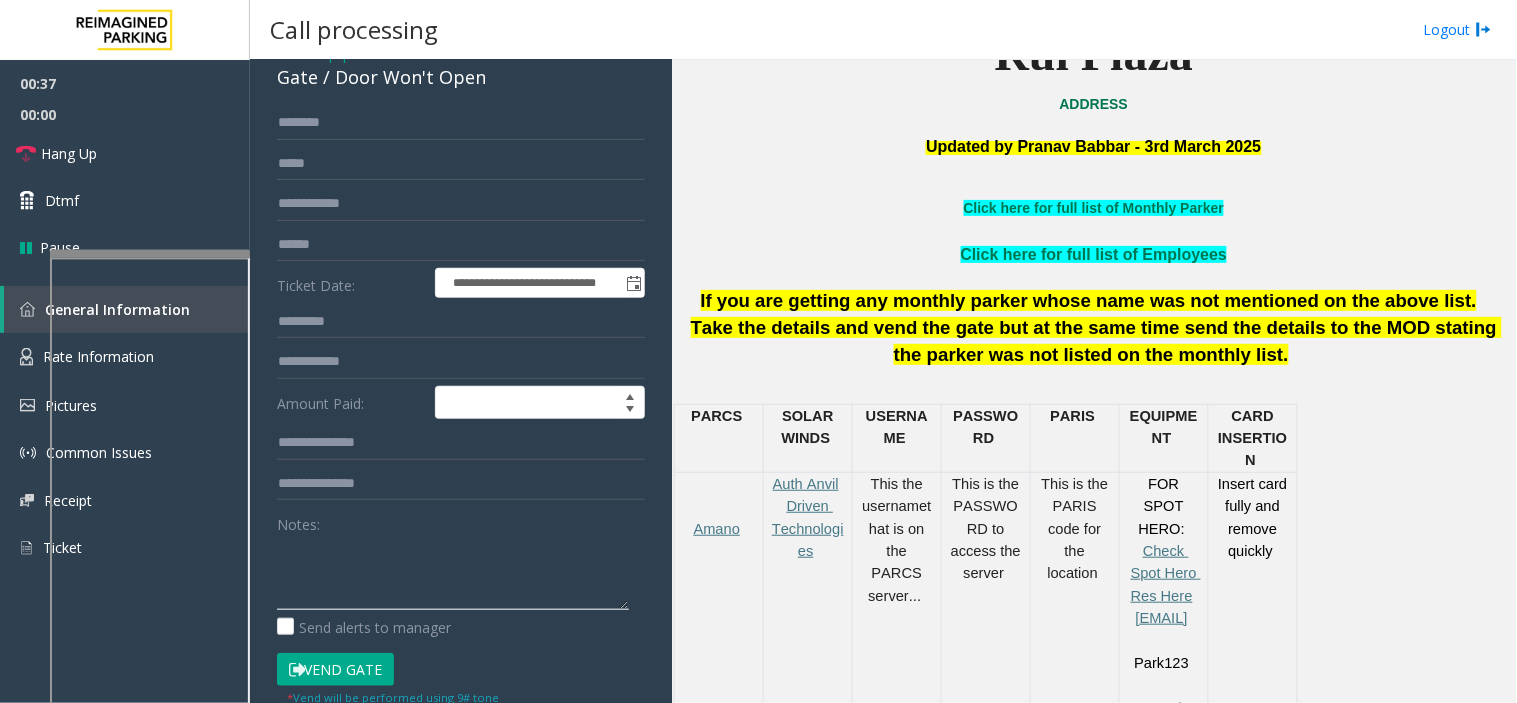 scroll, scrollTop: 0, scrollLeft: 0, axis: both 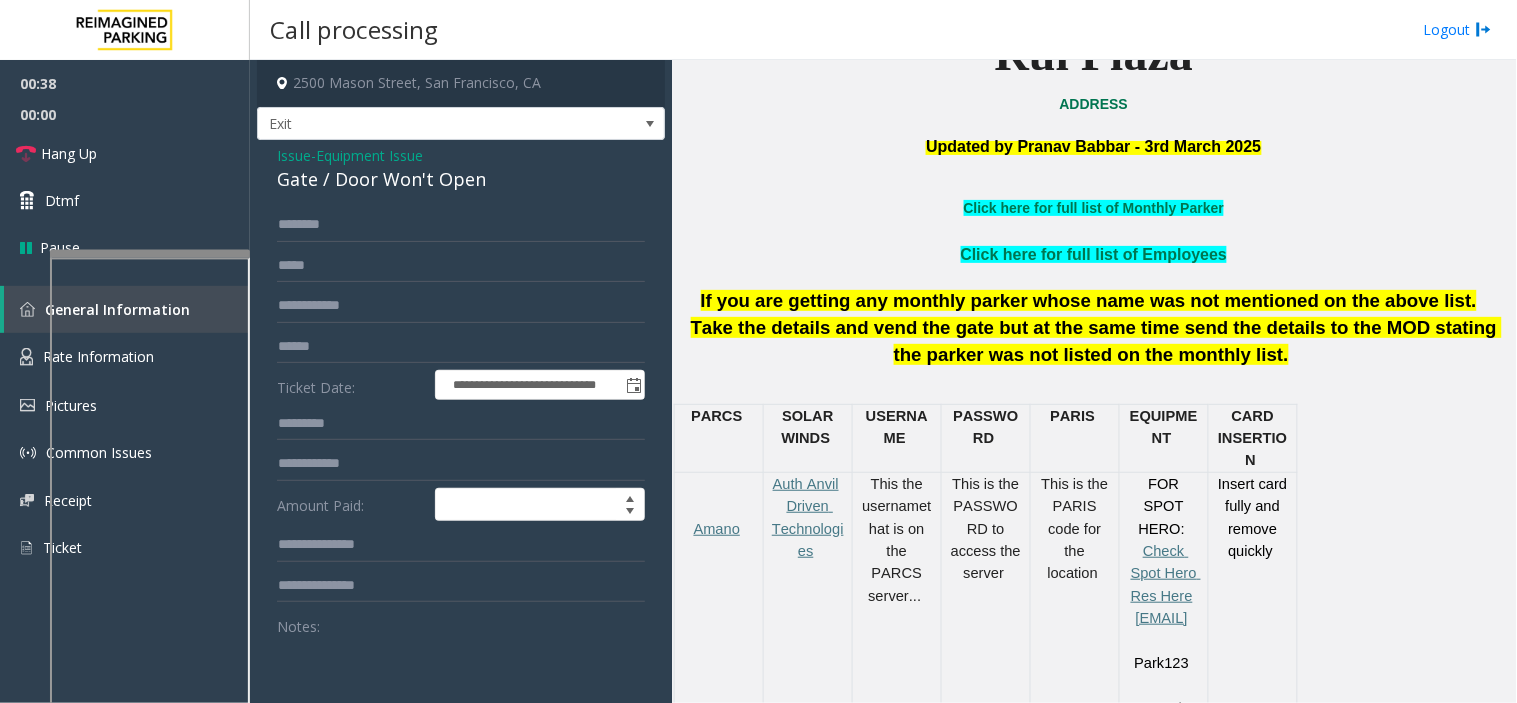 click on "Issue" 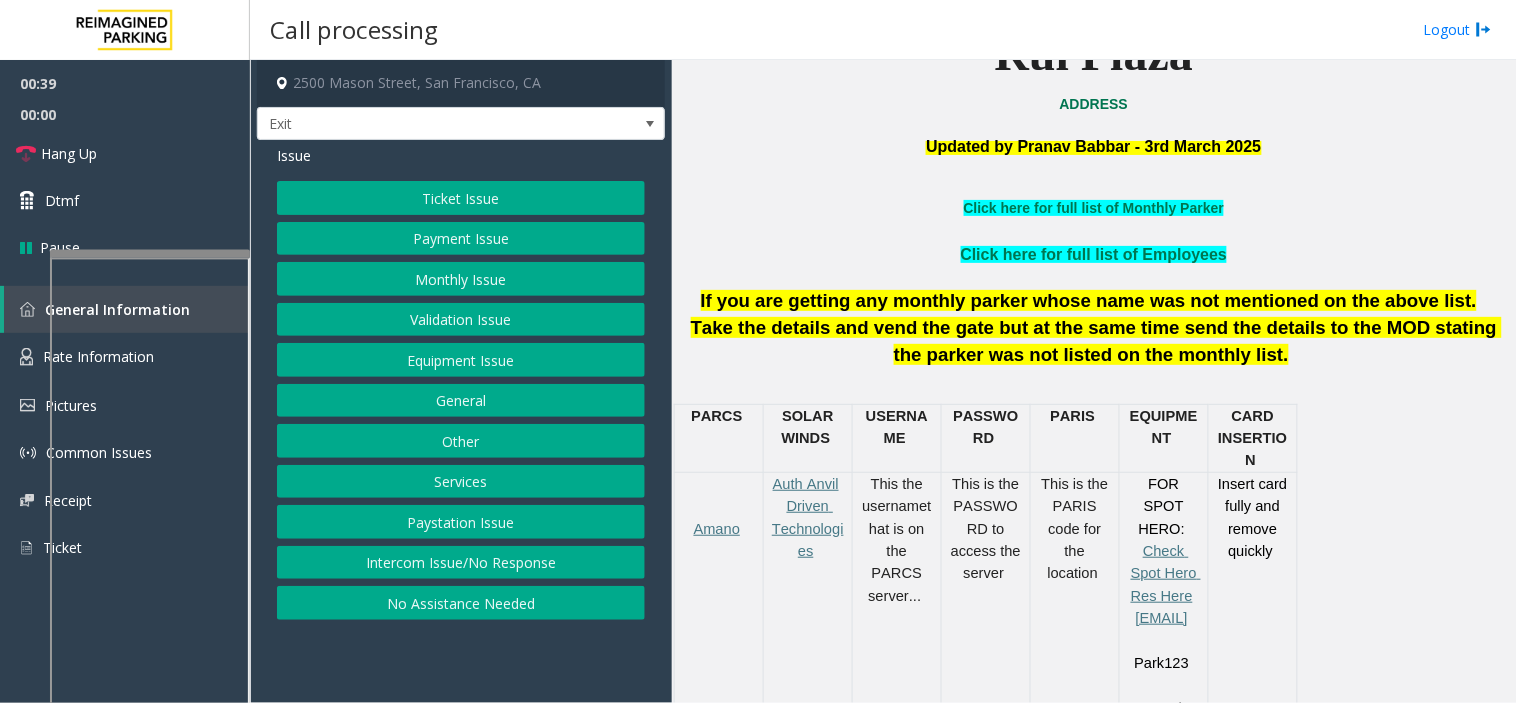 click on "Services" 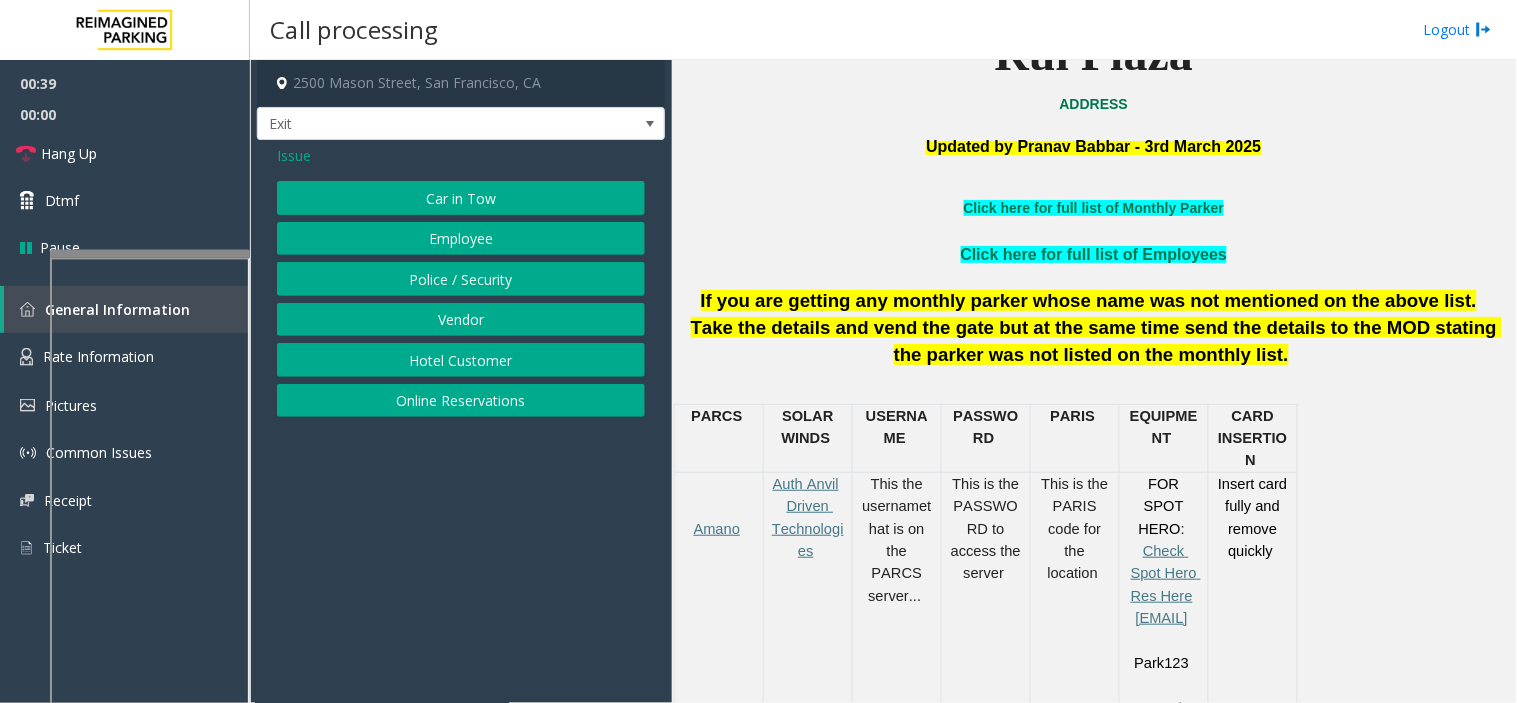 click on "Hotel Customer" 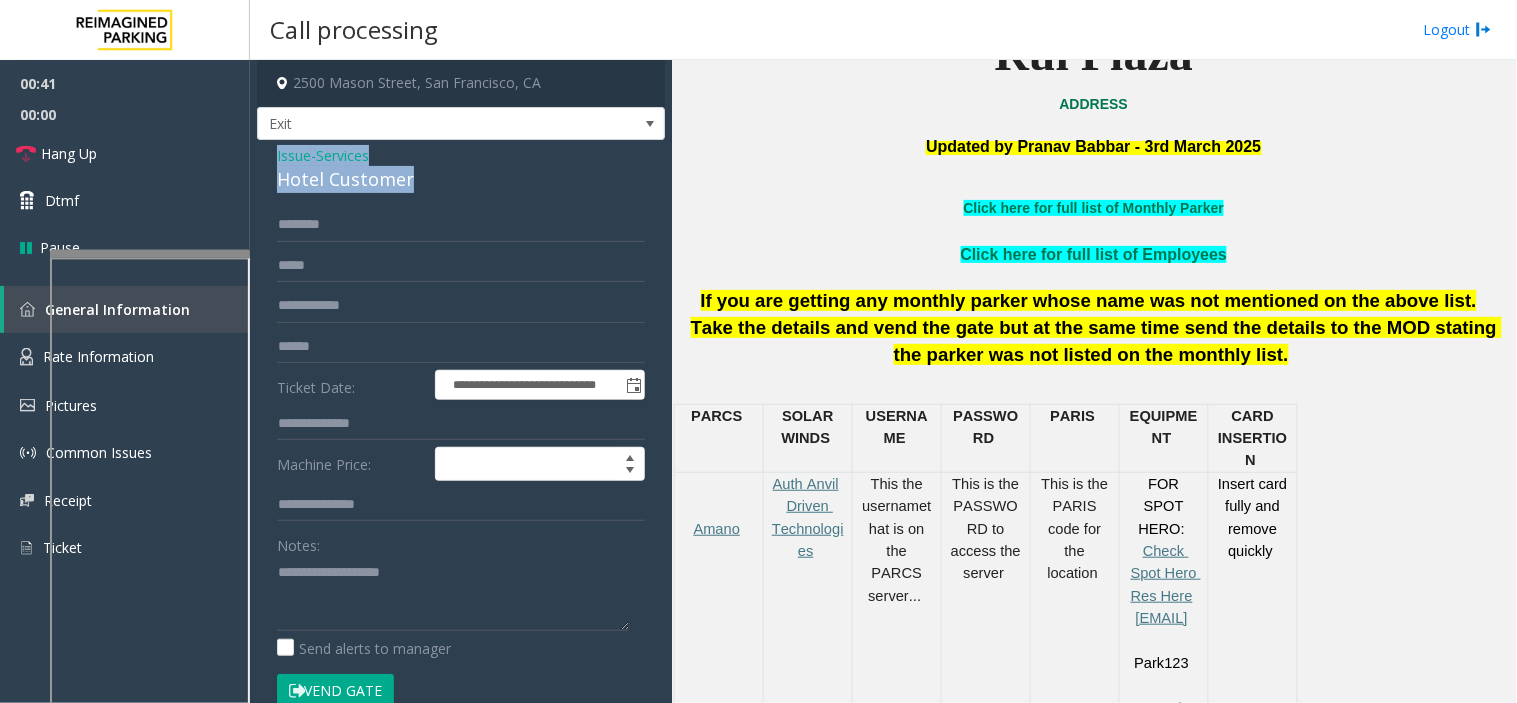 drag, startPoint x: 412, startPoint y: 175, endPoint x: 265, endPoint y: 150, distance: 149.1107 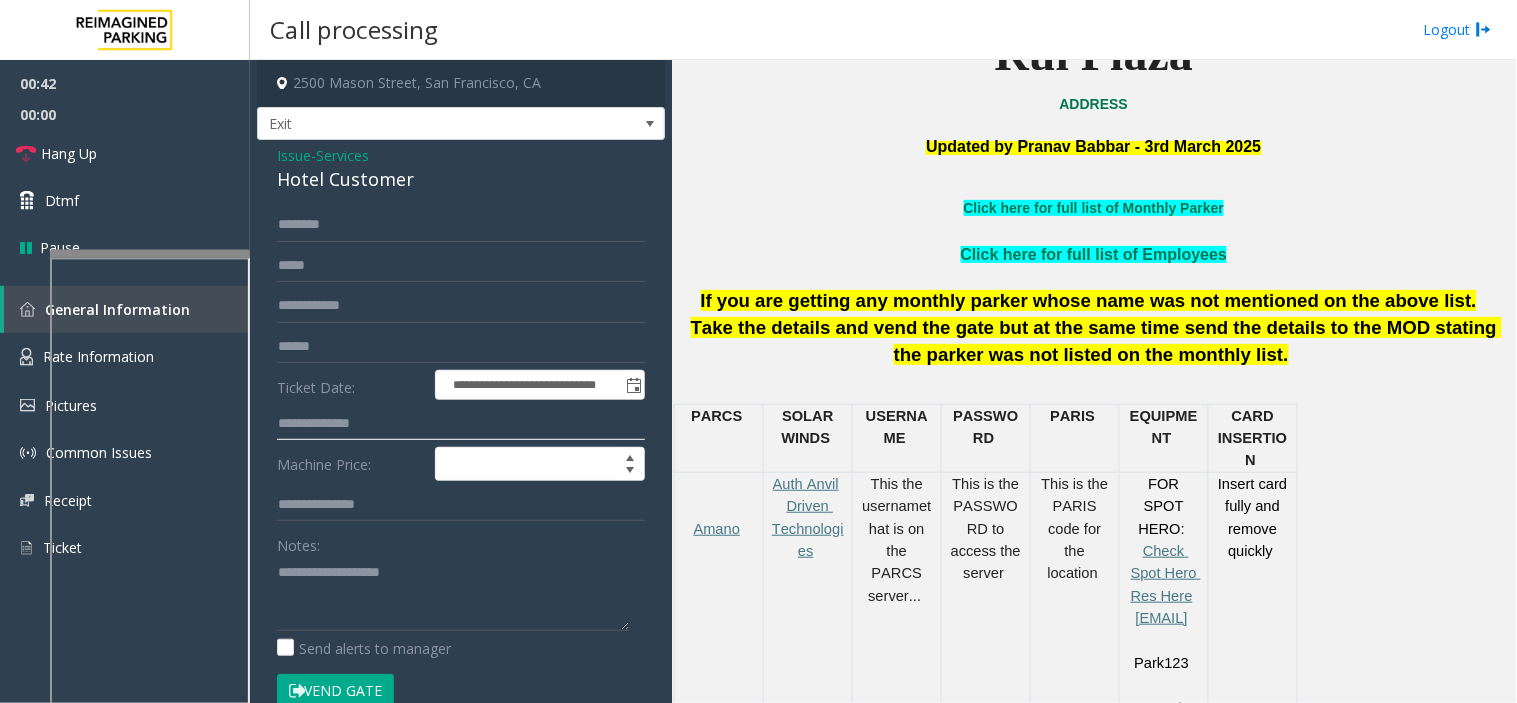 click 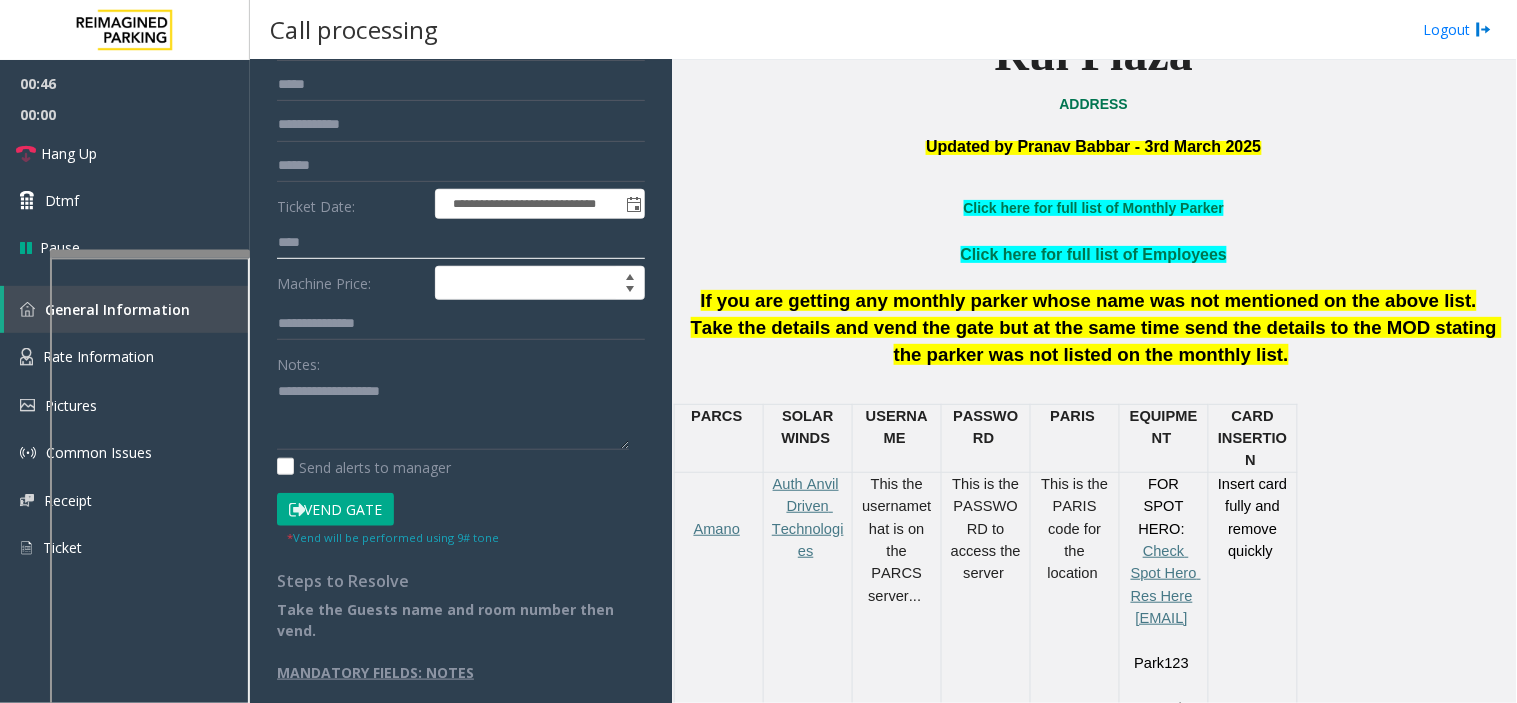 type on "****" 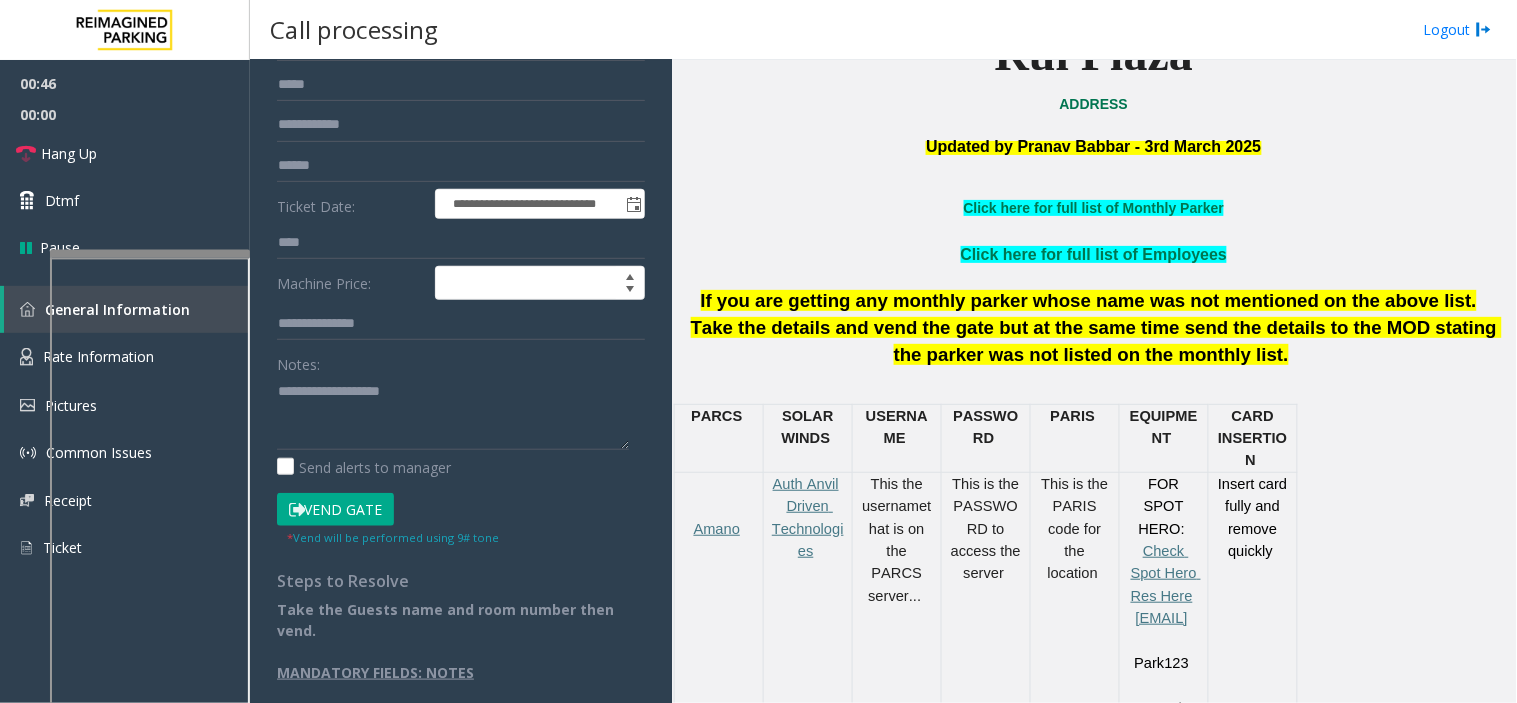 click on "Vend Gate" 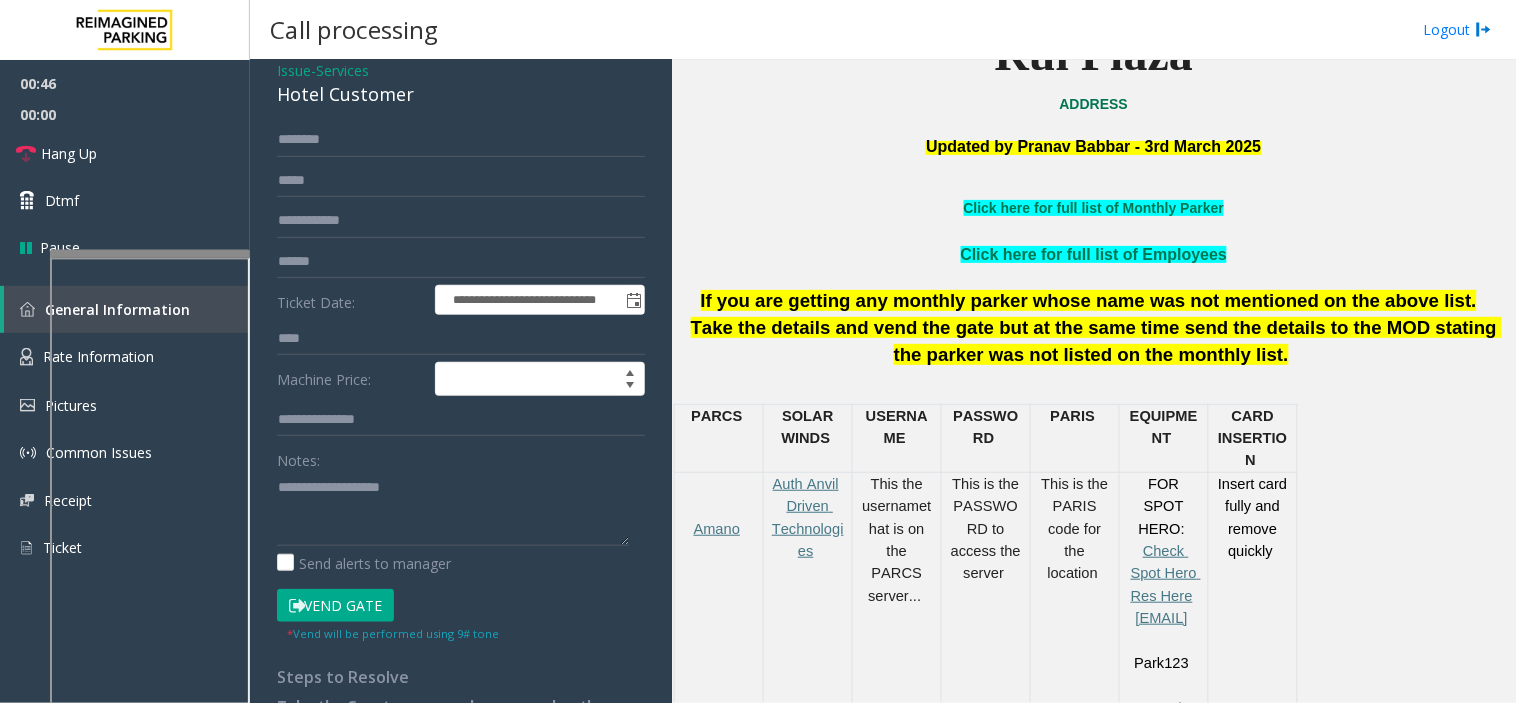 scroll, scrollTop: 0, scrollLeft: 0, axis: both 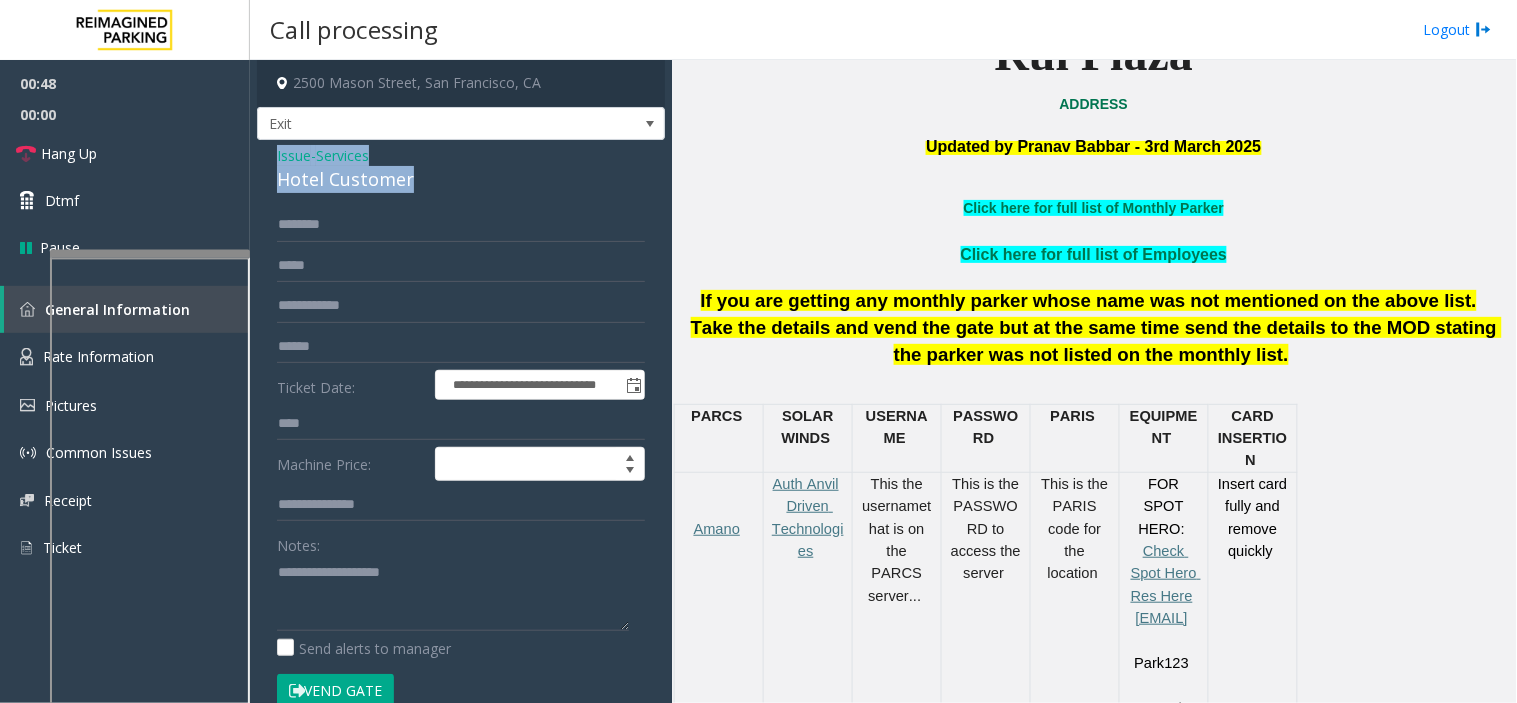 drag, startPoint x: 426, startPoint y: 177, endPoint x: 258, endPoint y: 148, distance: 170.4846 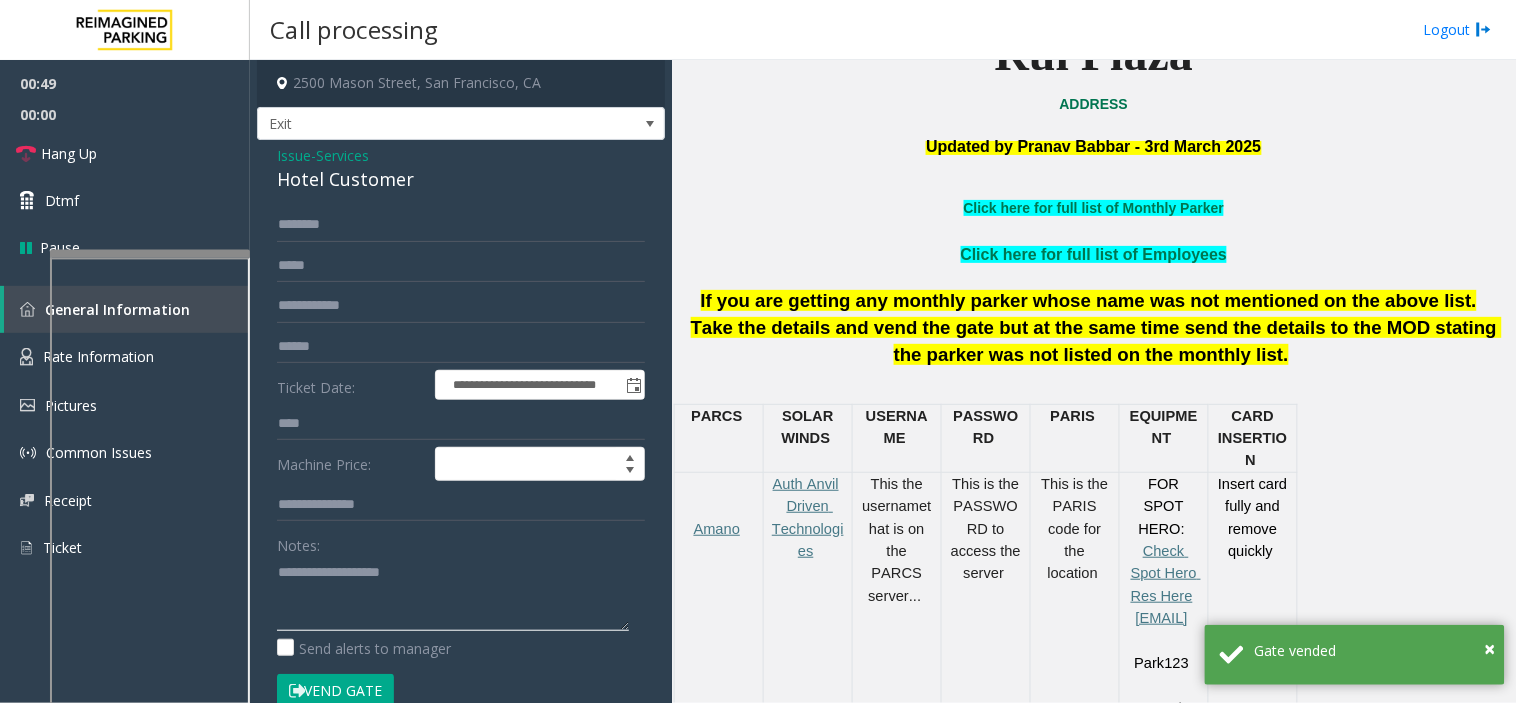 click 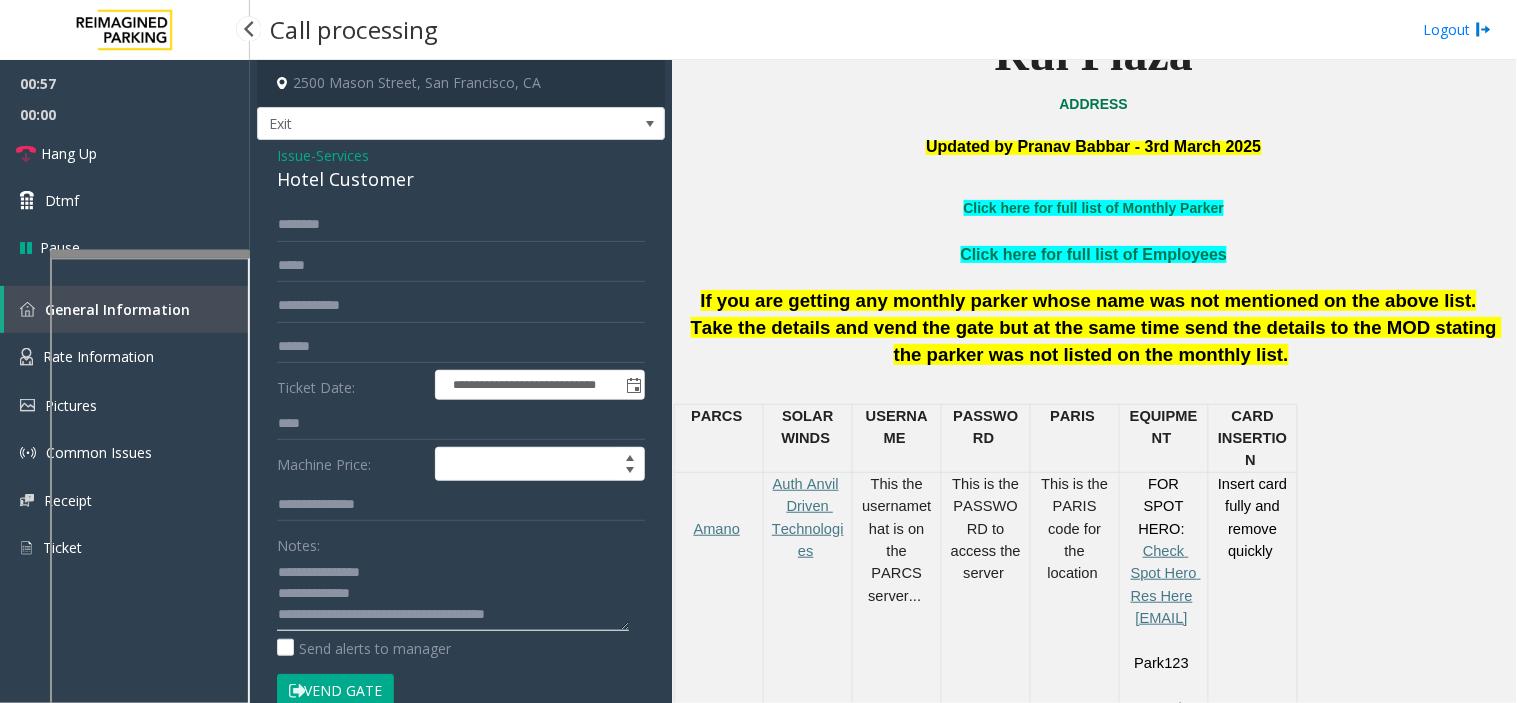 type on "**********" 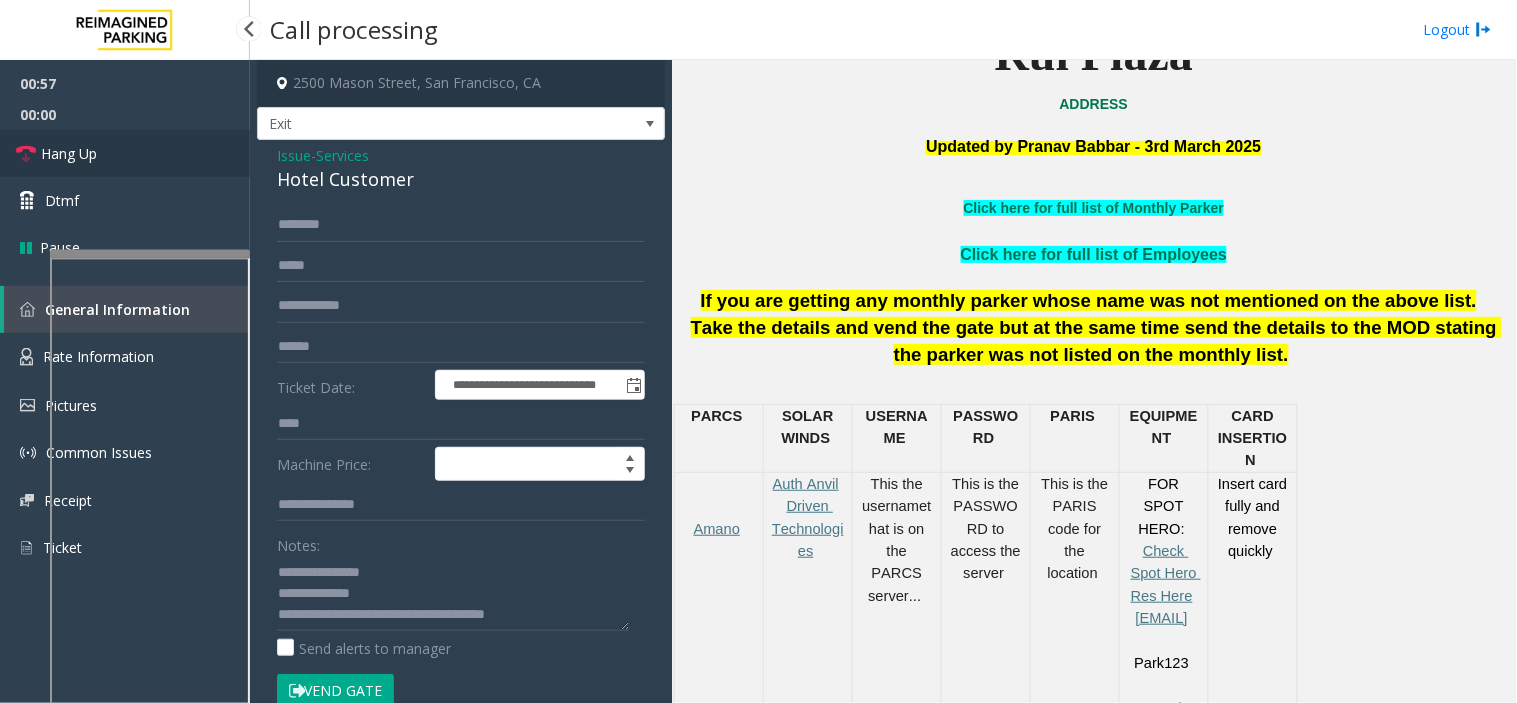drag, startPoint x: 111, startPoint y: 101, endPoint x: 124, endPoint y: 146, distance: 46.840153 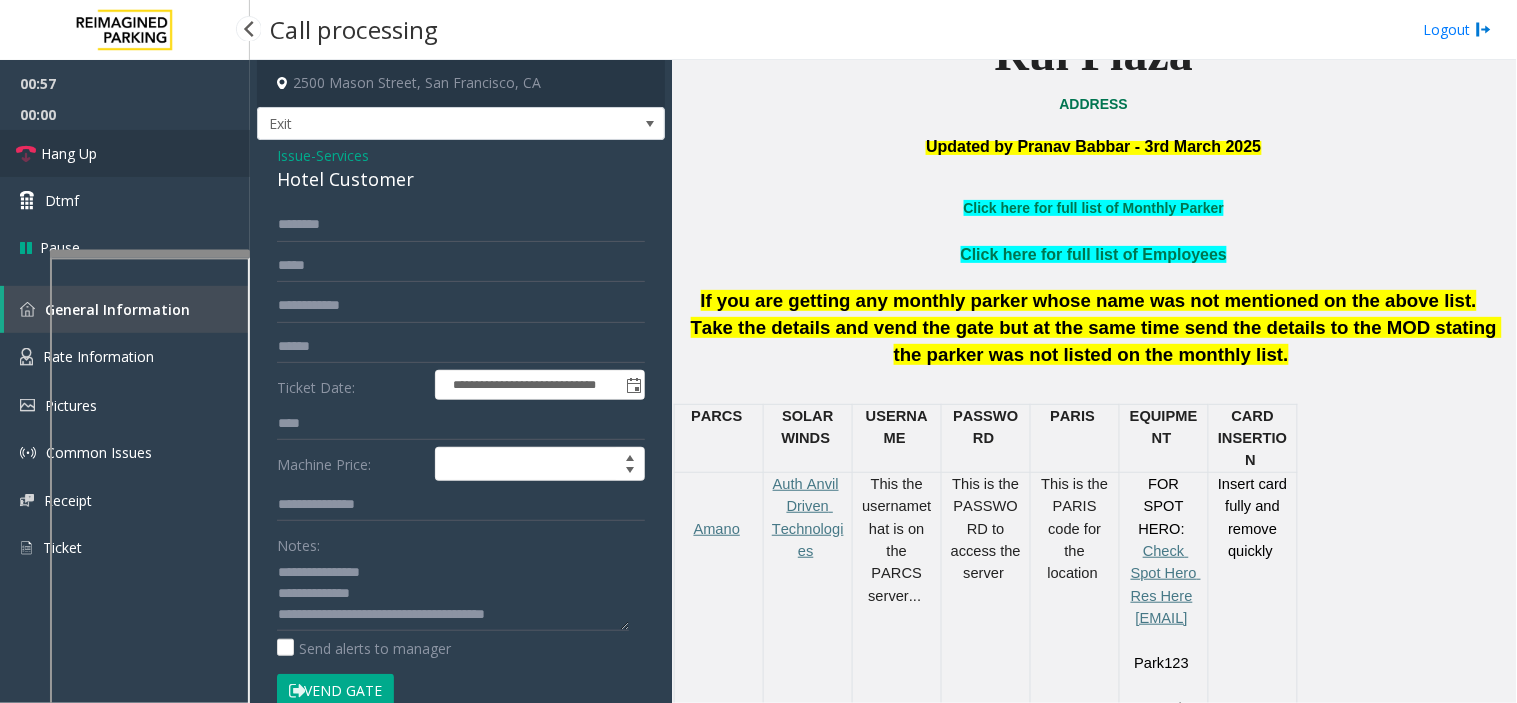 click on "Hang Up" at bounding box center (125, 153) 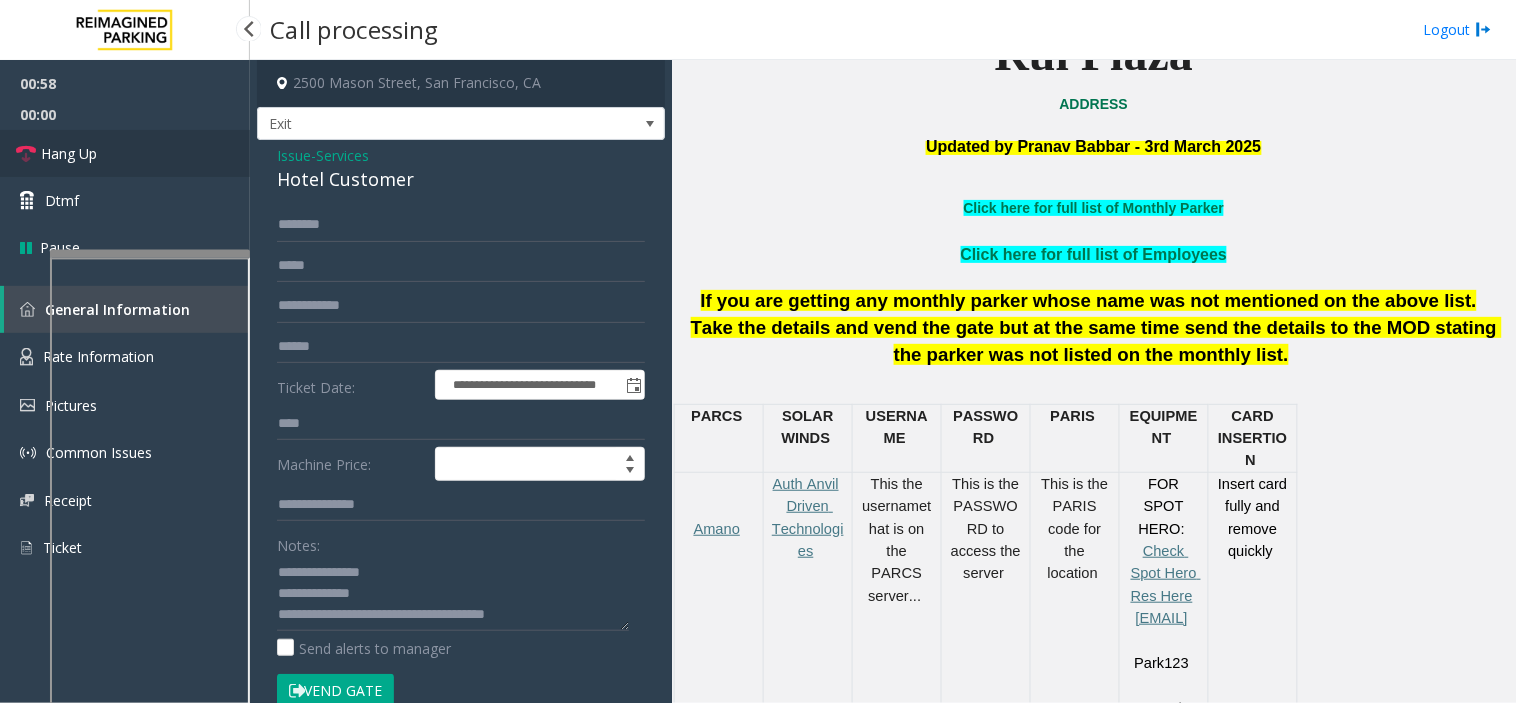 click on "Hang Up" at bounding box center [125, 153] 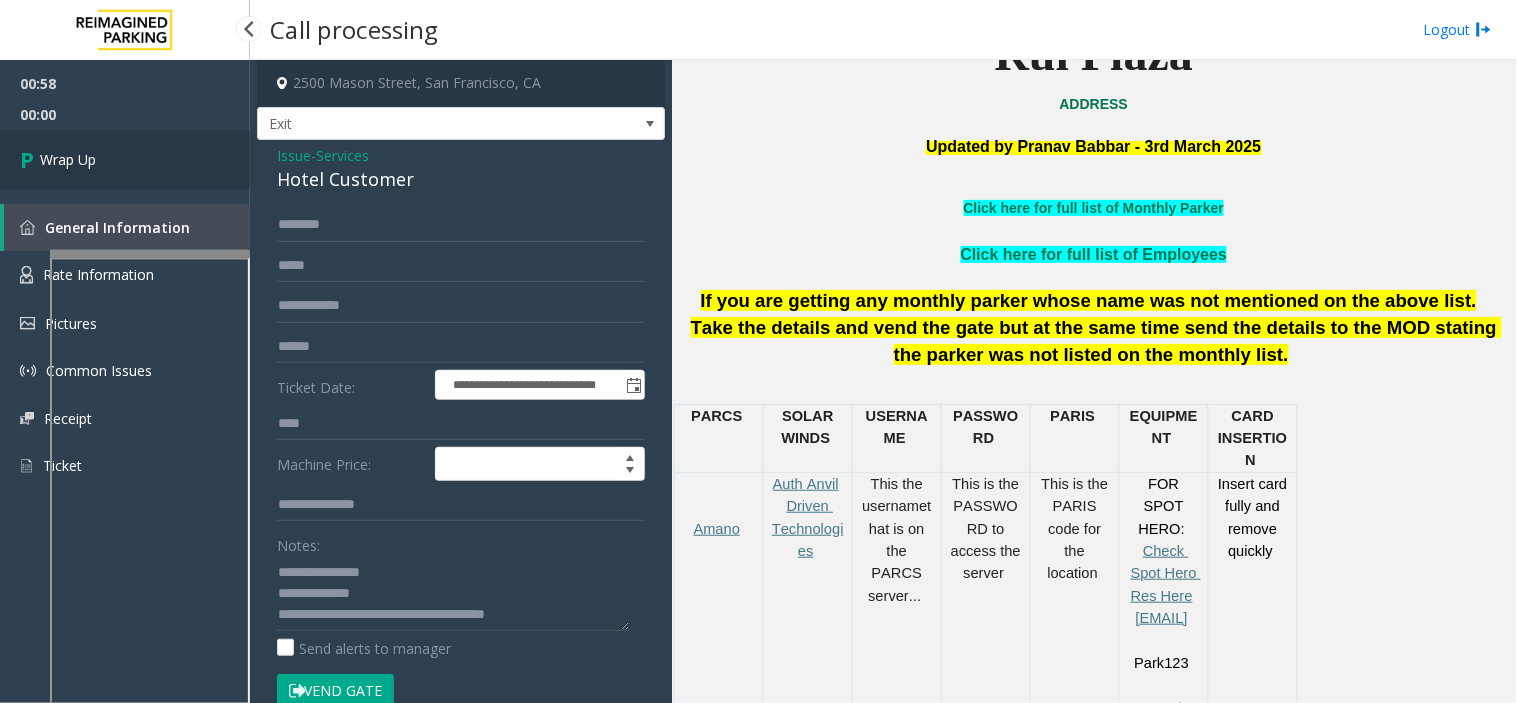 click on "Wrap Up" at bounding box center [125, 159] 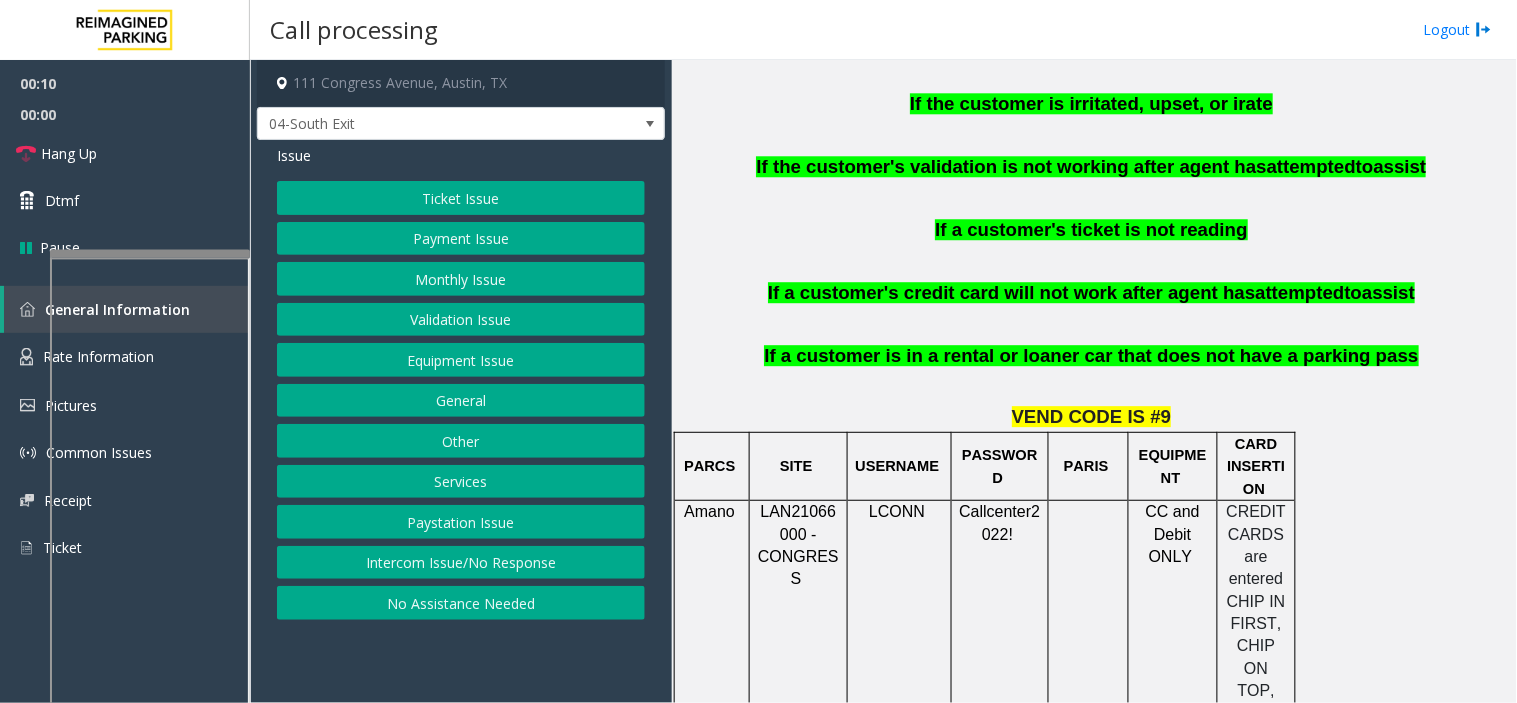 scroll, scrollTop: 1000, scrollLeft: 0, axis: vertical 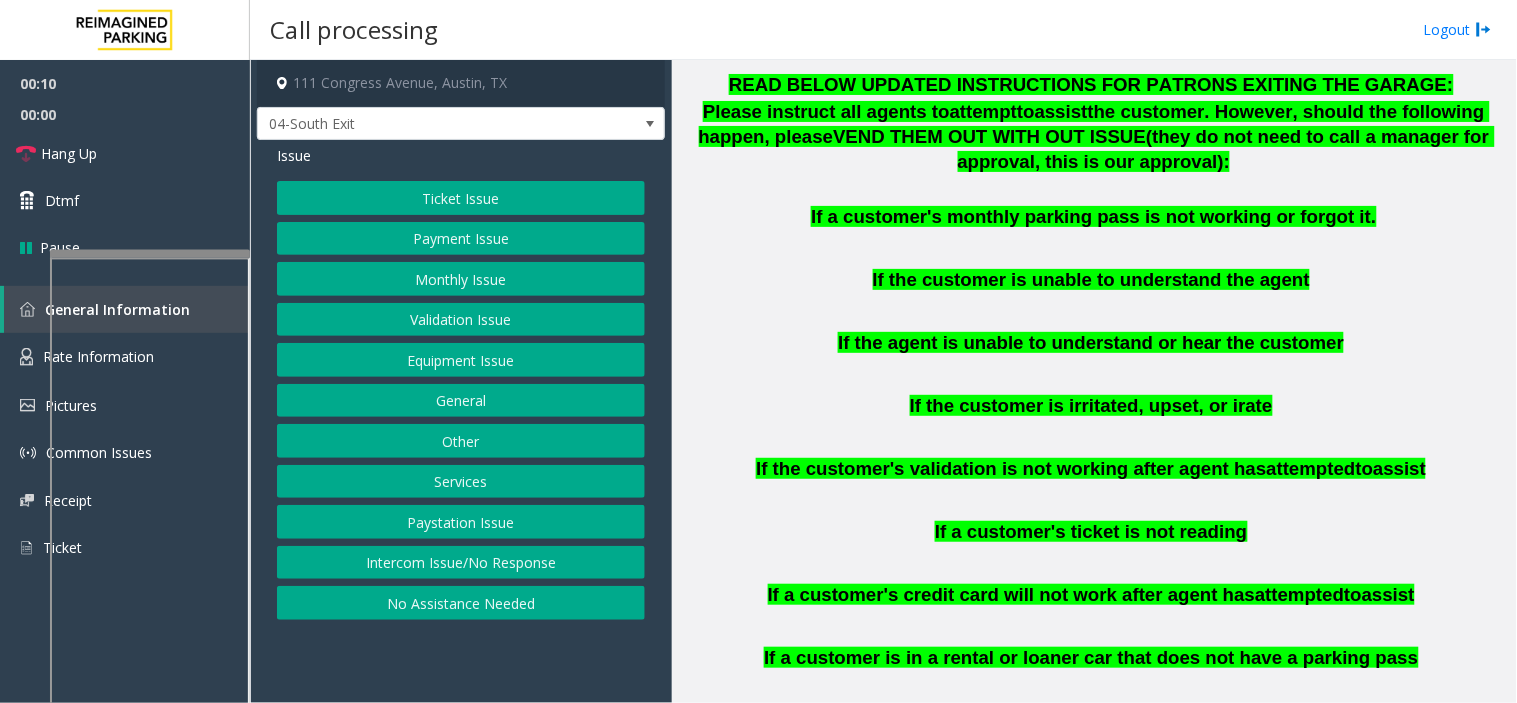 click 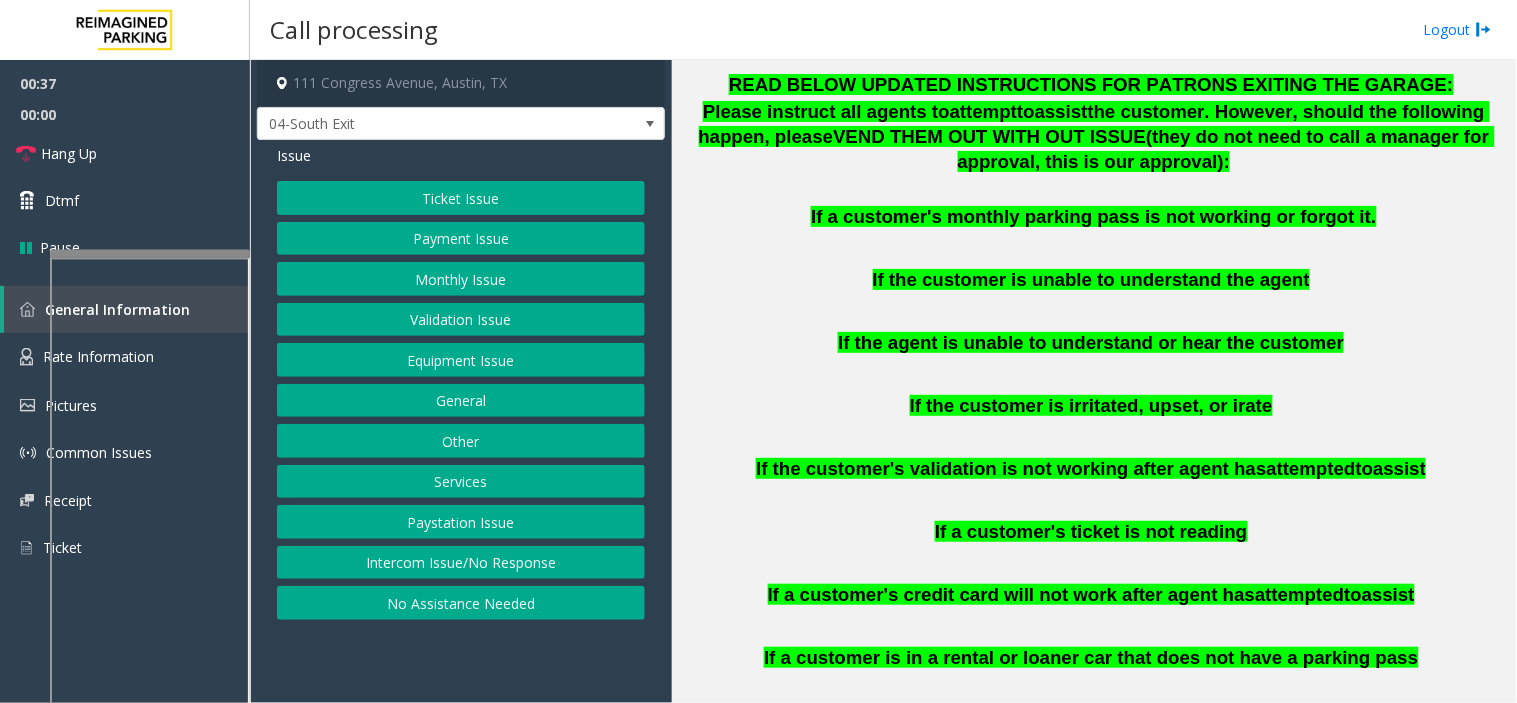 click on "Equipment Issue" 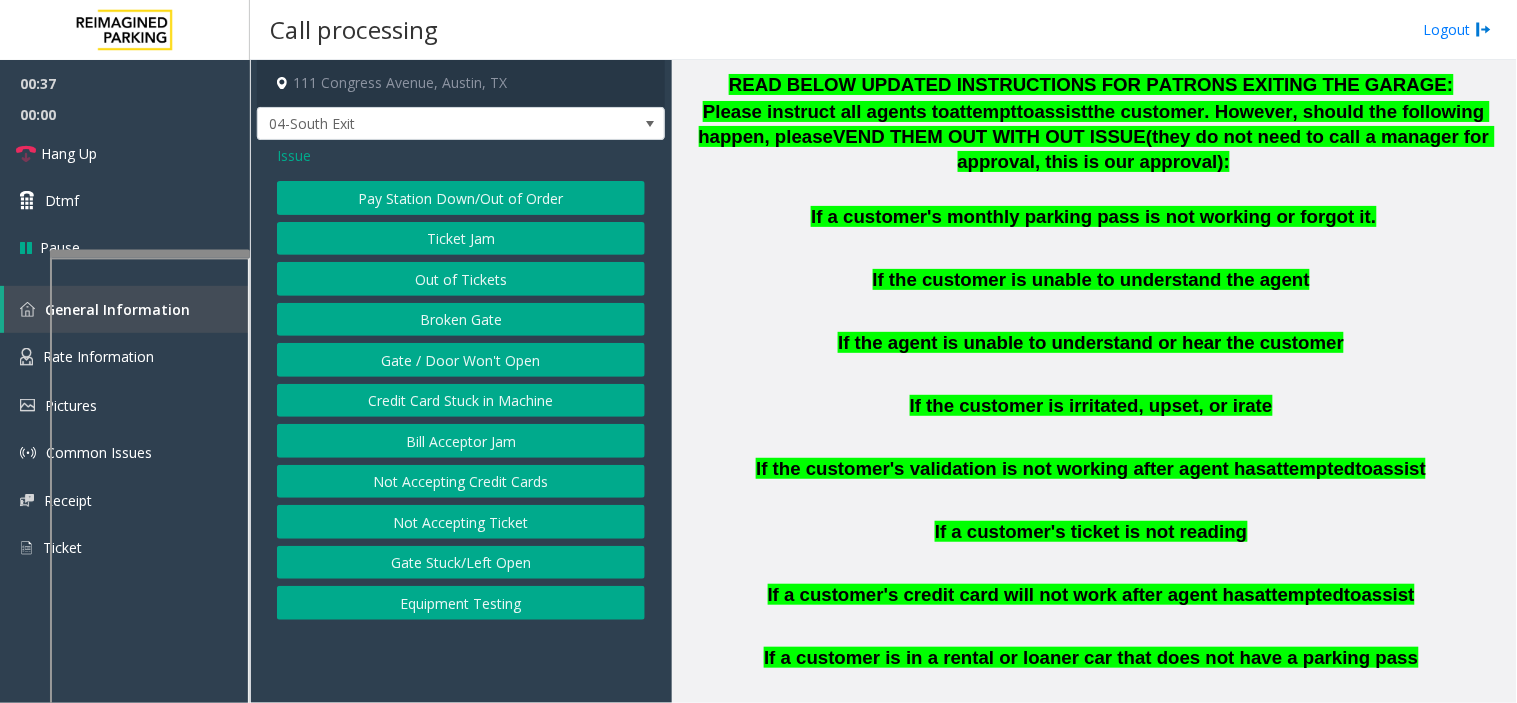 click on "Gate / Door Won't Open" 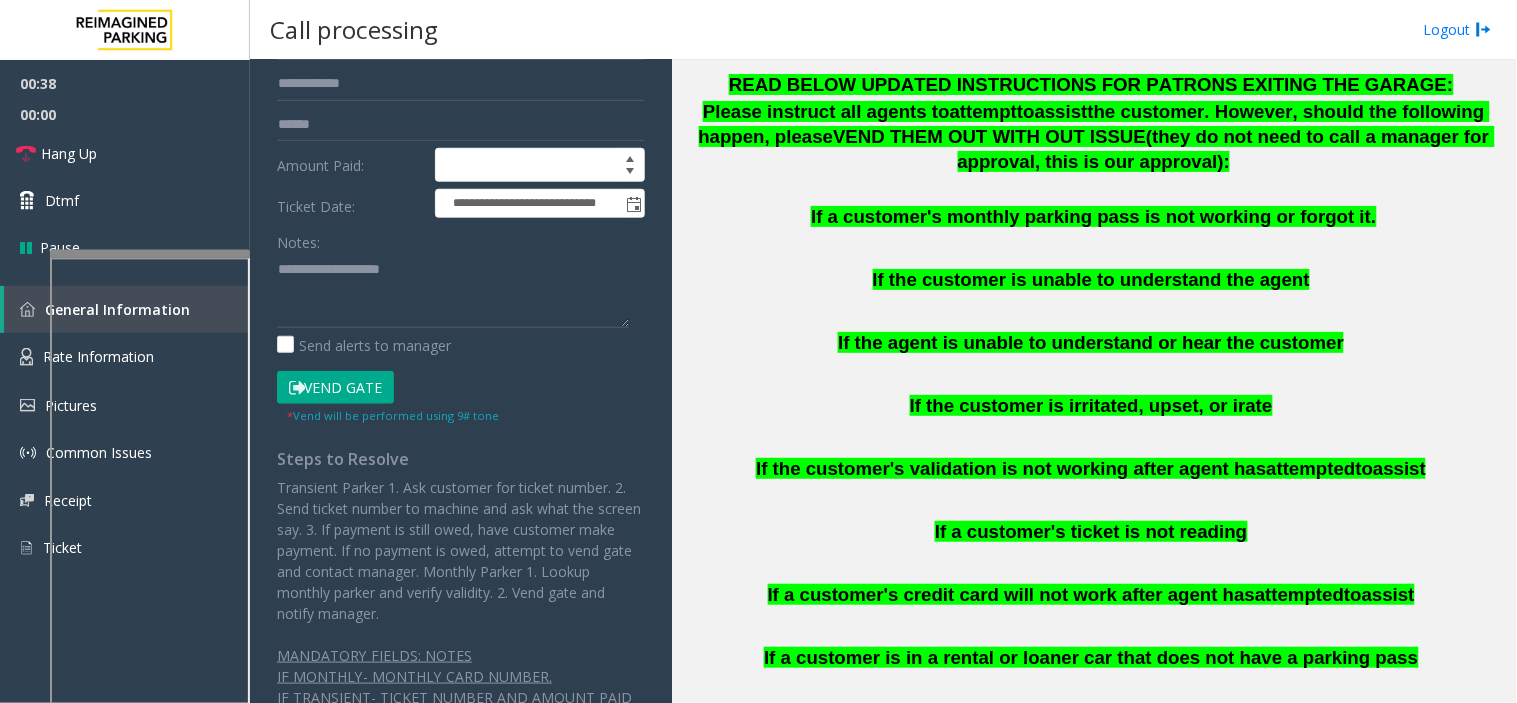click on "Vend Gate" 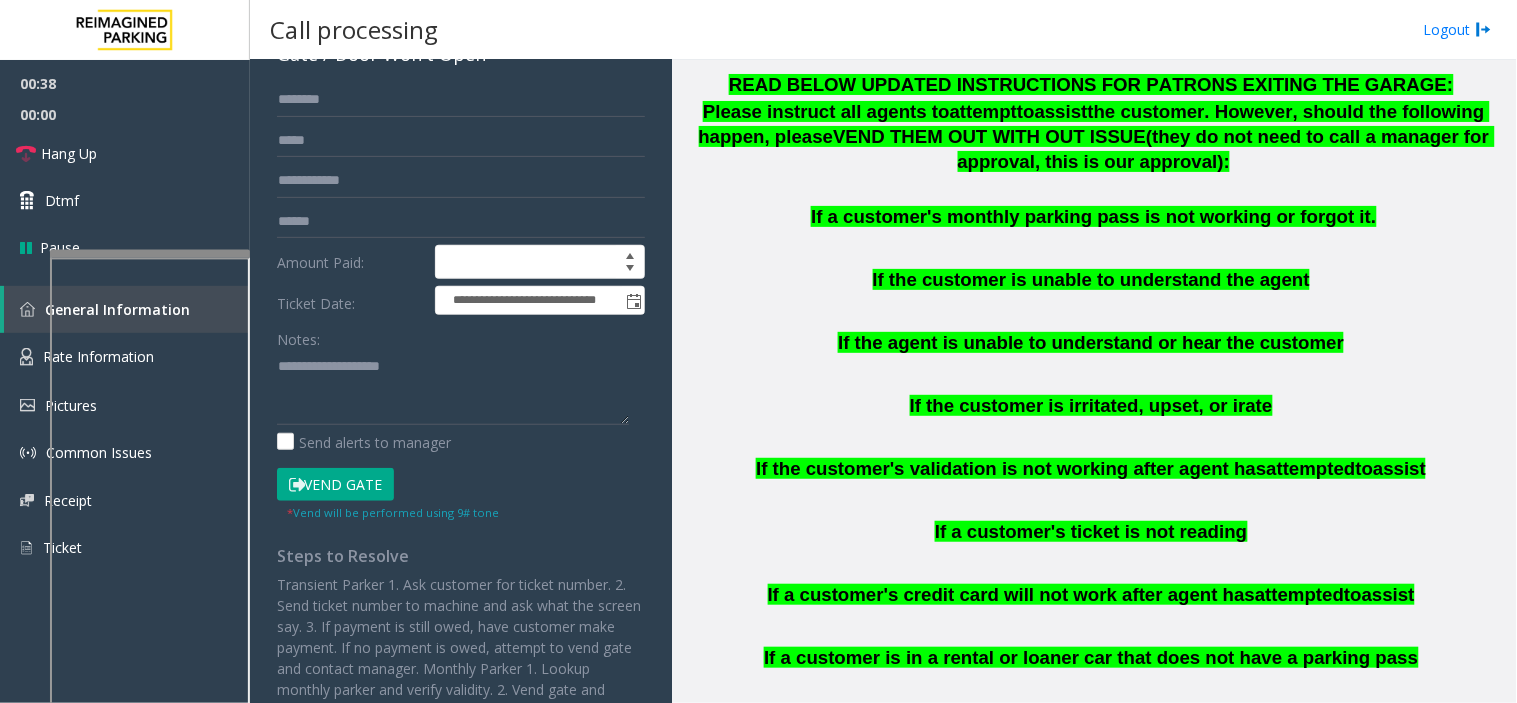 scroll, scrollTop: 0, scrollLeft: 0, axis: both 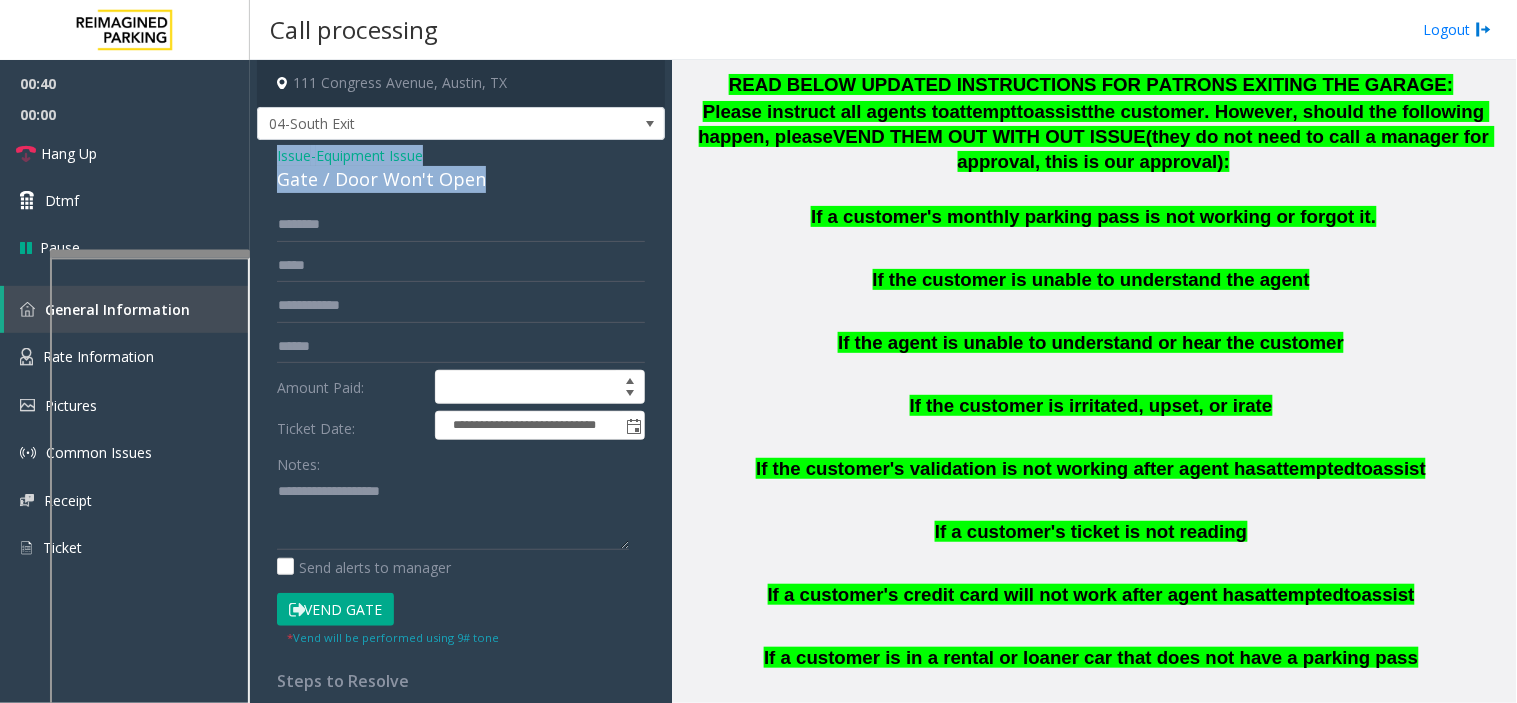 drag, startPoint x: 487, startPoint y: 168, endPoint x: 268, endPoint y: 148, distance: 219.91135 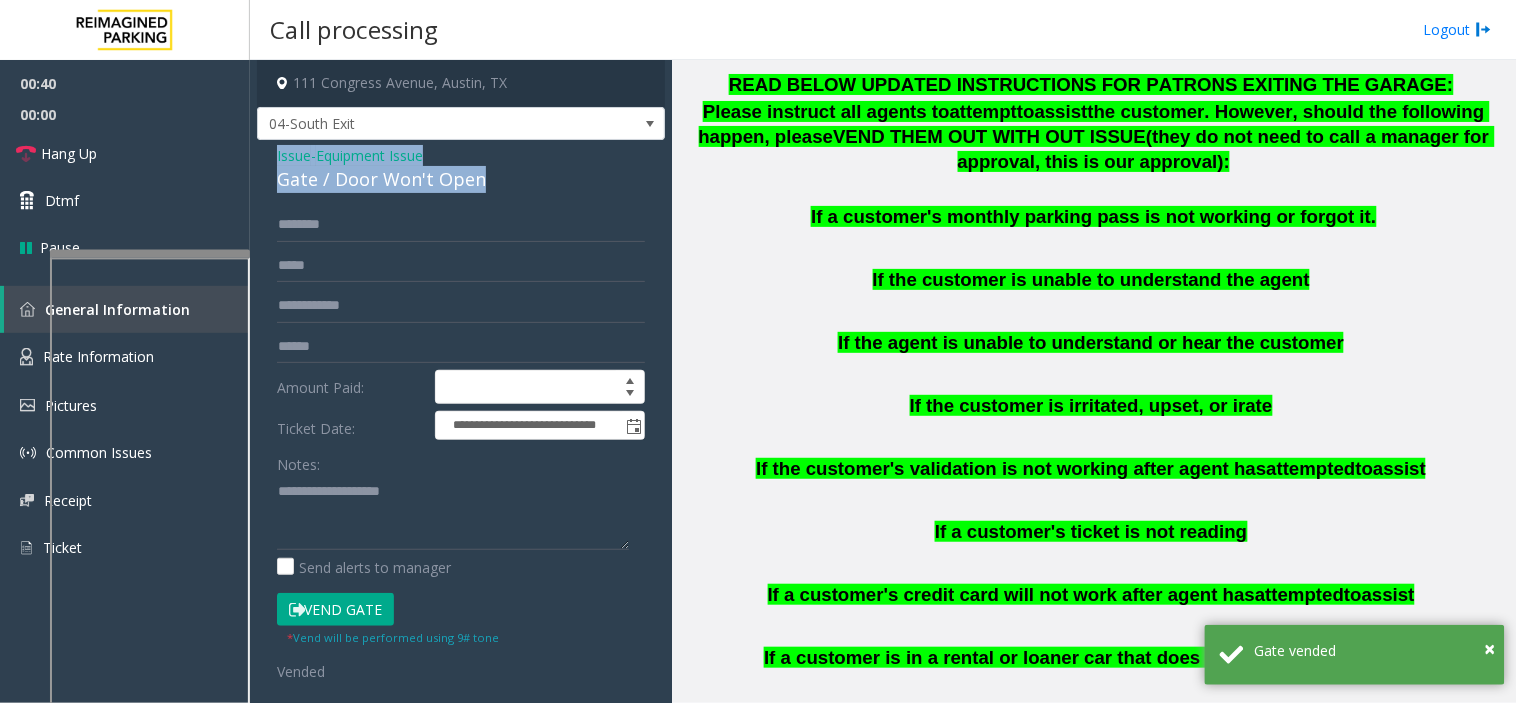 copy on "Issue  -  Equipment Issue Gate / Door Won't Open" 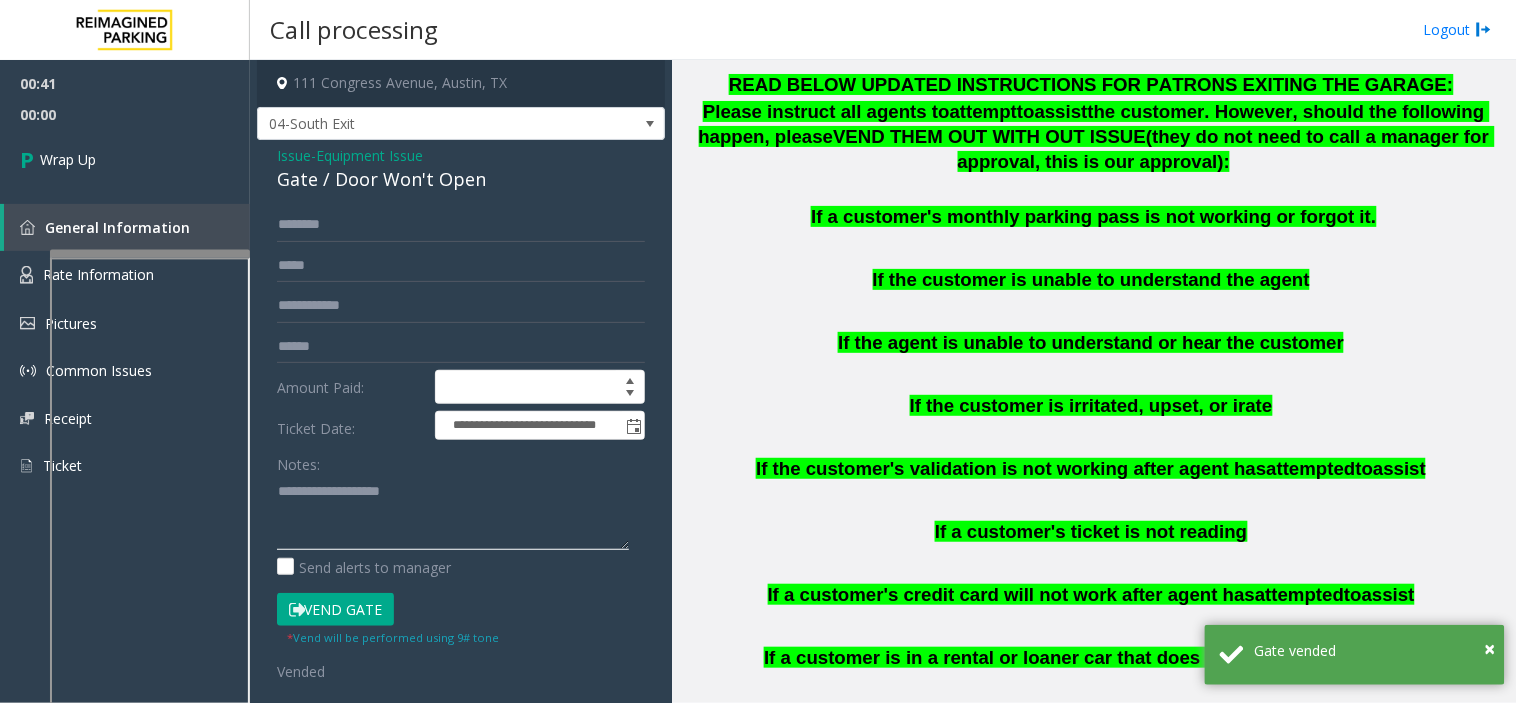 click 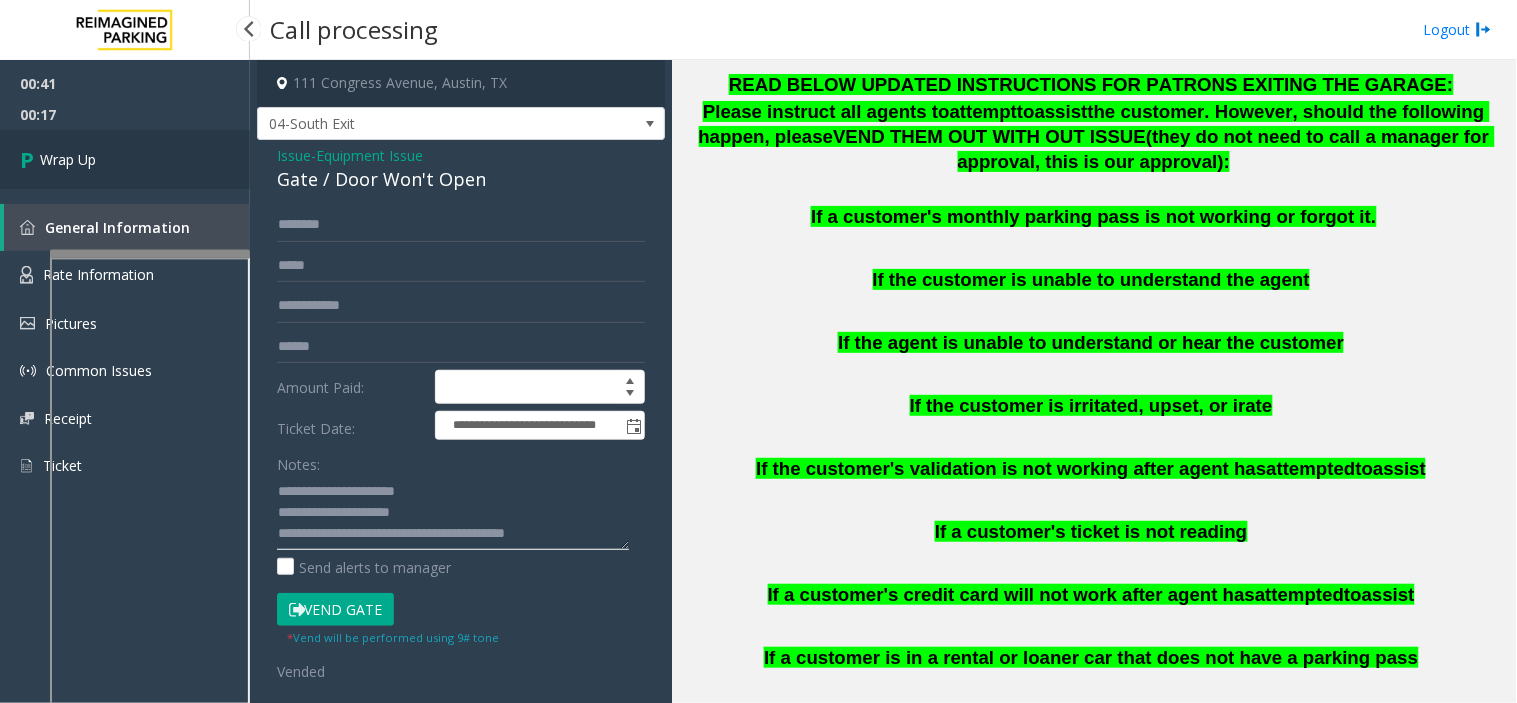 type on "**********" 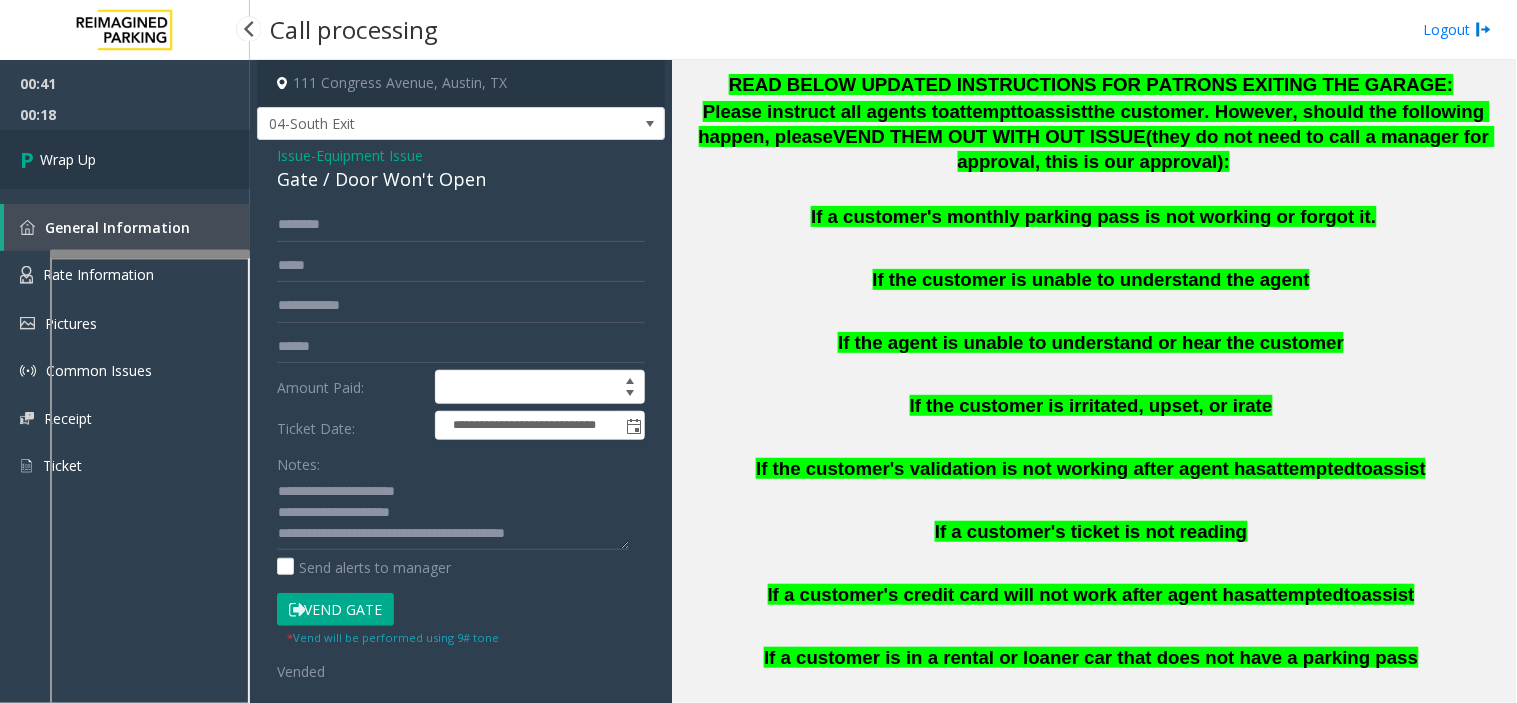click on "Wrap Up" at bounding box center [125, 159] 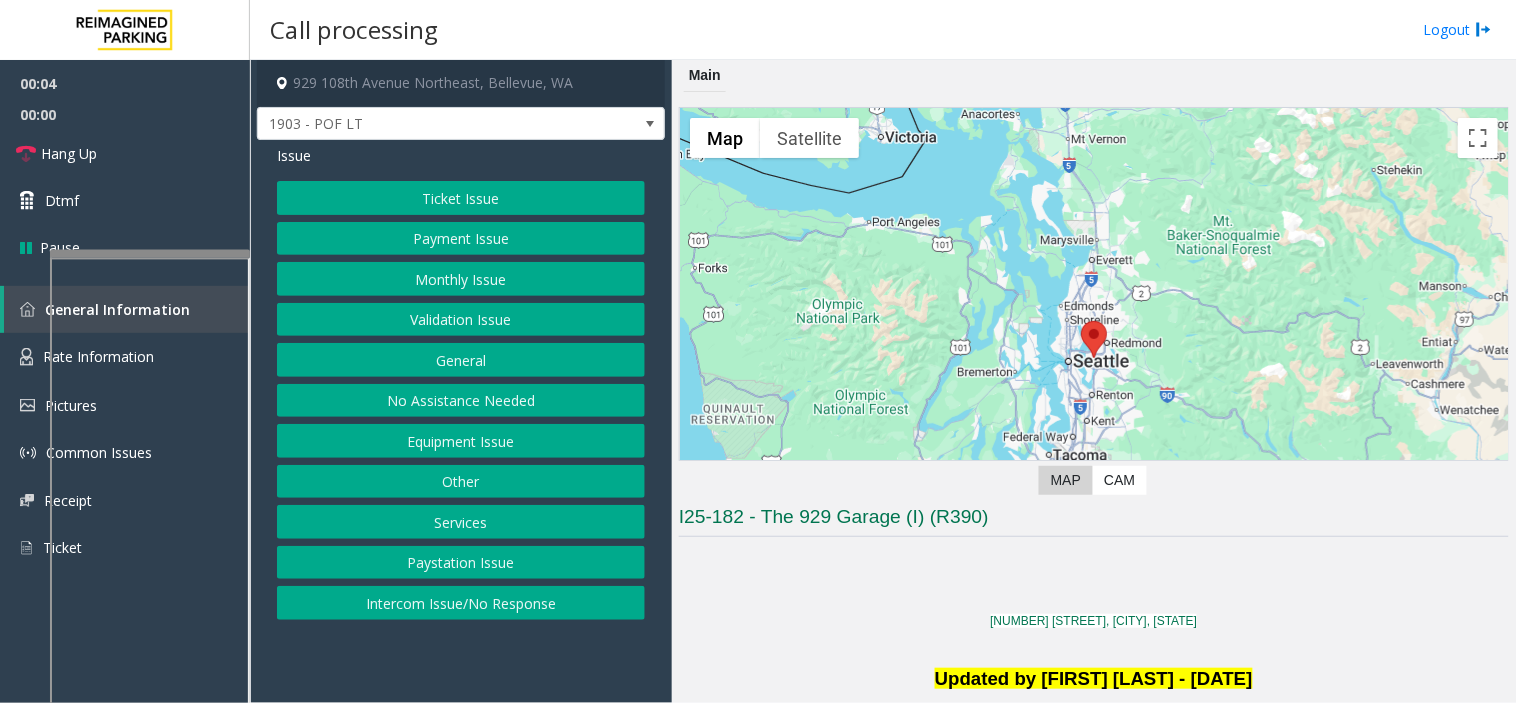 click on "Intercom Issue/No Response" 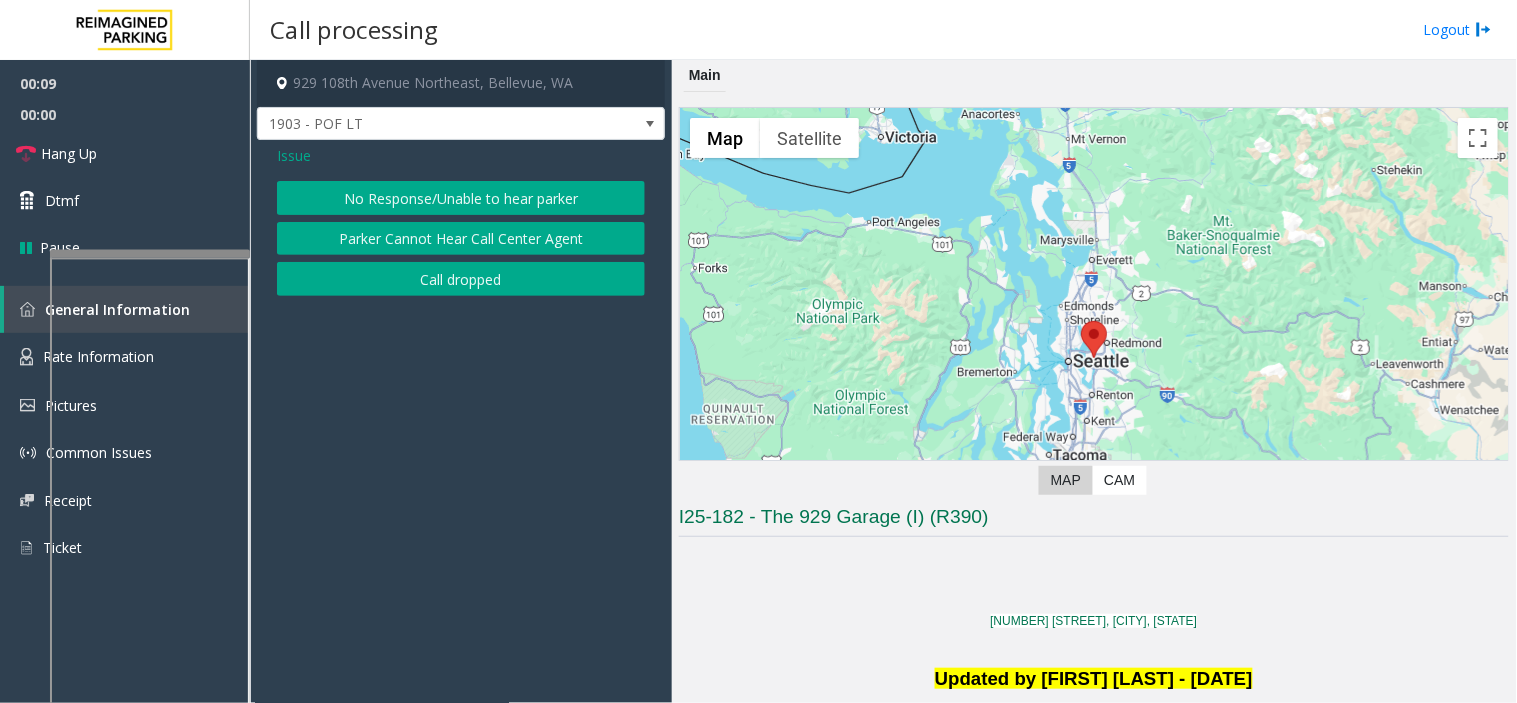click on "No Response/Unable to hear parker" 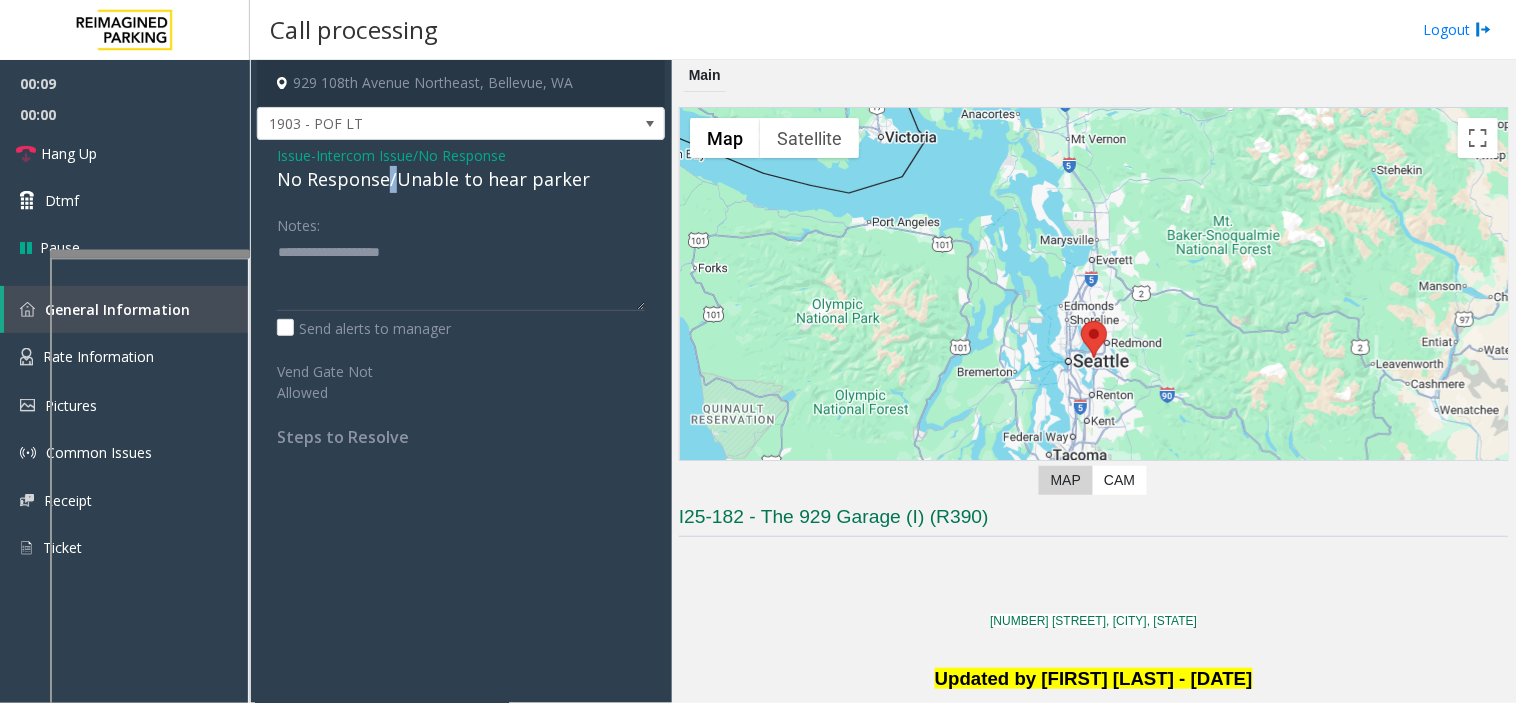 click on "No Response/Unable to hear parker" 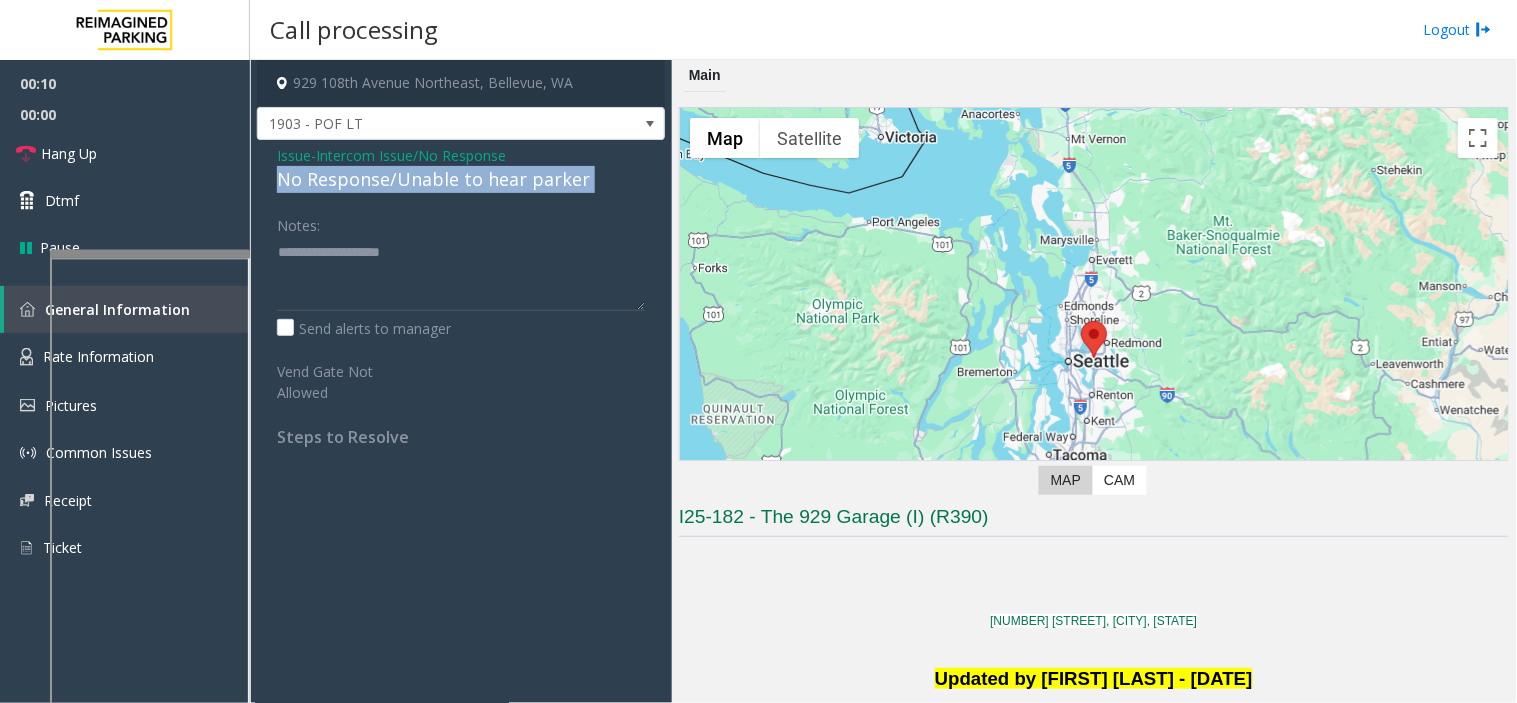 click on "No Response/Unable to hear parker" 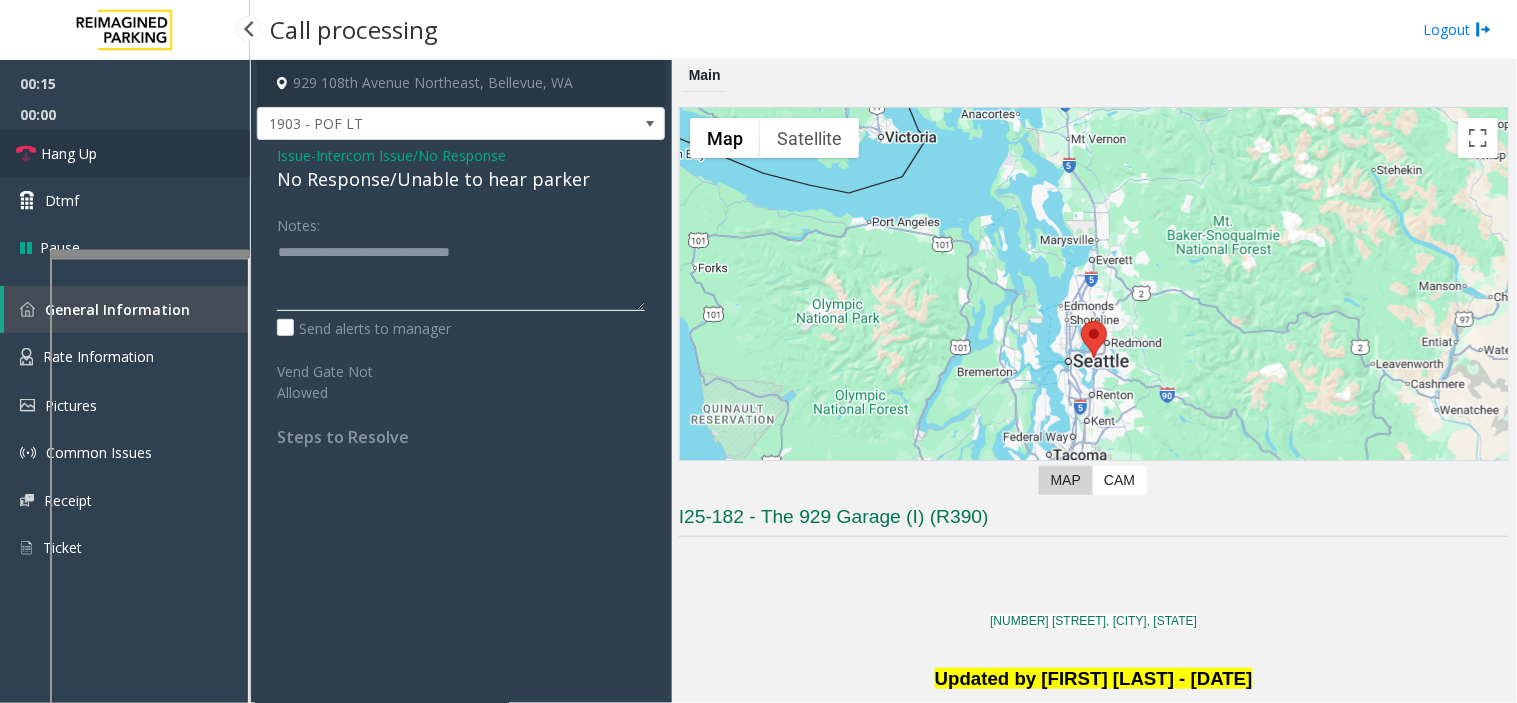 type on "**********" 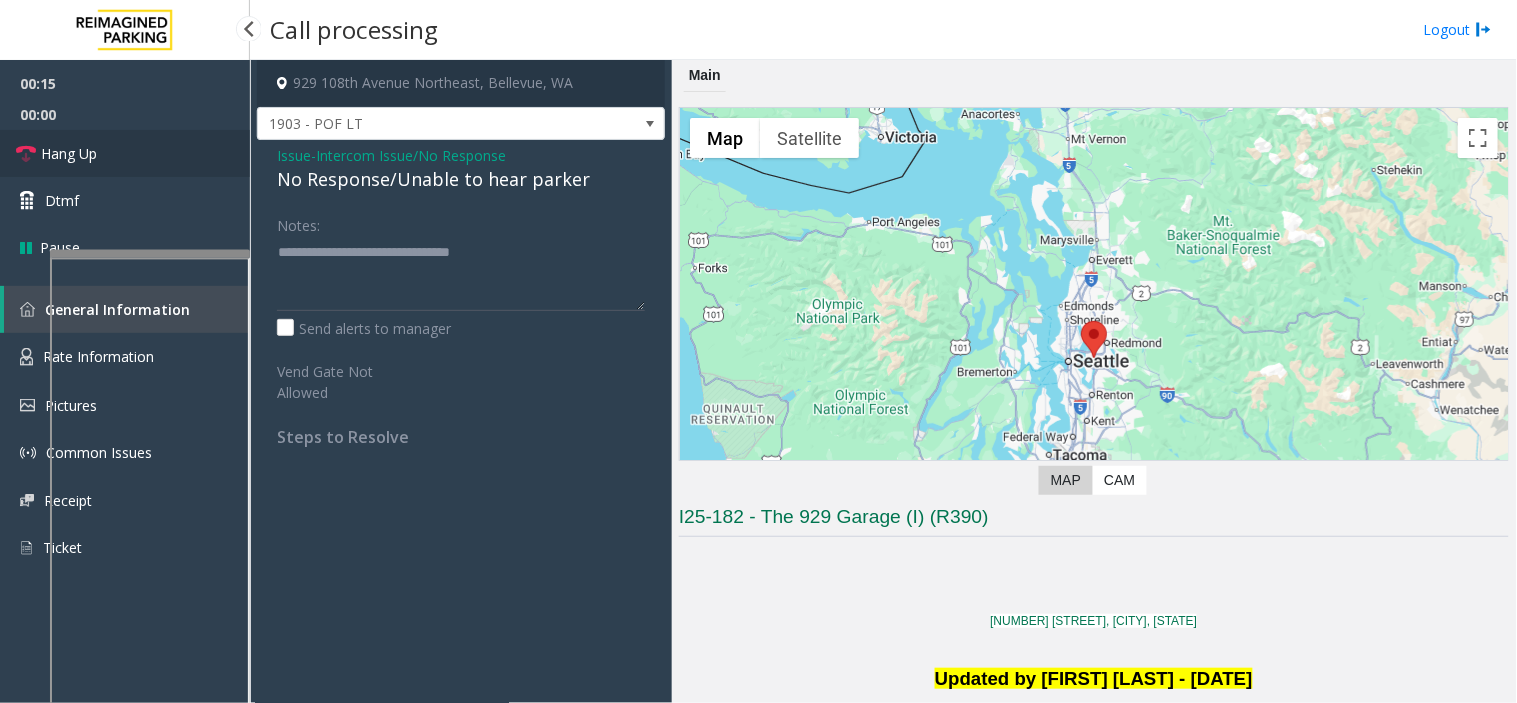 click on "Hang Up" at bounding box center (125, 153) 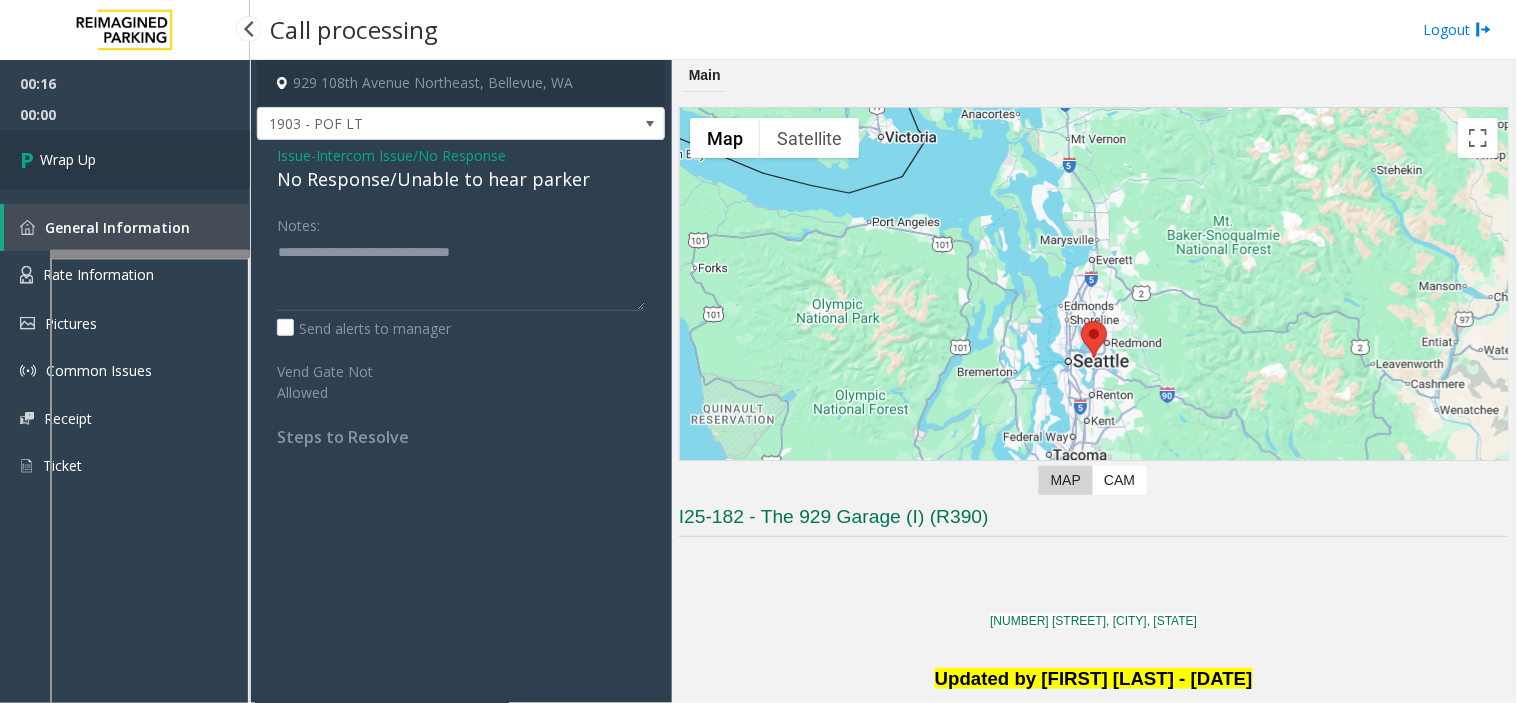 click on "Wrap Up" at bounding box center (125, 159) 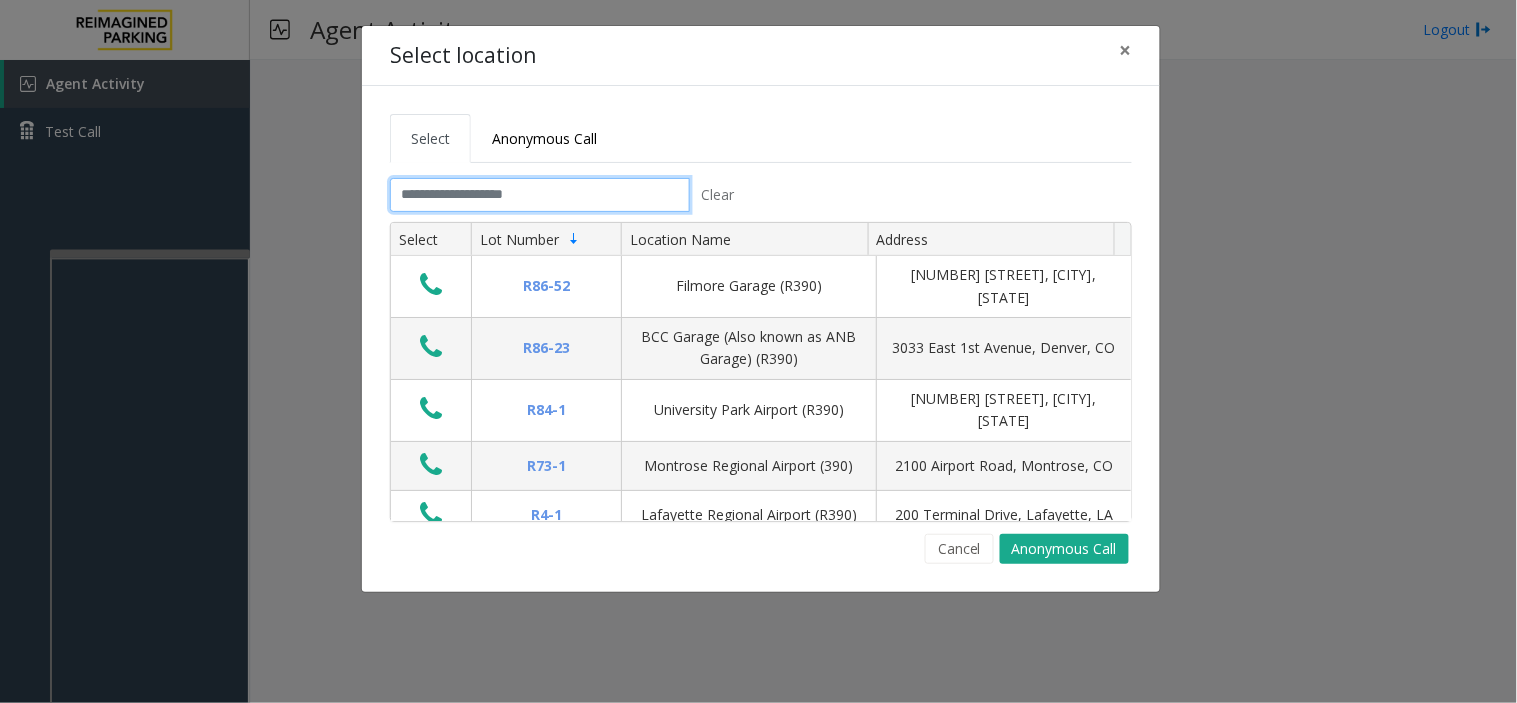 click 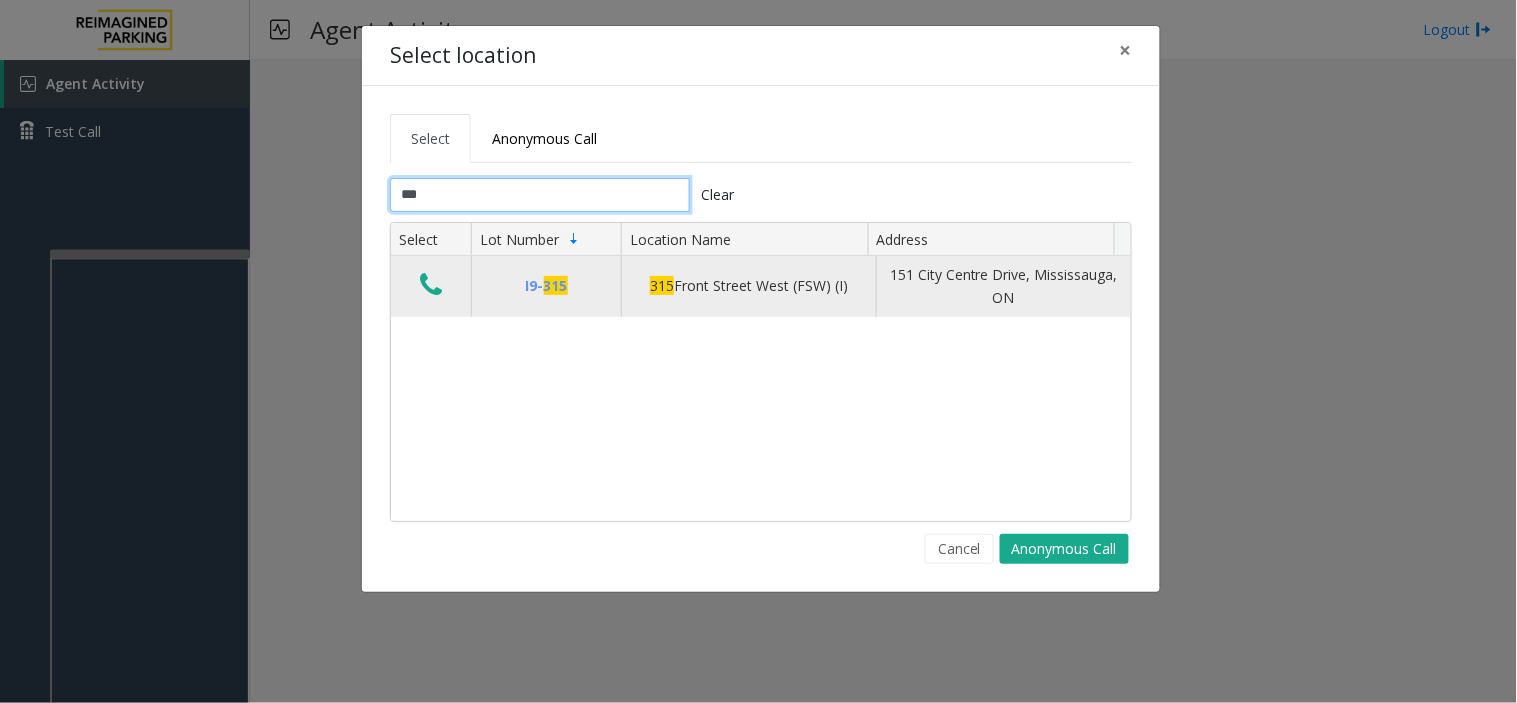 type on "***" 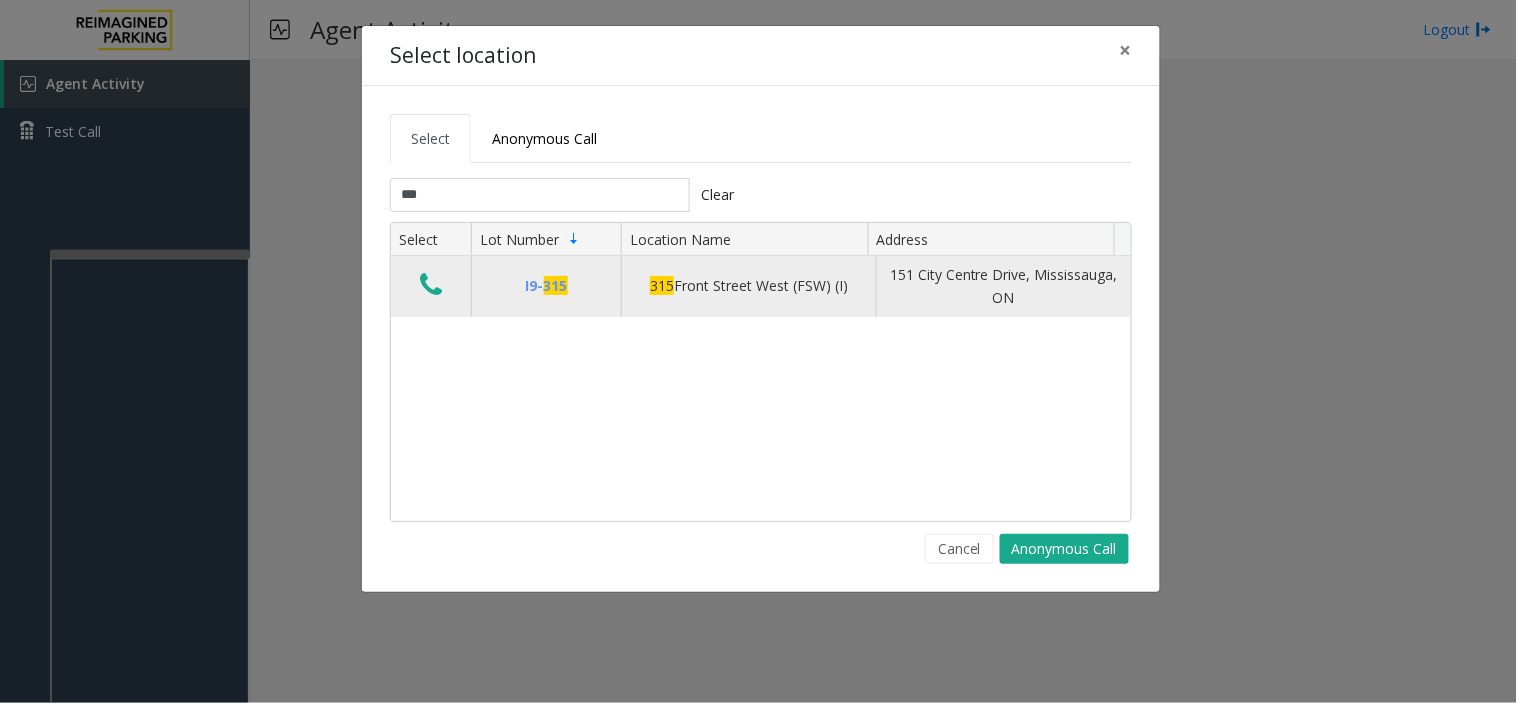 click 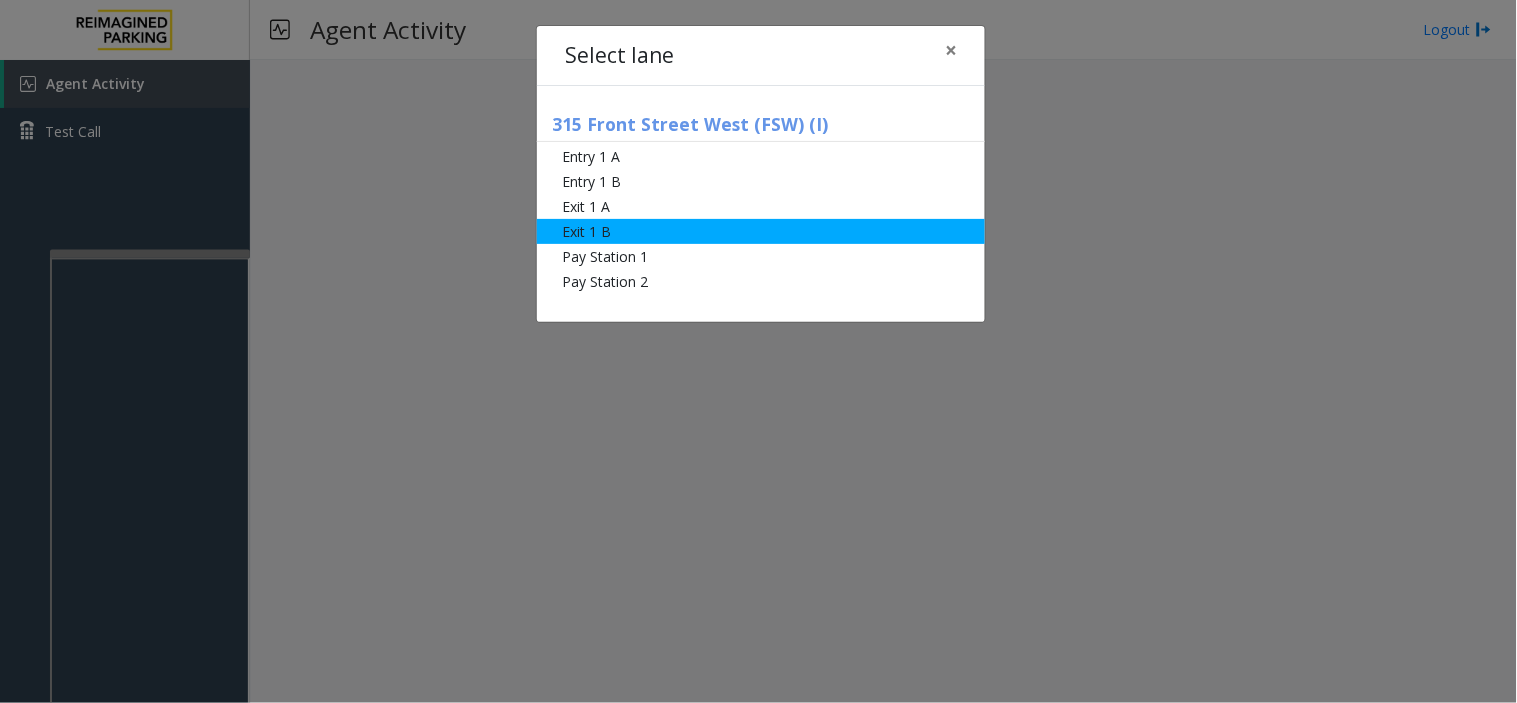click on "Exit 1 B" 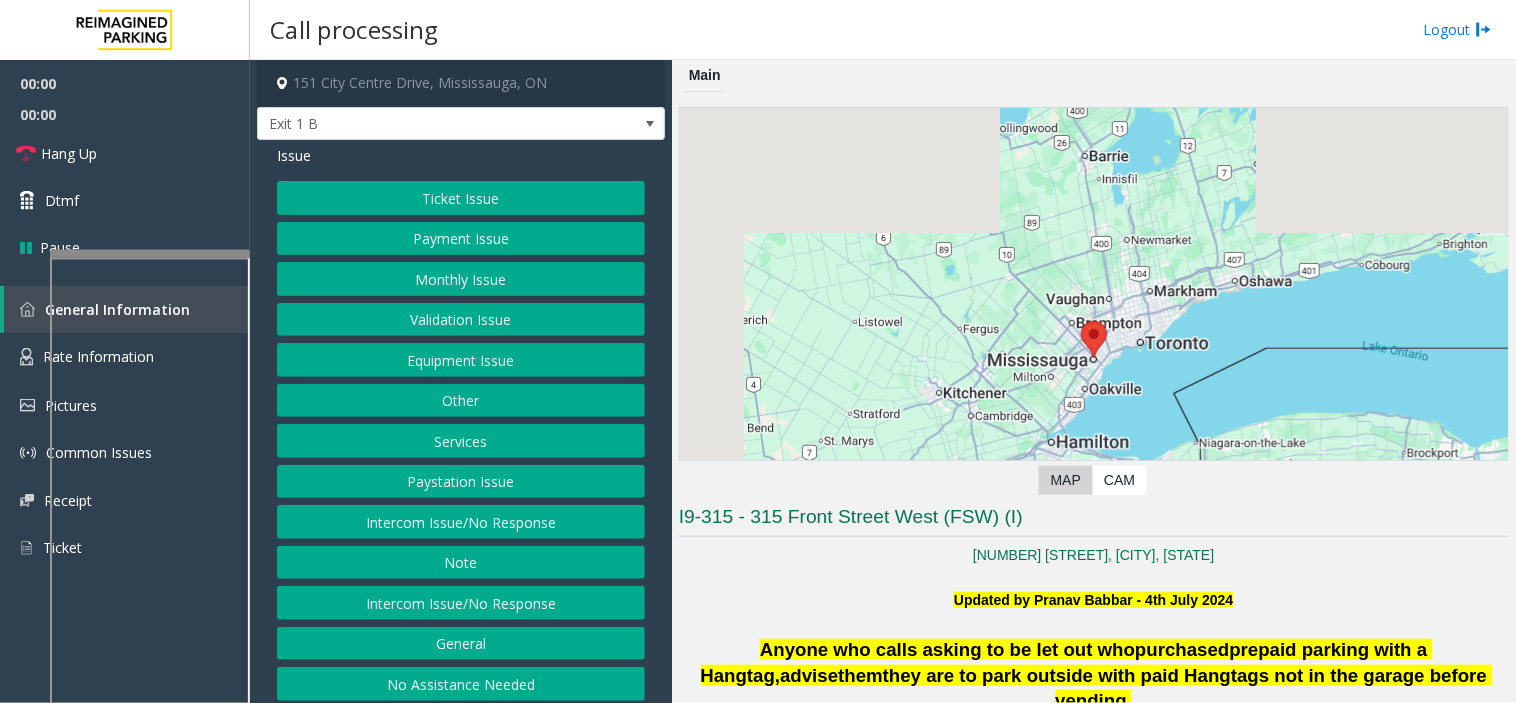 scroll, scrollTop: 222, scrollLeft: 0, axis: vertical 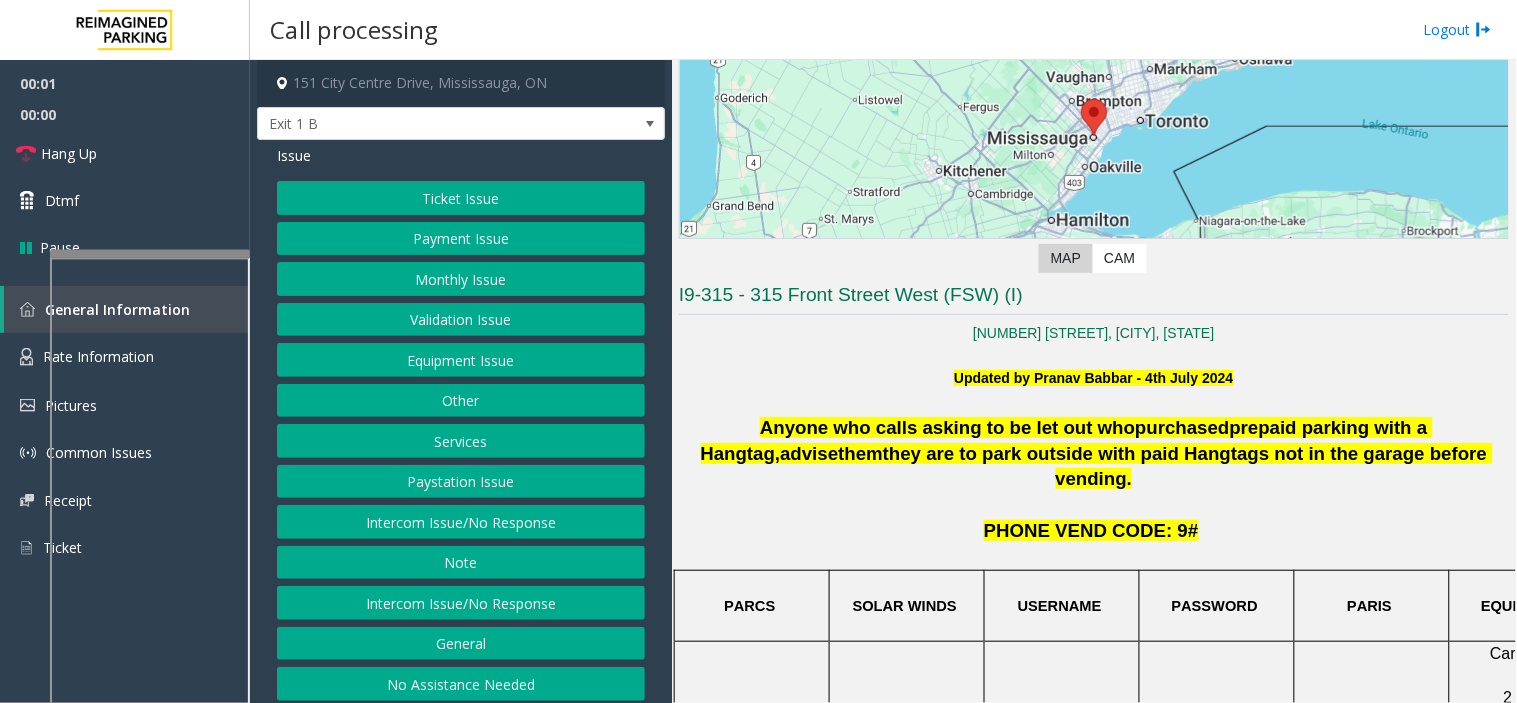 click on "Monthly Issue" 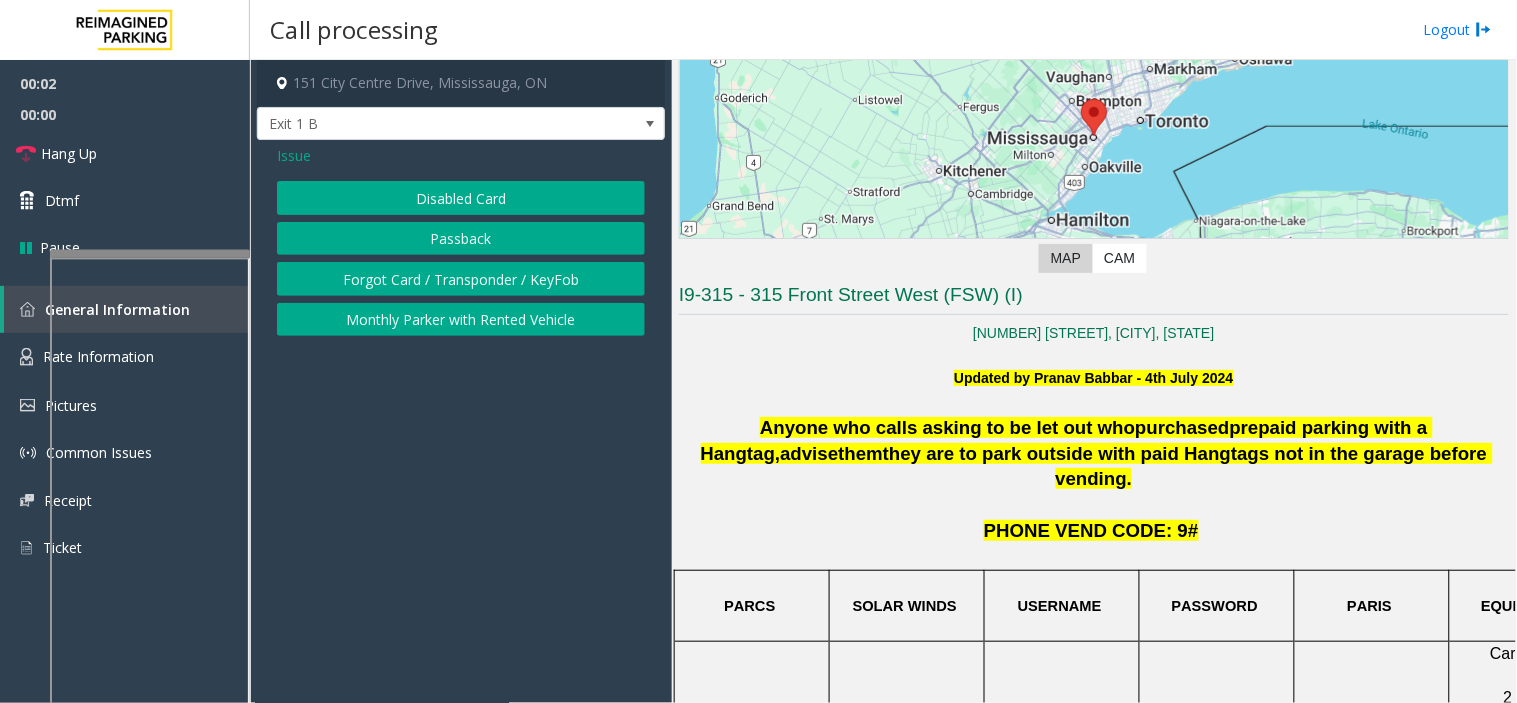 click on "Forgot Card / Transponder / KeyFob" 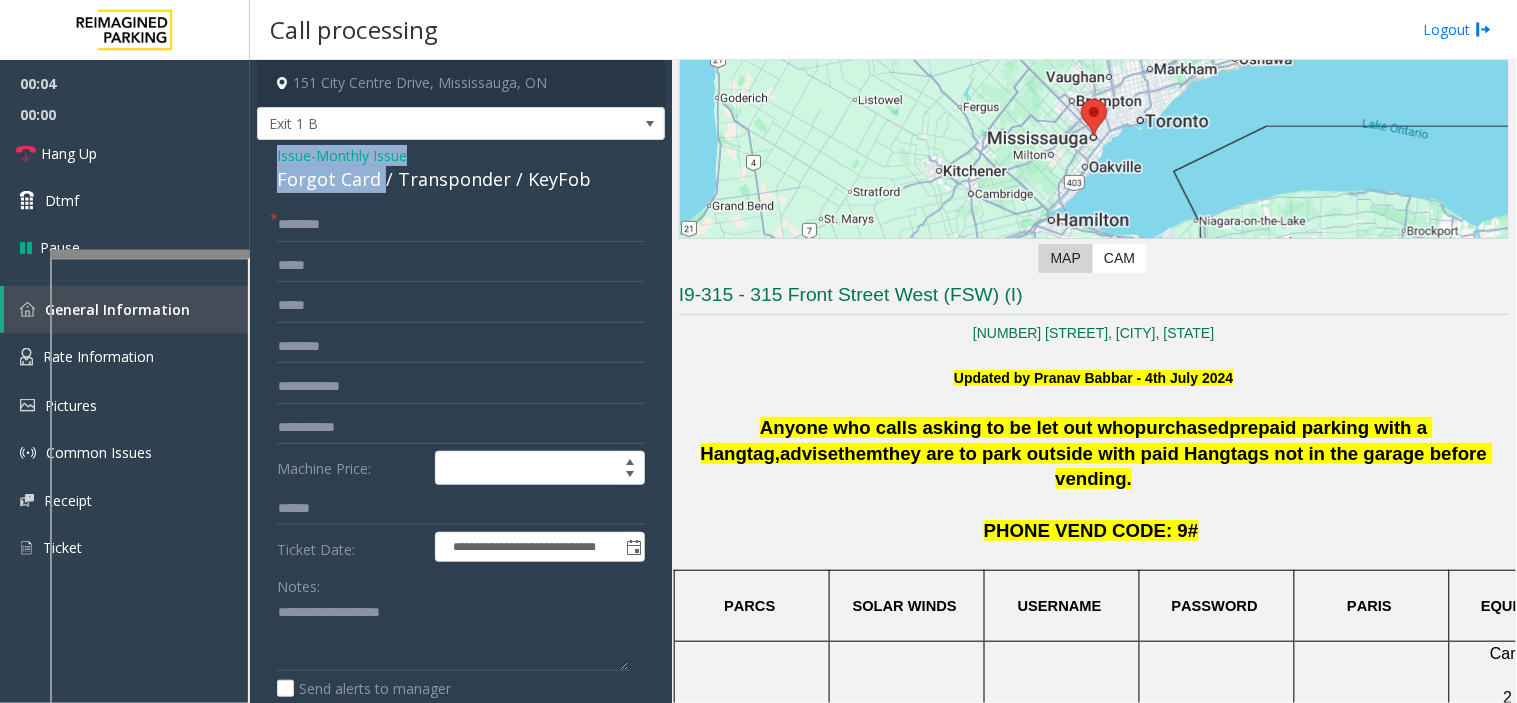 drag, startPoint x: 380, startPoint y: 180, endPoint x: 264, endPoint y: 147, distance: 120.60265 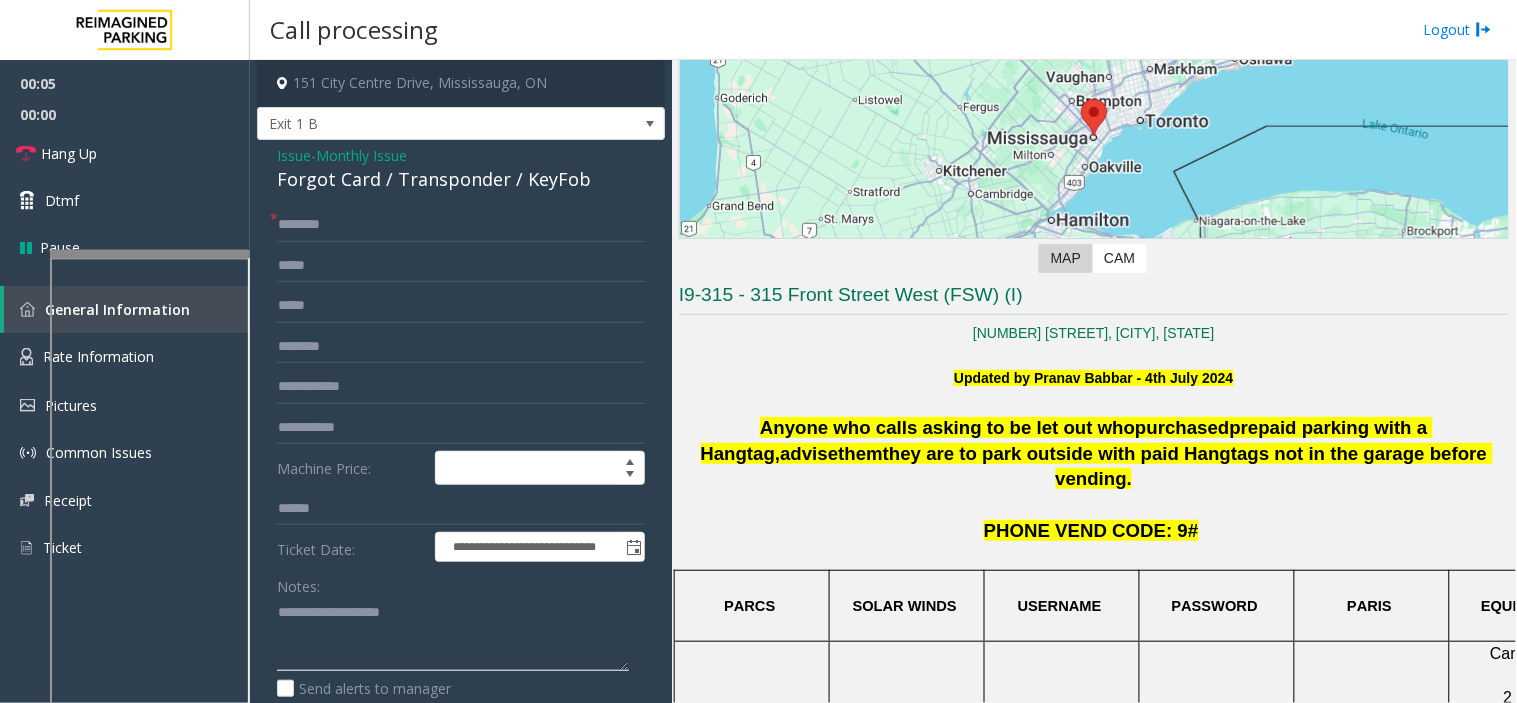 click 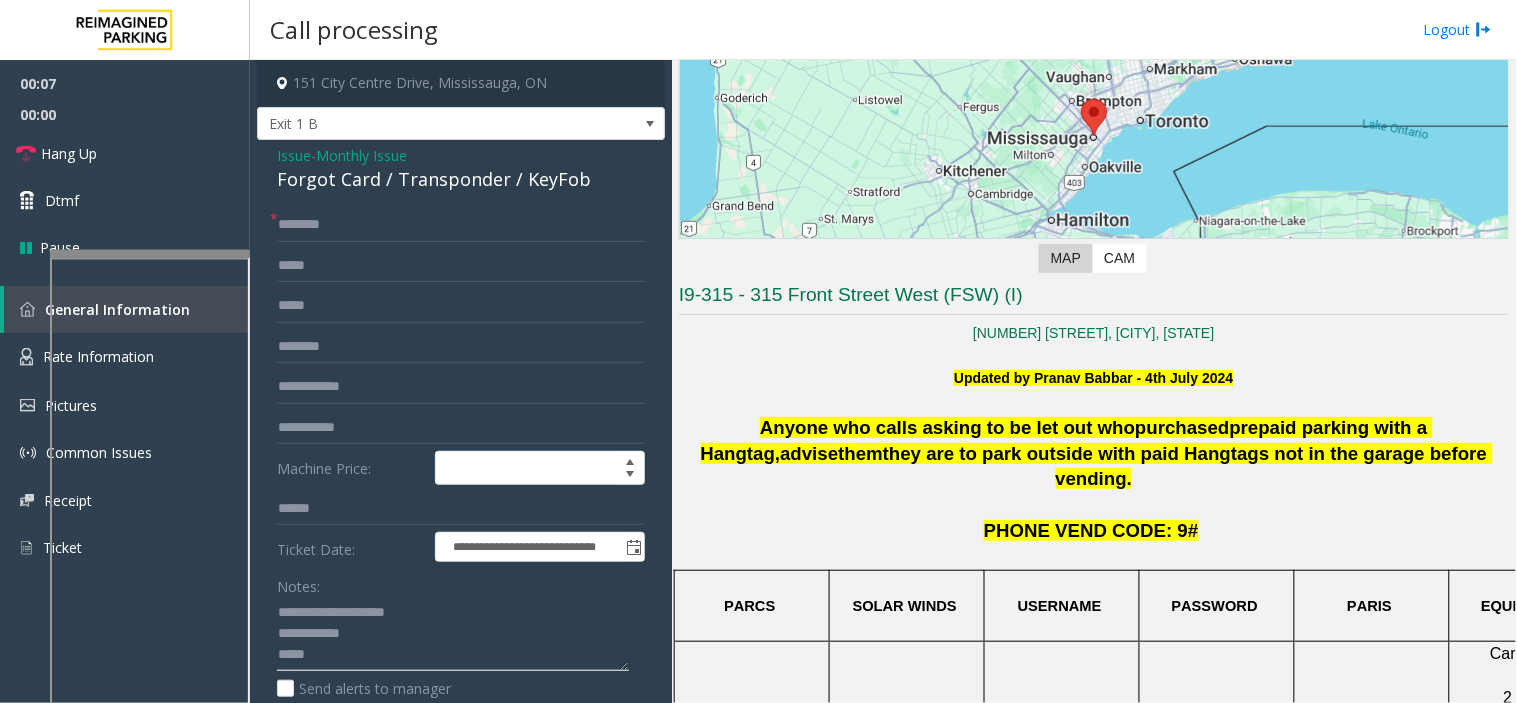 type on "**********" 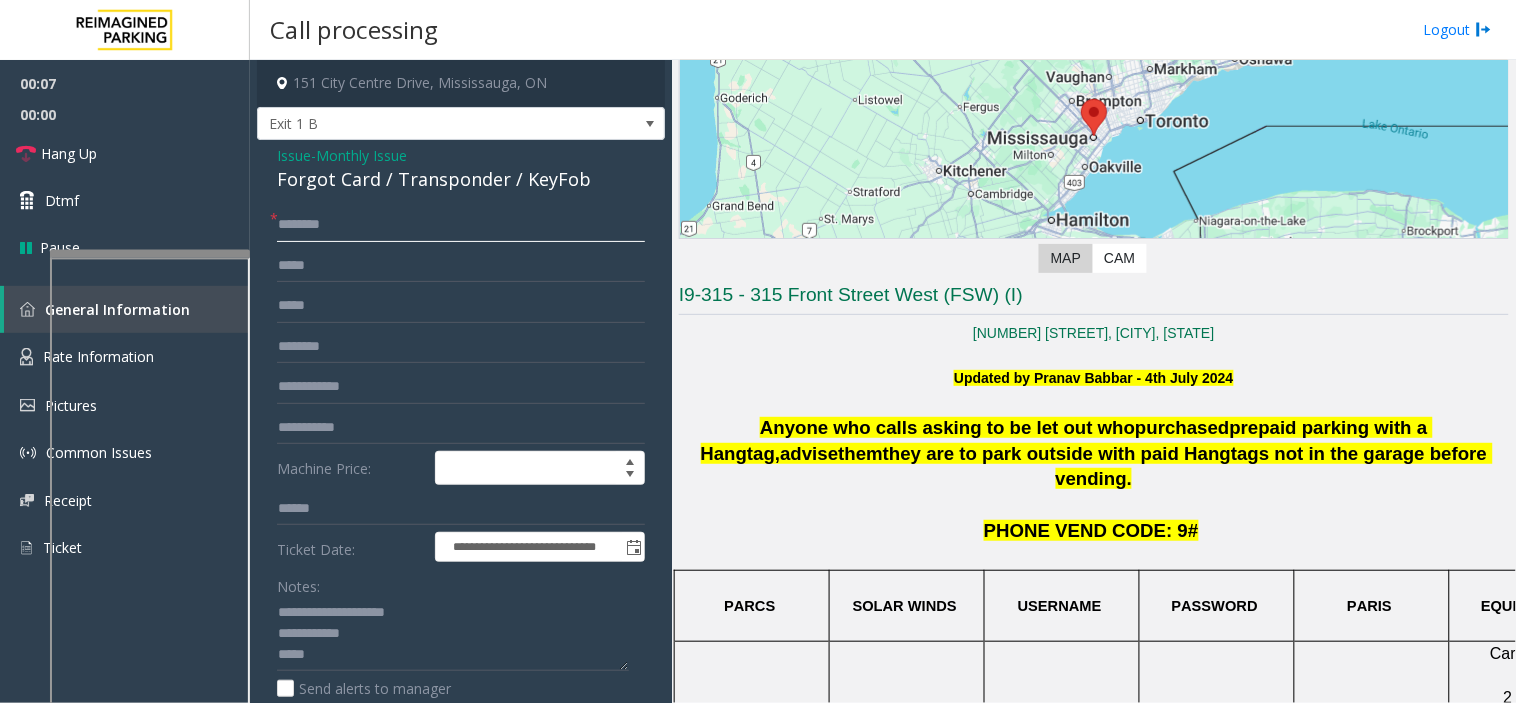 click 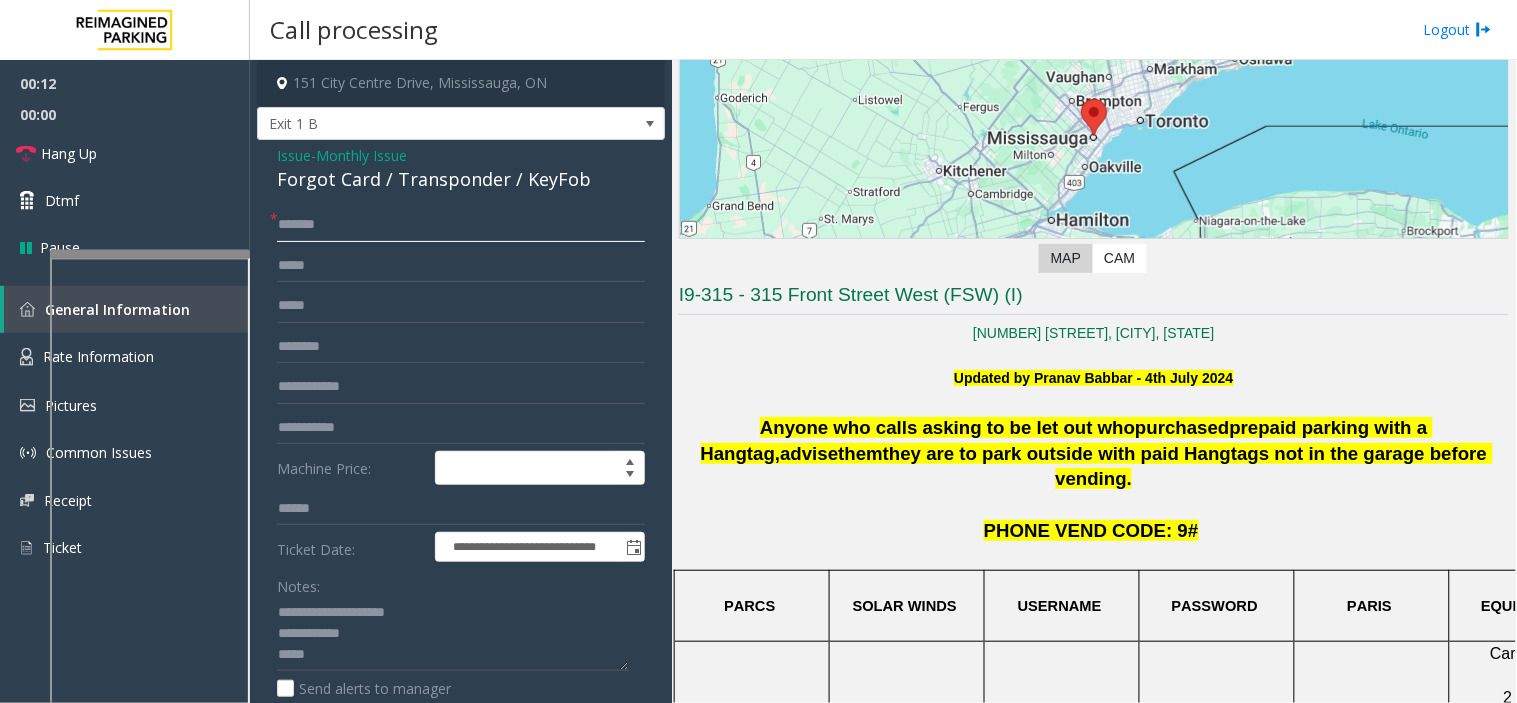 type on "*******" 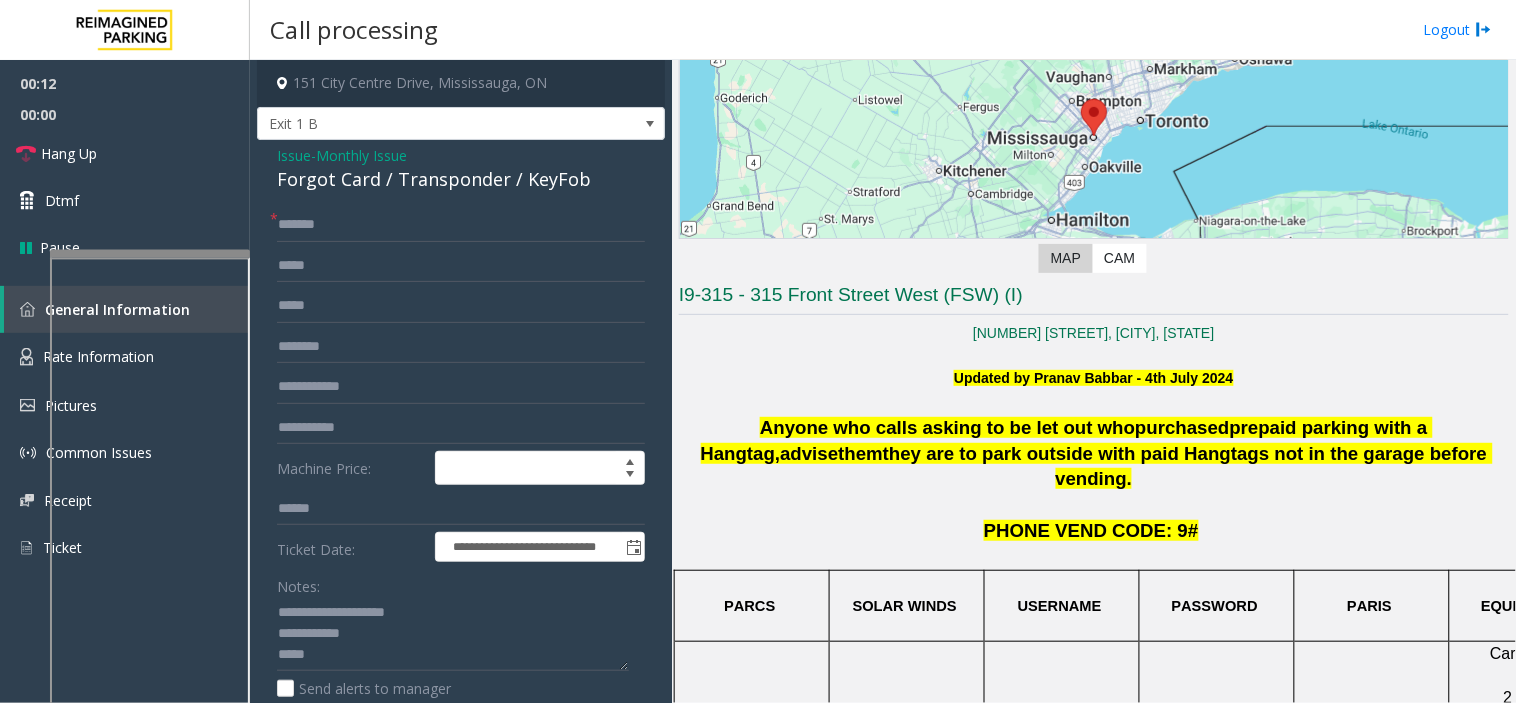 drag, startPoint x: 295, startPoint y: 235, endPoint x: 275, endPoint y: 235, distance: 20 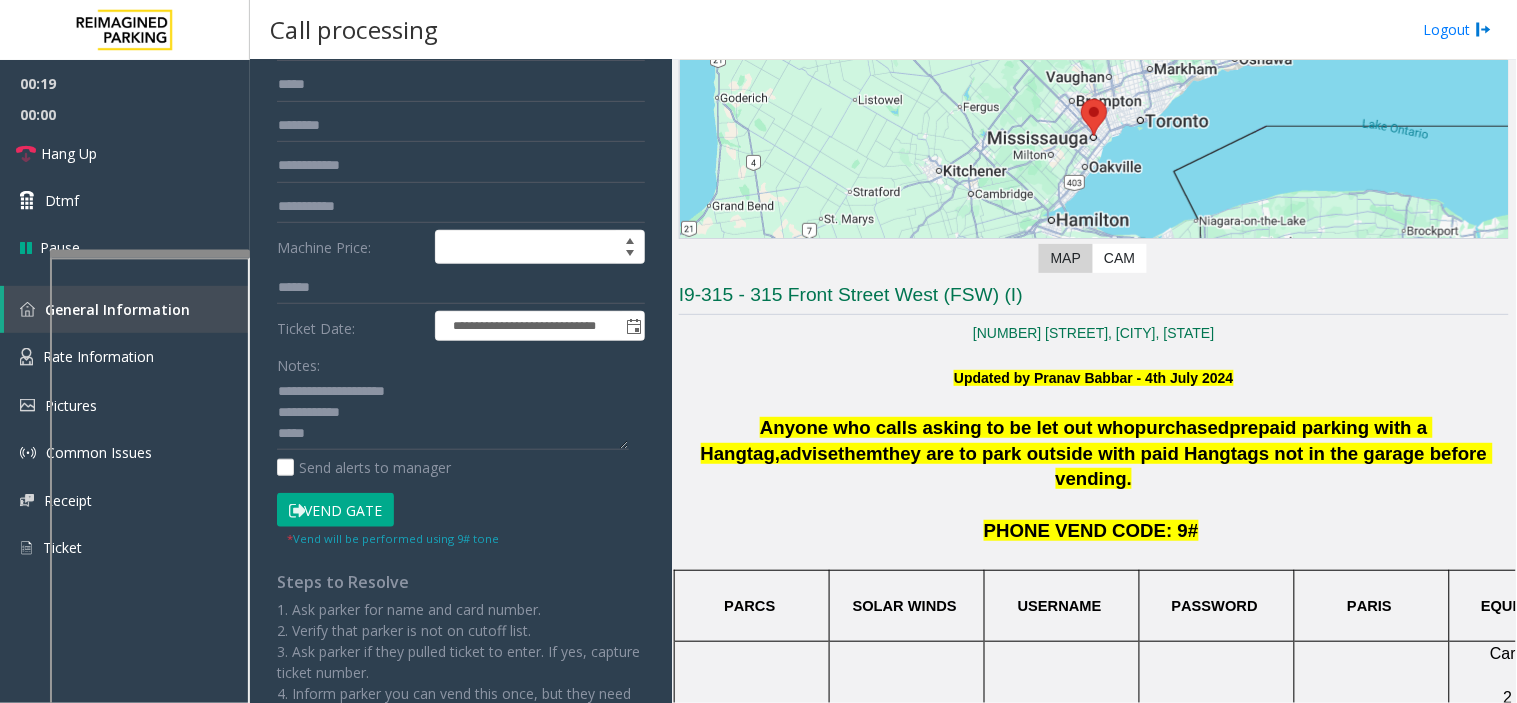 scroll, scrollTop: 222, scrollLeft: 0, axis: vertical 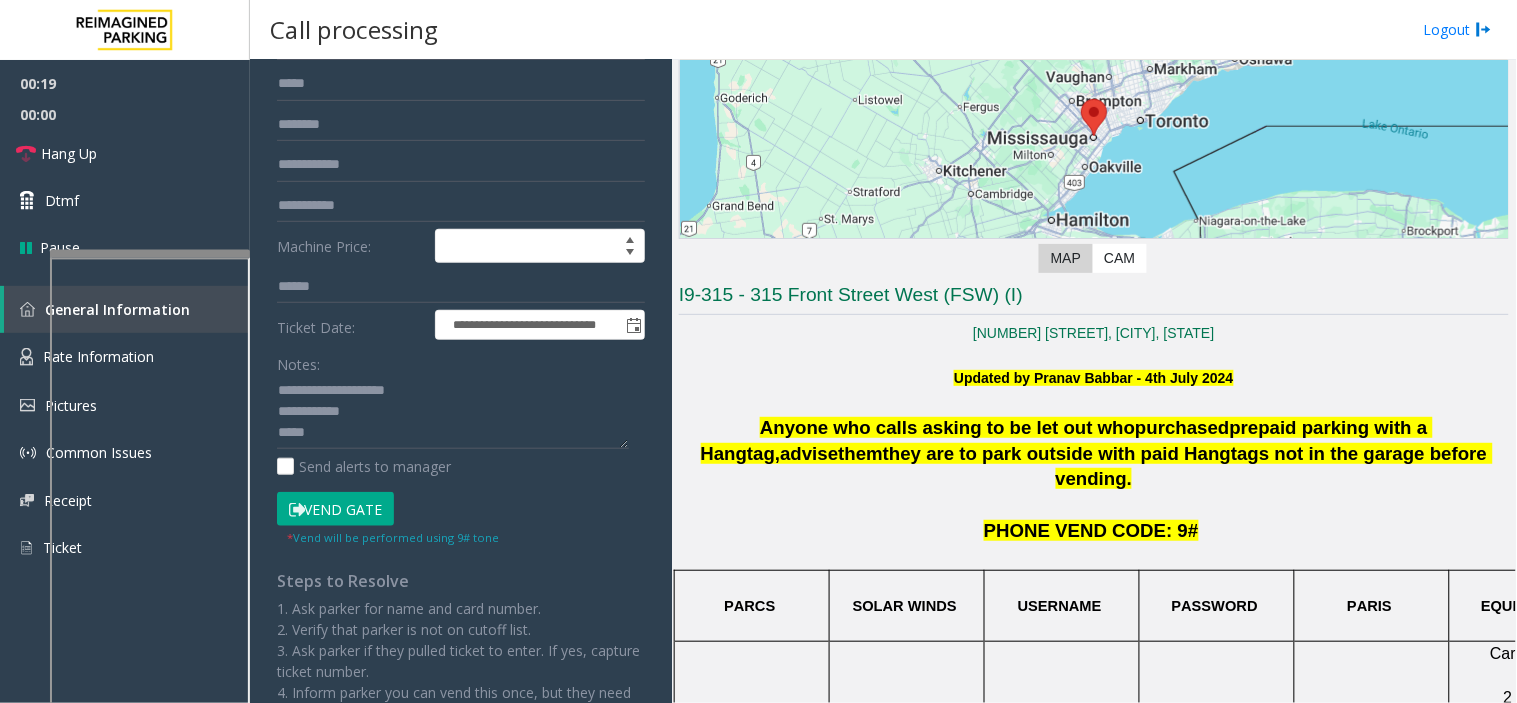click on "Vend Gate" 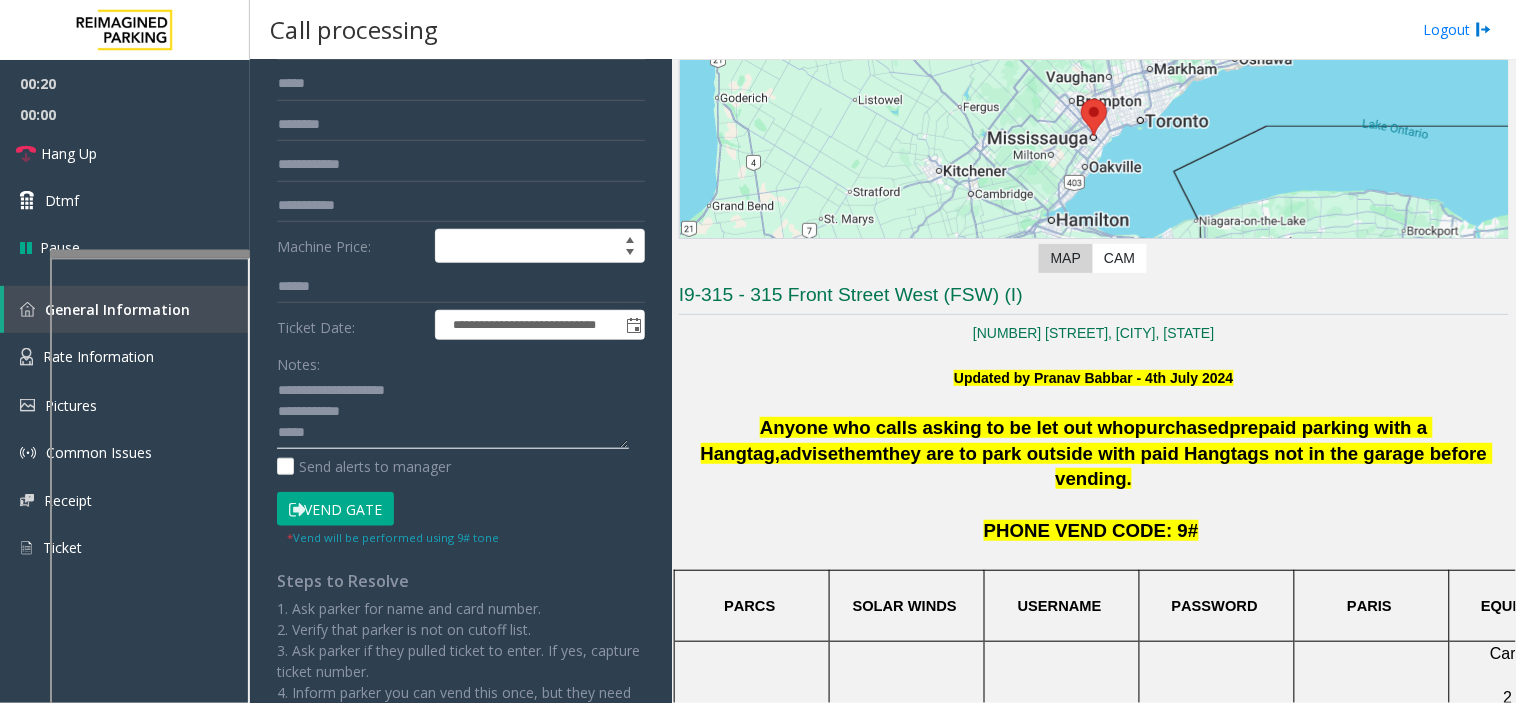 click 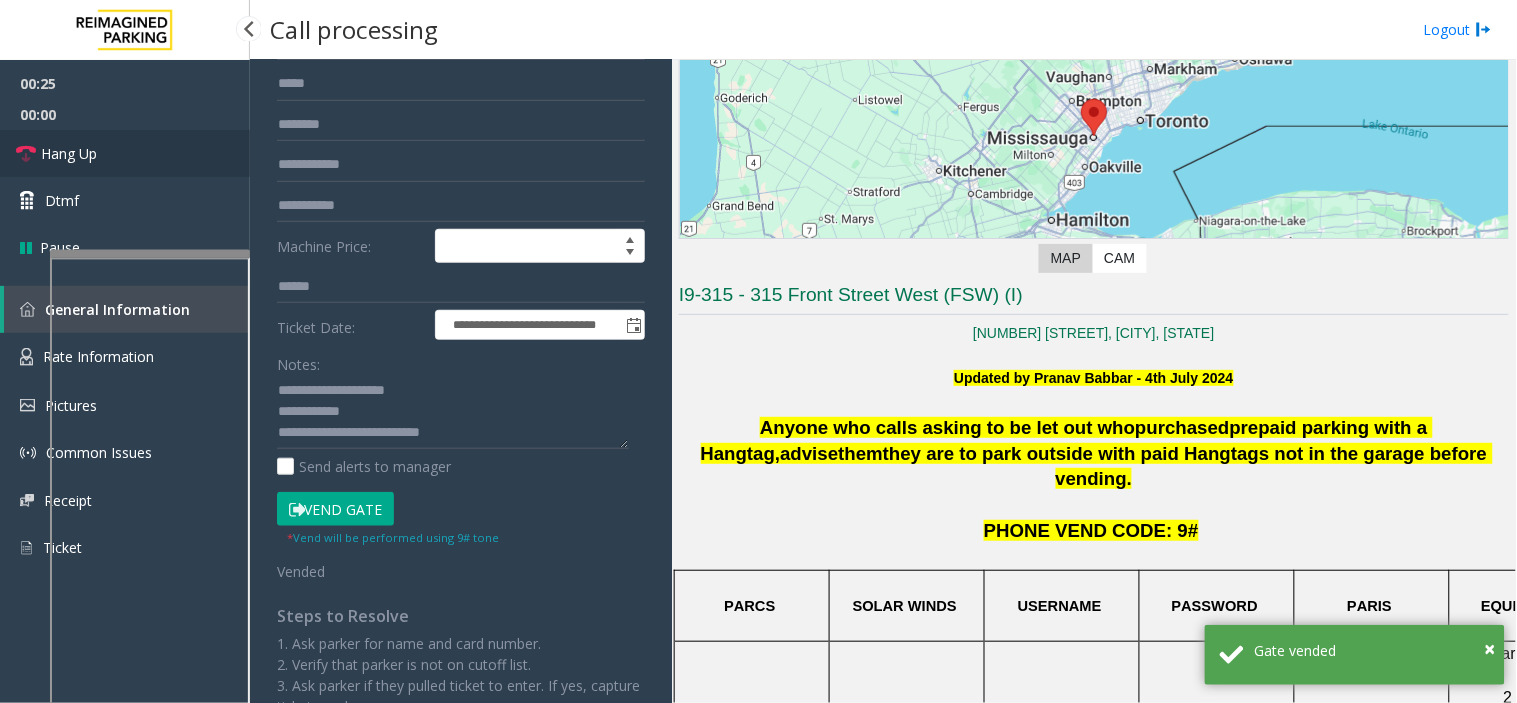 click on "Hang Up" at bounding box center (125, 153) 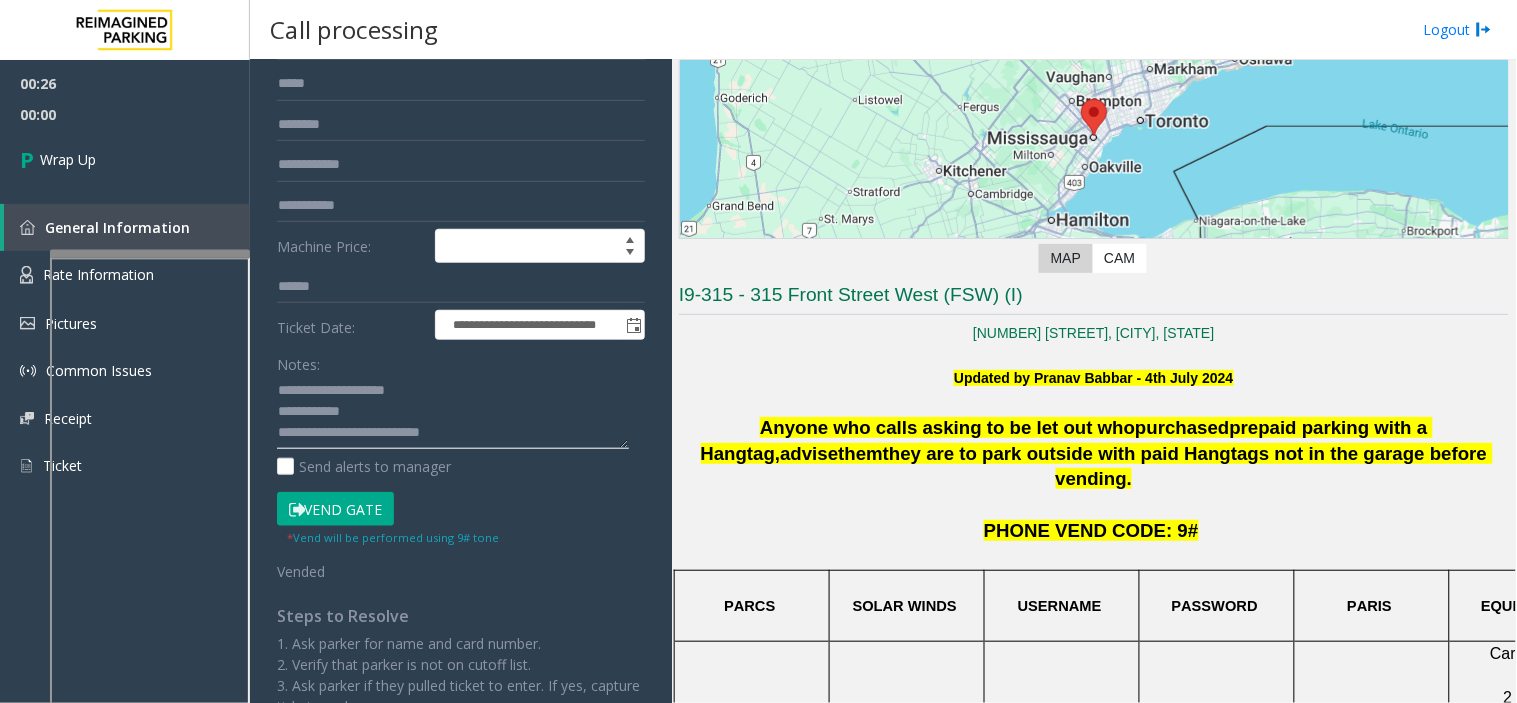 click 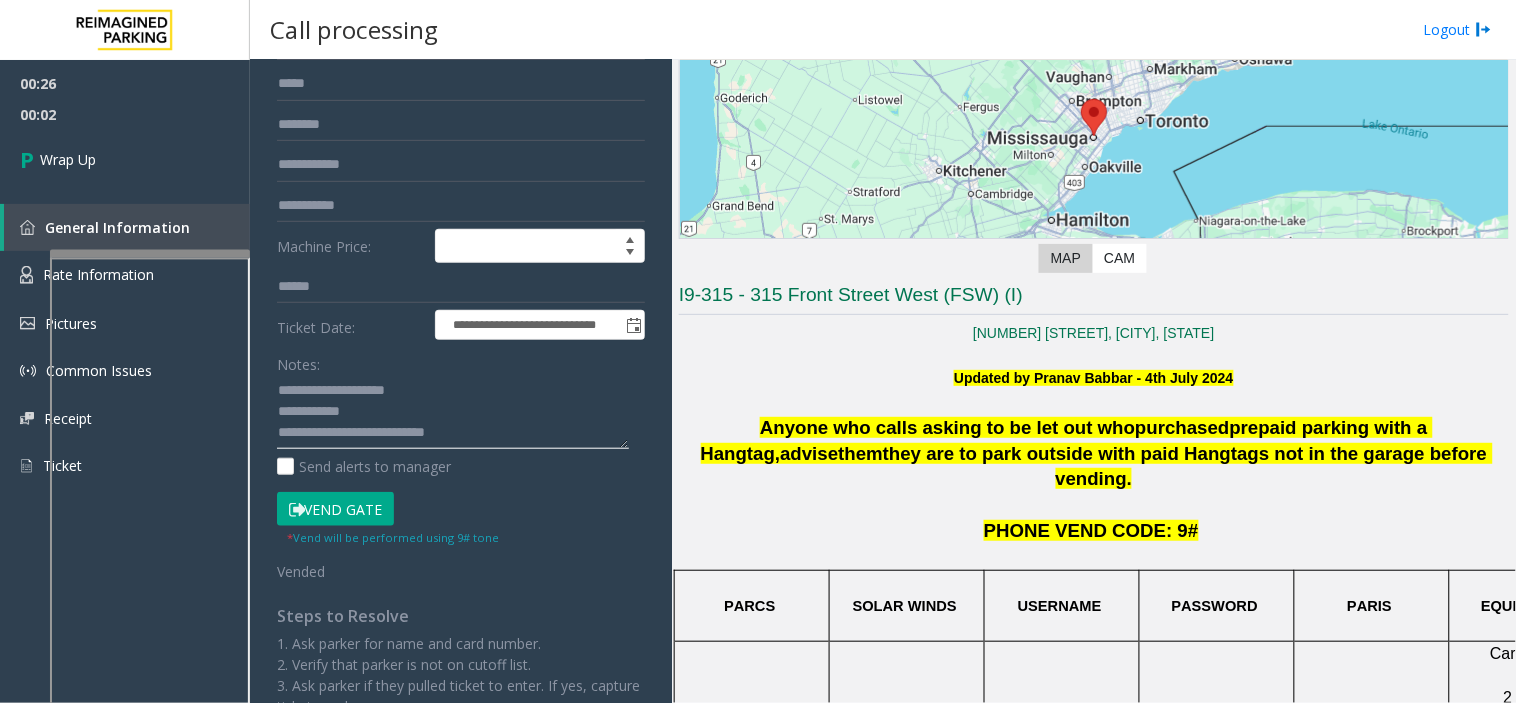 click 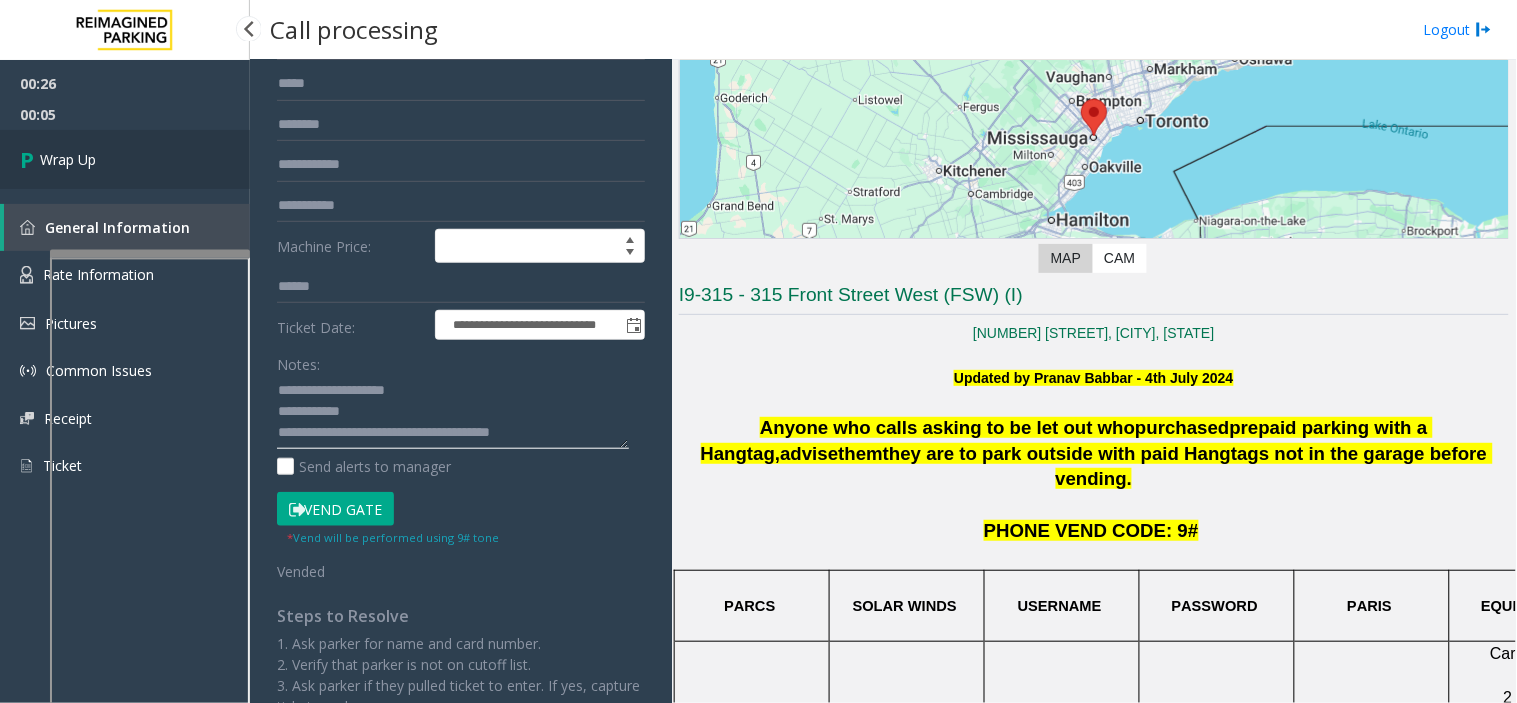 type on "**********" 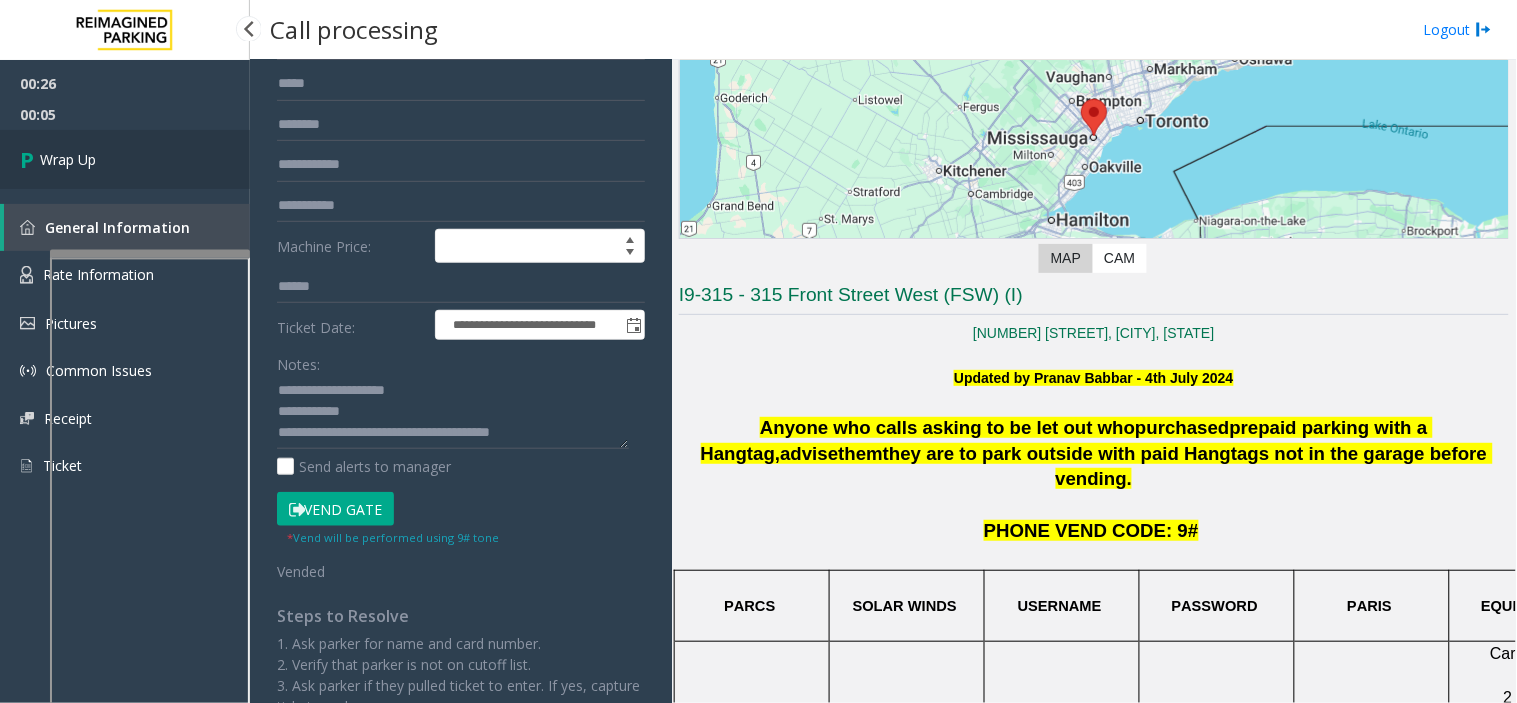 click on "Wrap Up" at bounding box center [68, 159] 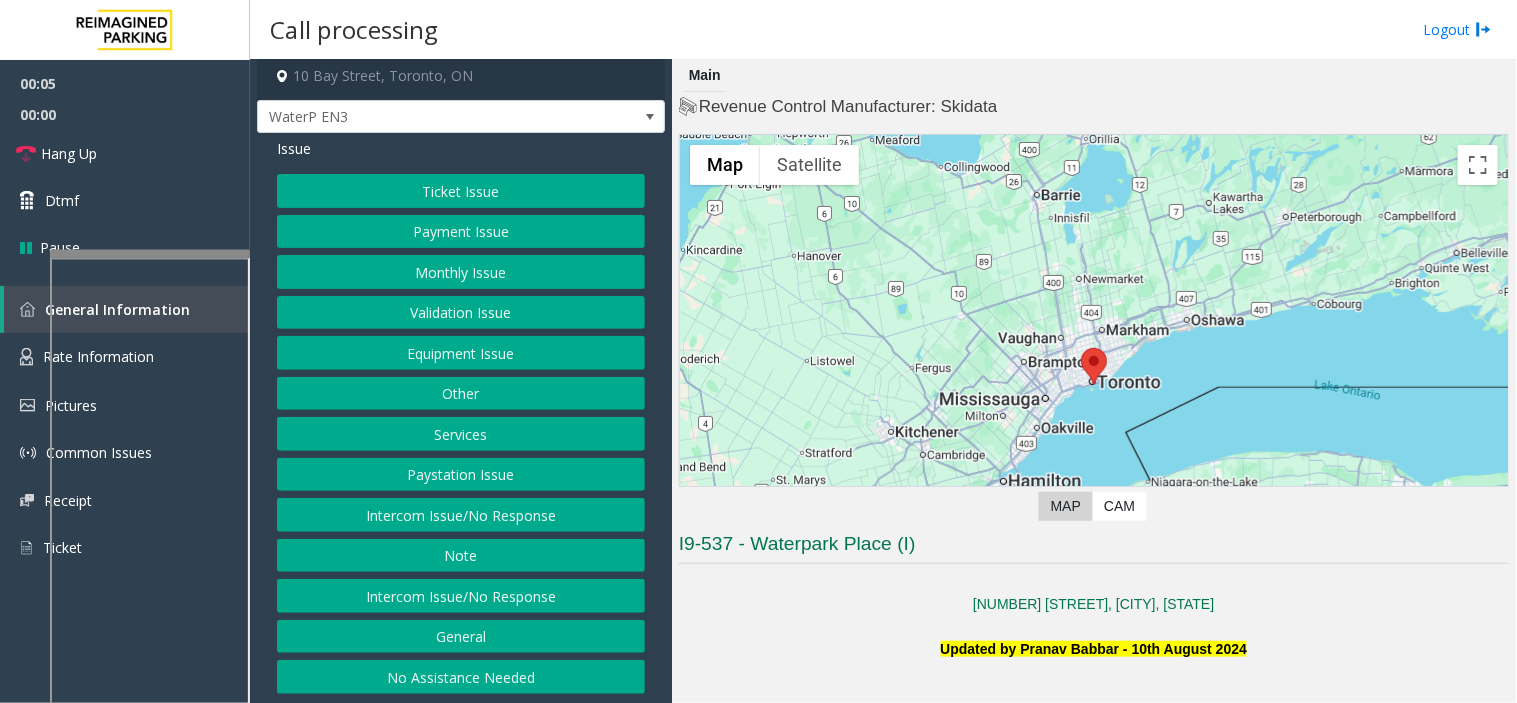 scroll, scrollTop: 10, scrollLeft: 0, axis: vertical 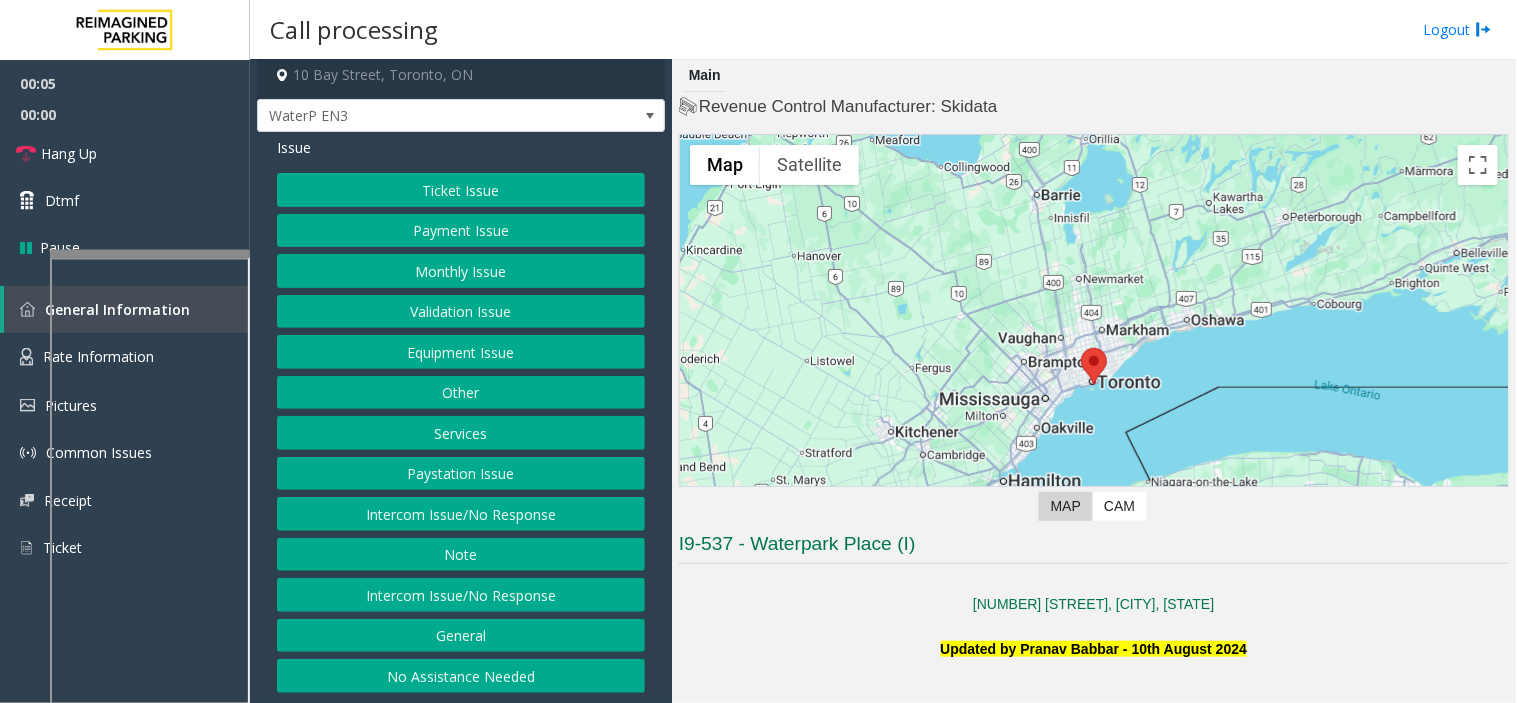 drag, startPoint x: 451, startPoint y: 462, endPoint x: 447, endPoint y: 490, distance: 28.284271 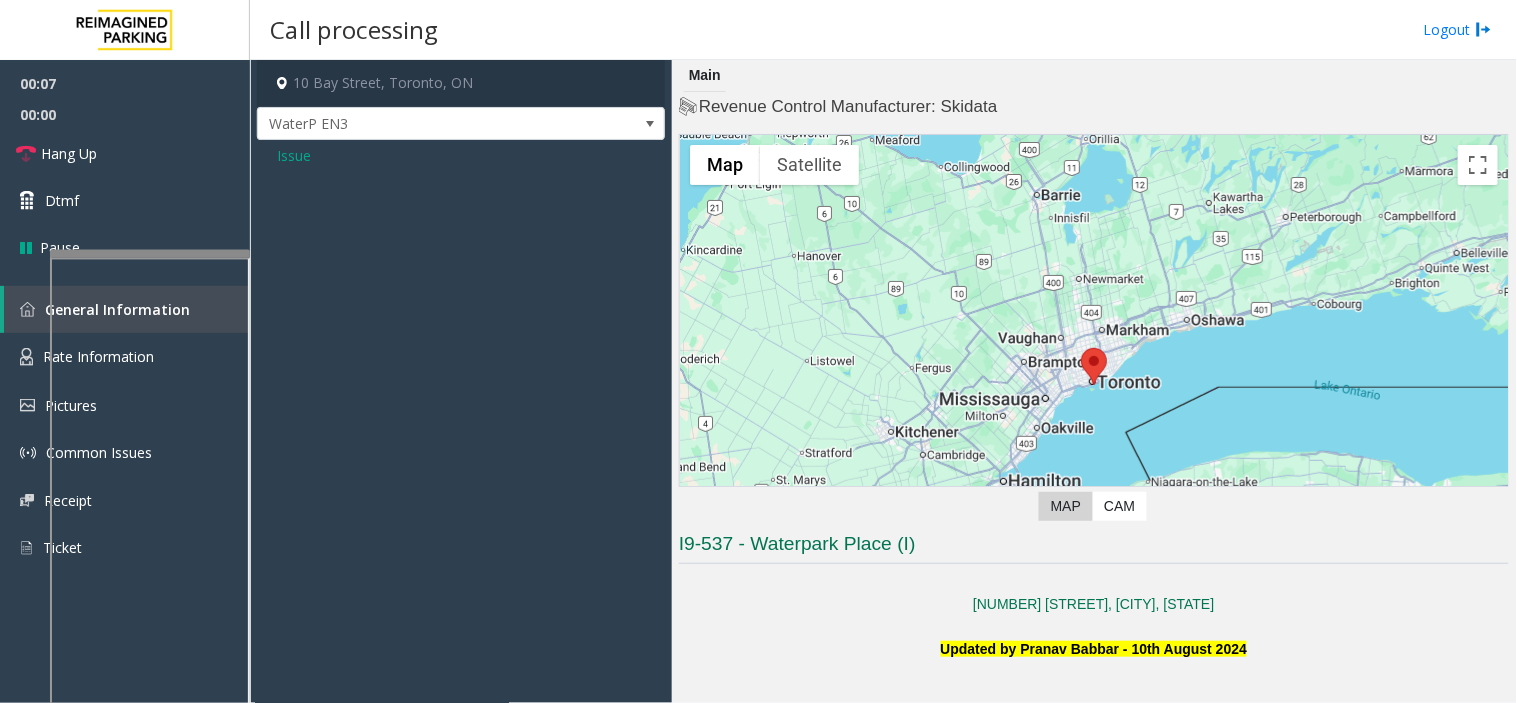click on "Issue" 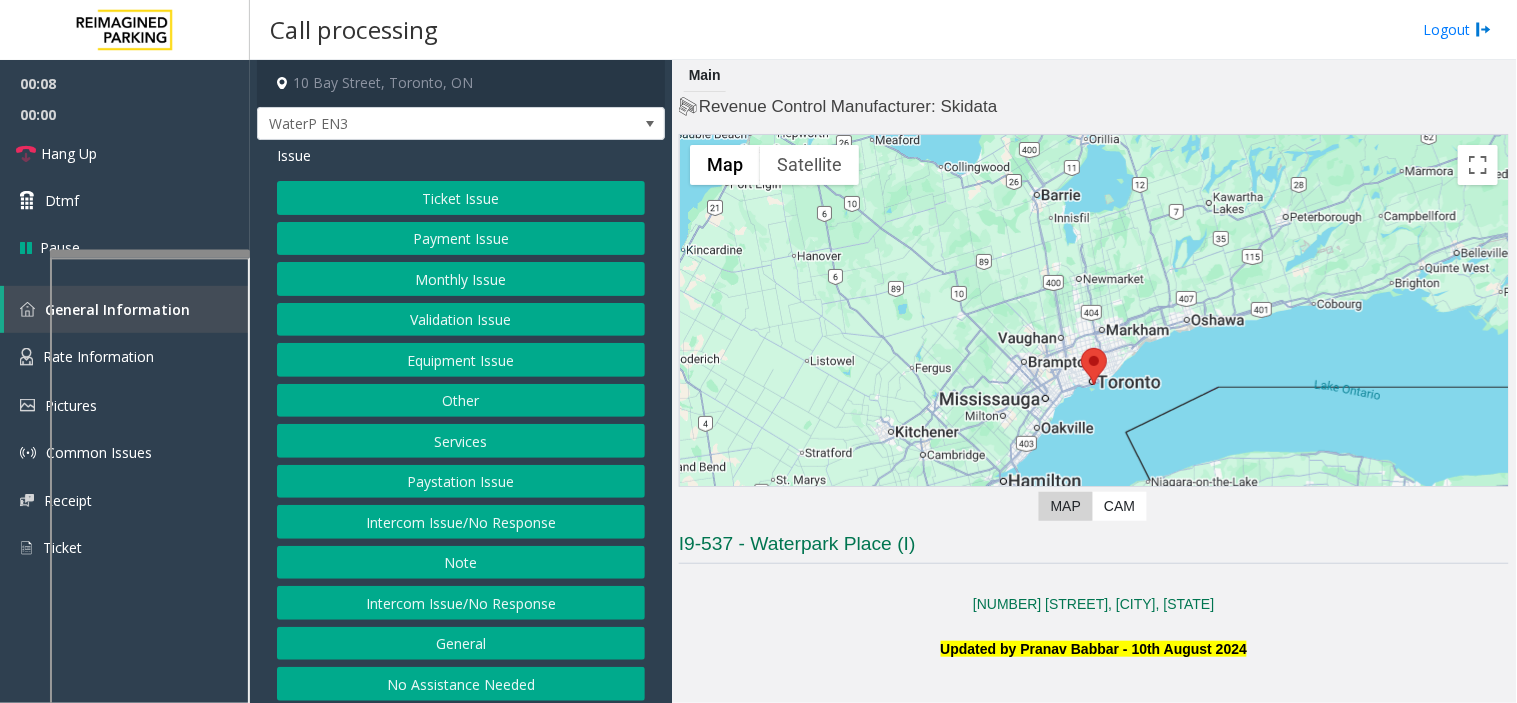 click on "Intercom Issue/No Response" 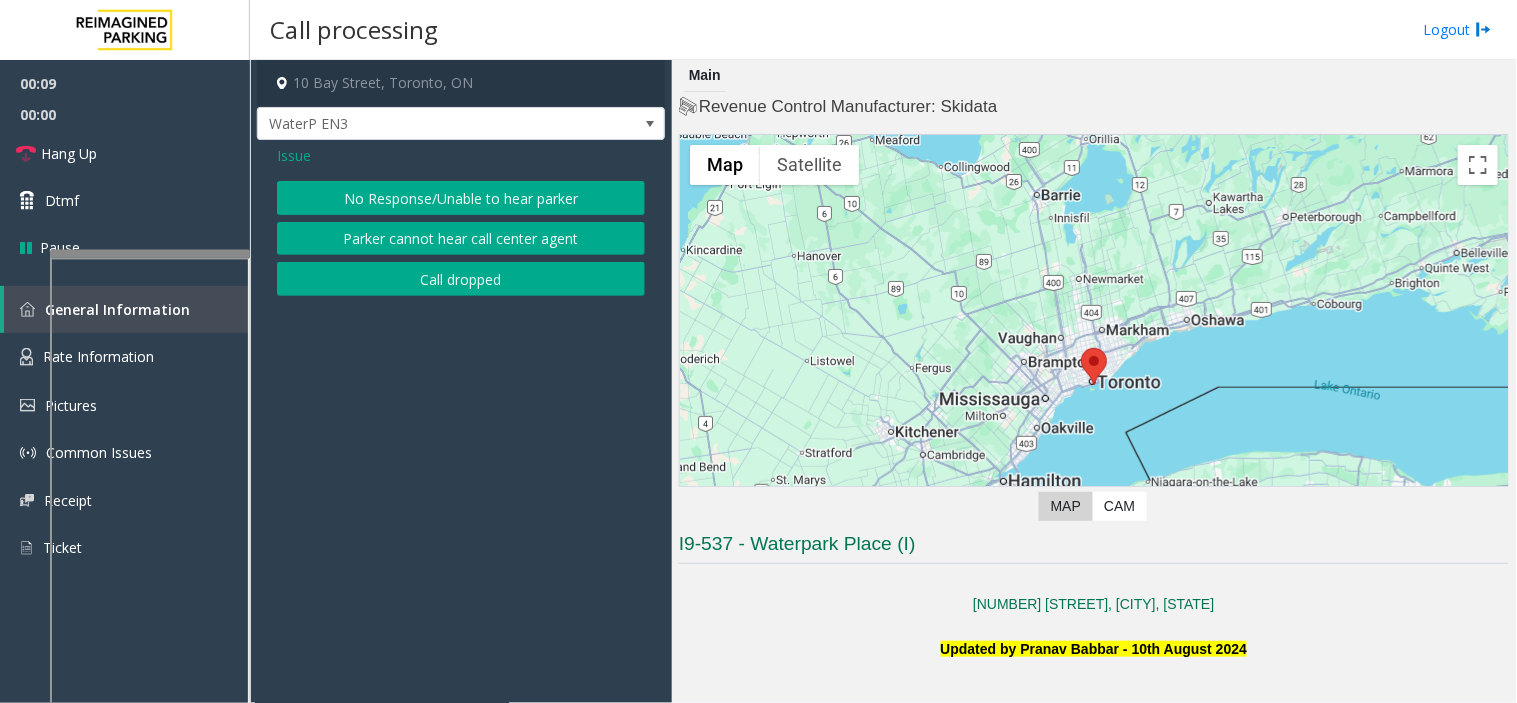 click on "No Response/Unable to hear parker" 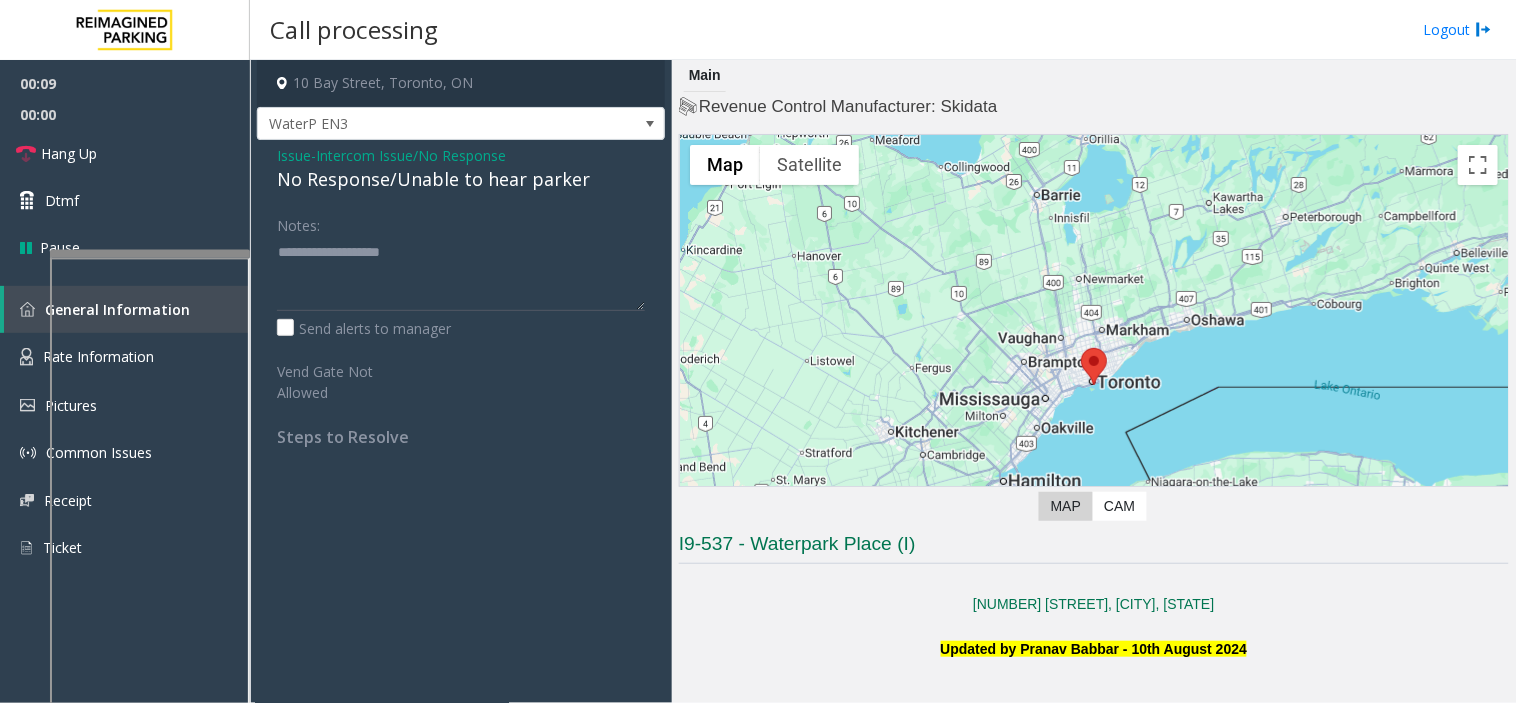 click on "No Response/Unable to hear parker" 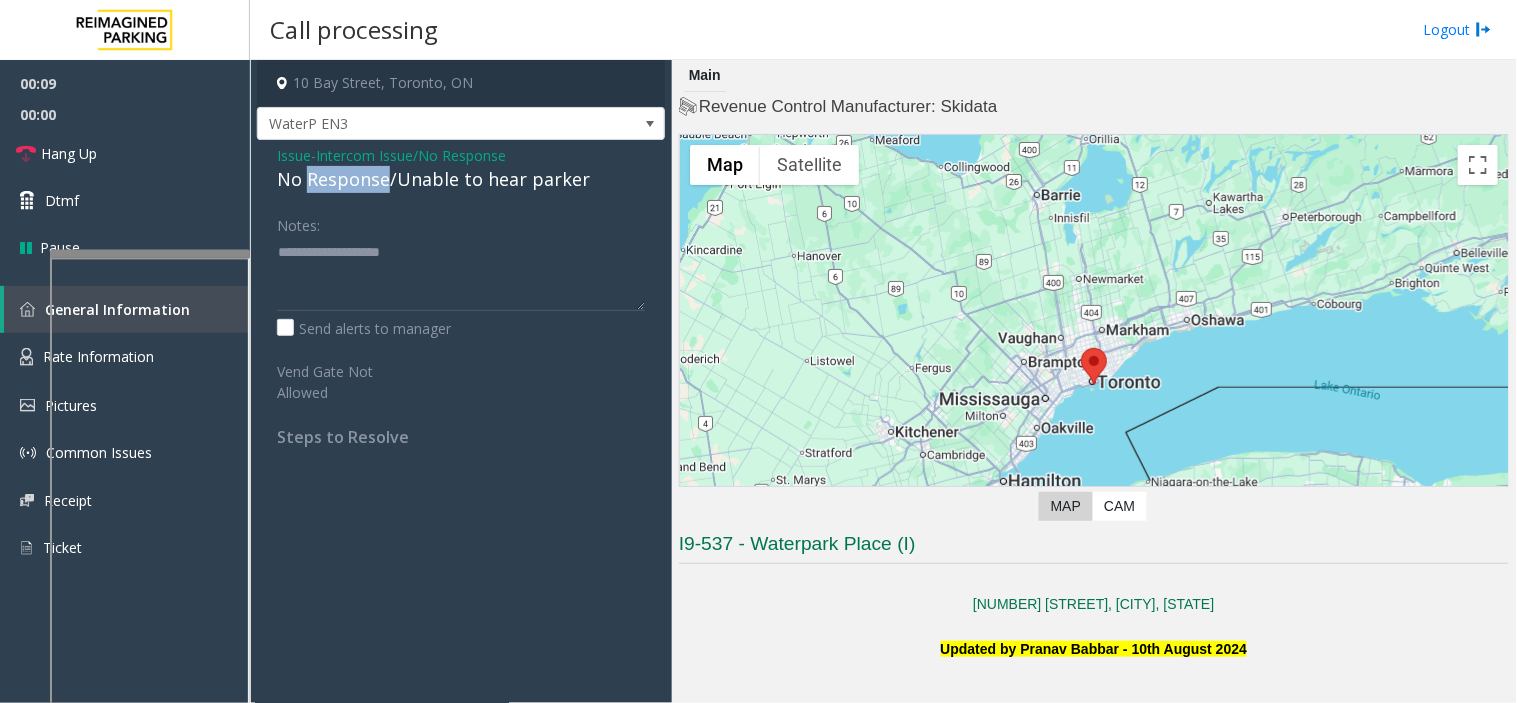click on "No Response/Unable to hear parker" 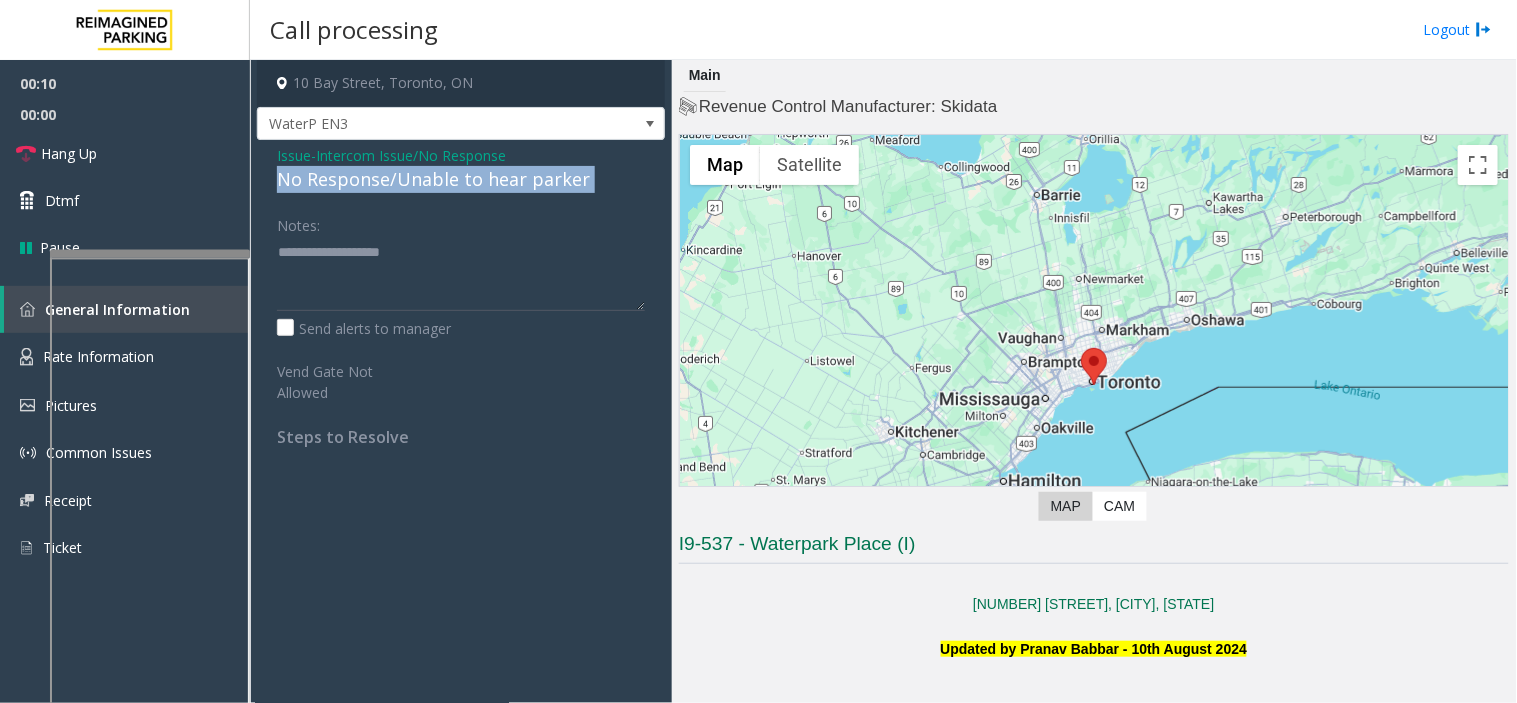 click on "No Response/Unable to hear parker" 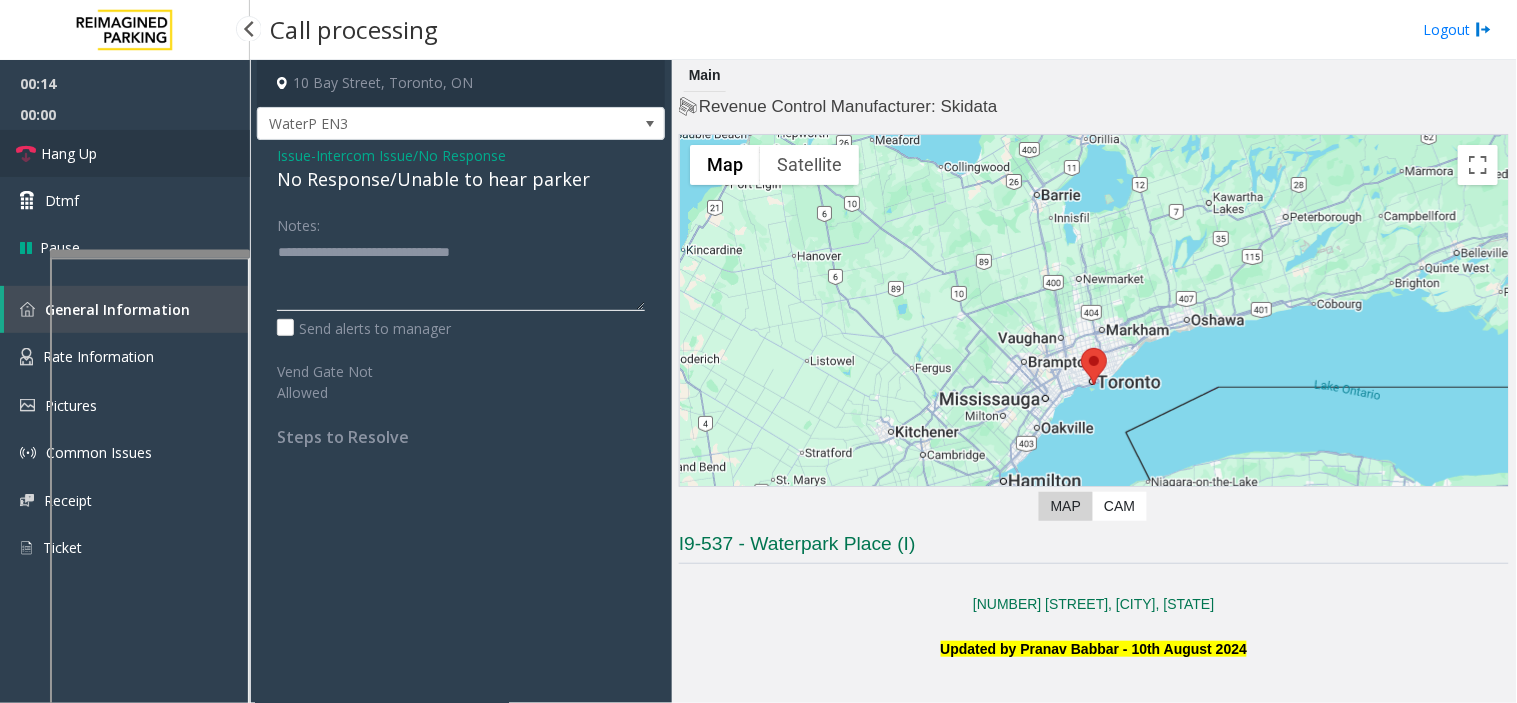 type on "**********" 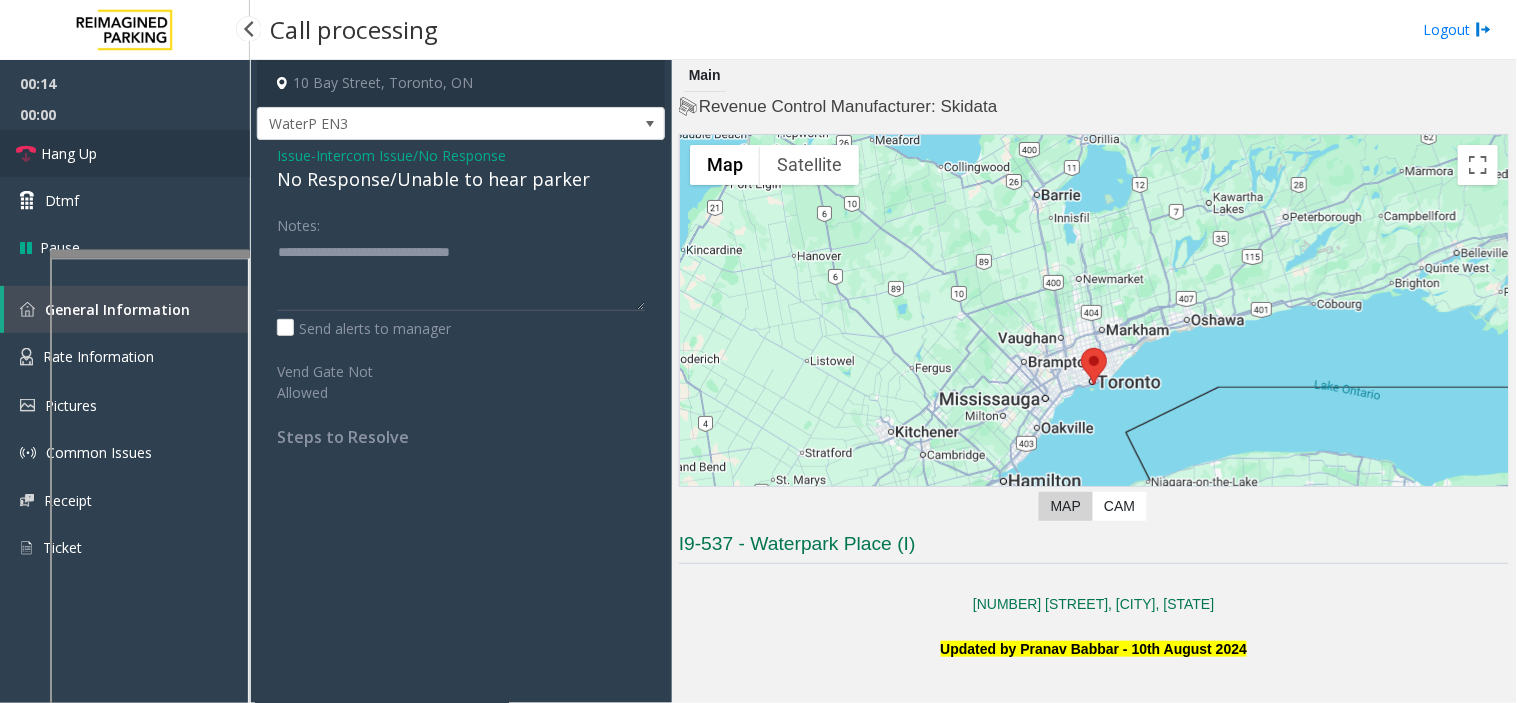 click on "Hang Up" at bounding box center (125, 153) 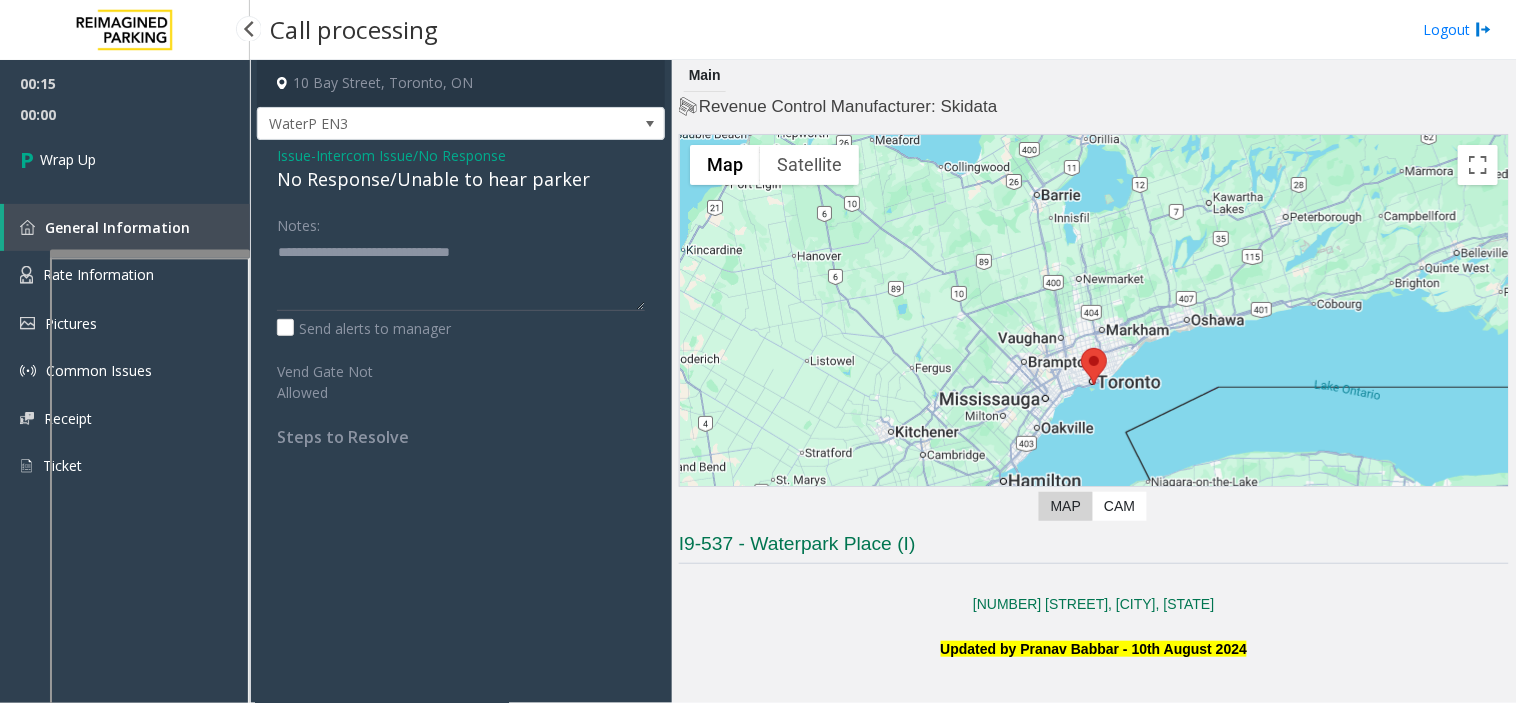 click on "Wrap Up" at bounding box center [125, 159] 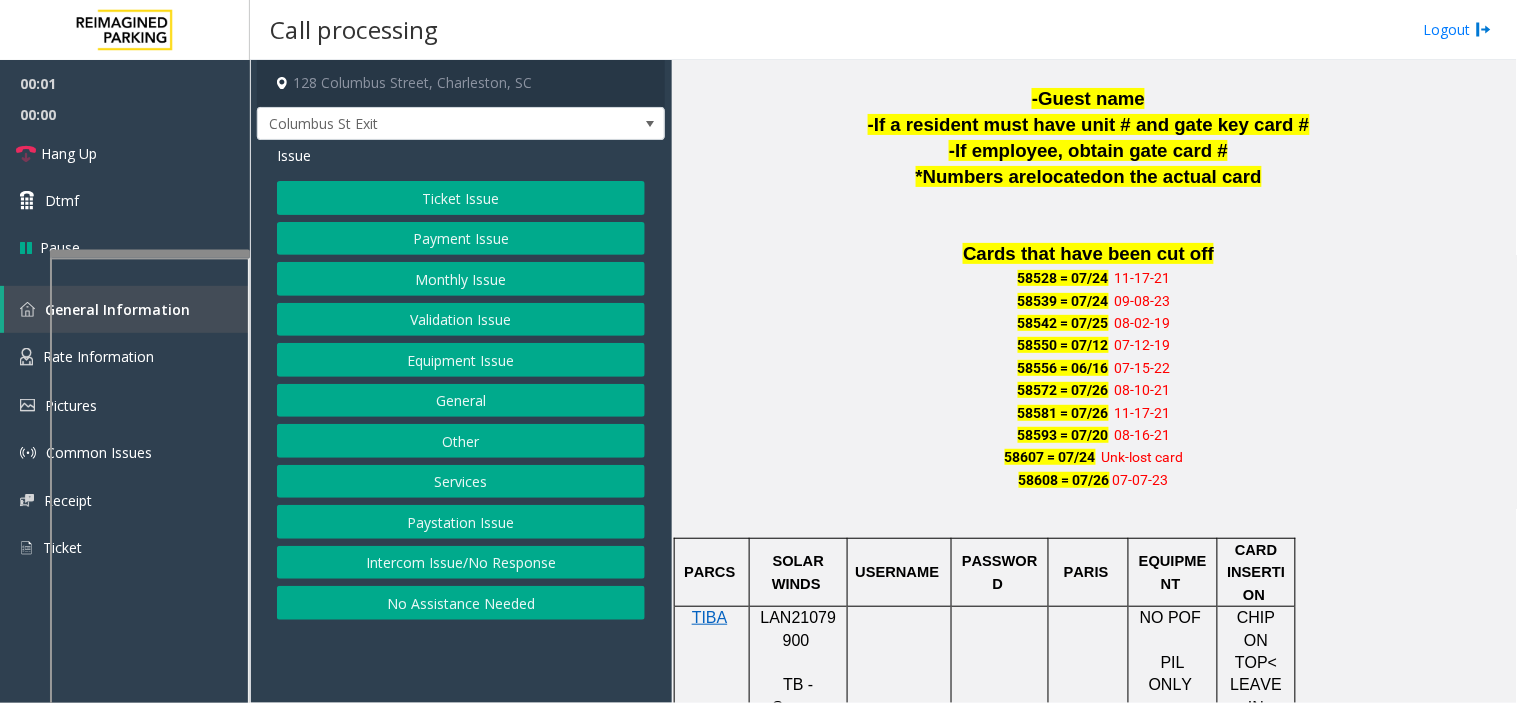 scroll, scrollTop: 1444, scrollLeft: 0, axis: vertical 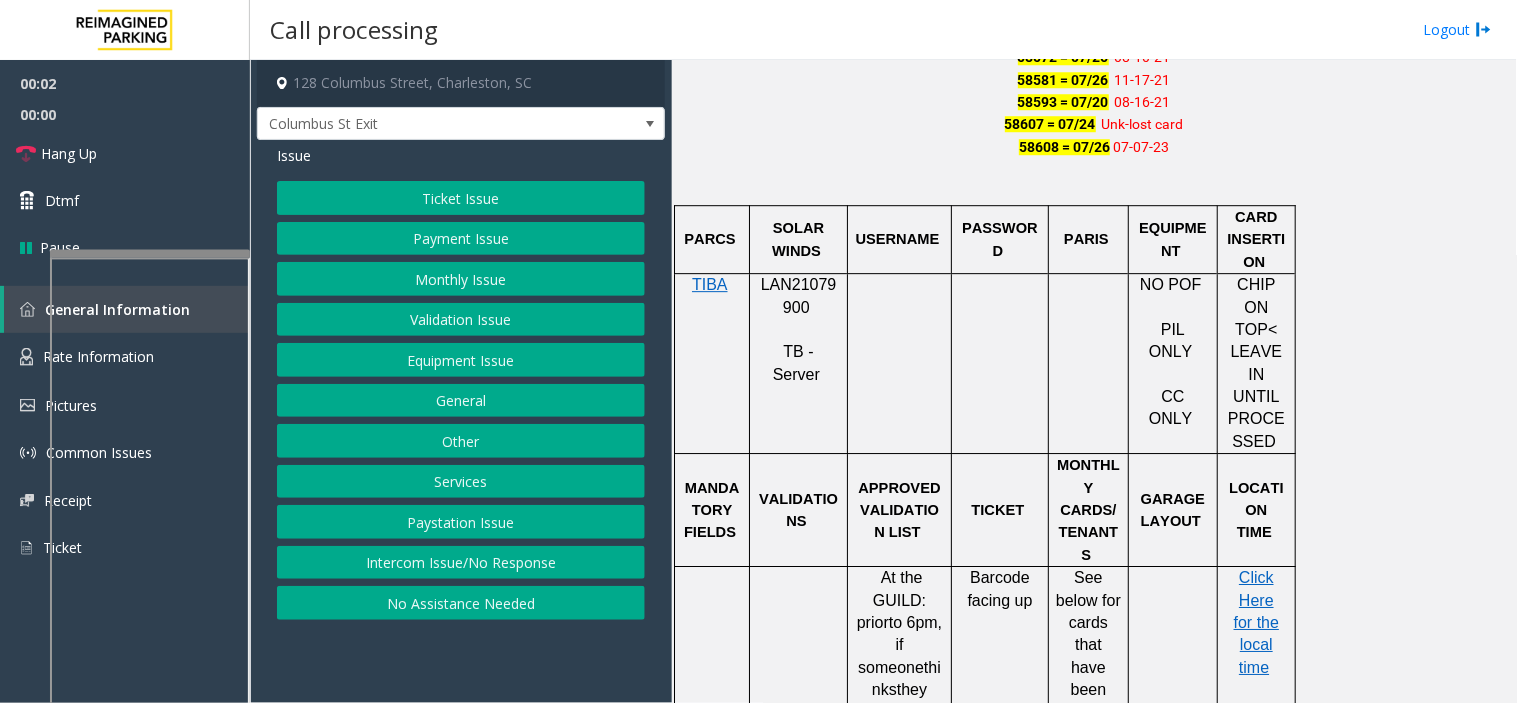 click on "LAN21079900" 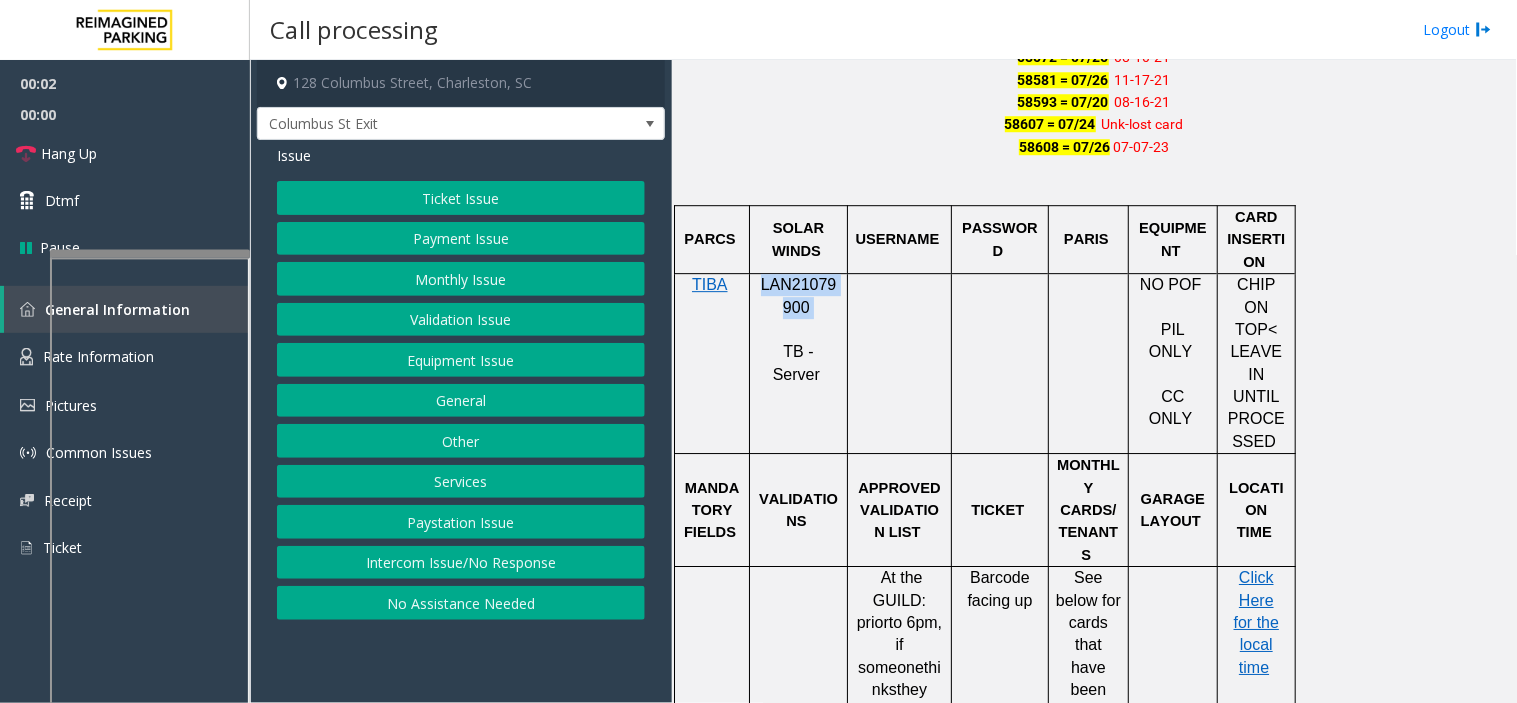 click on "LAN21079900" 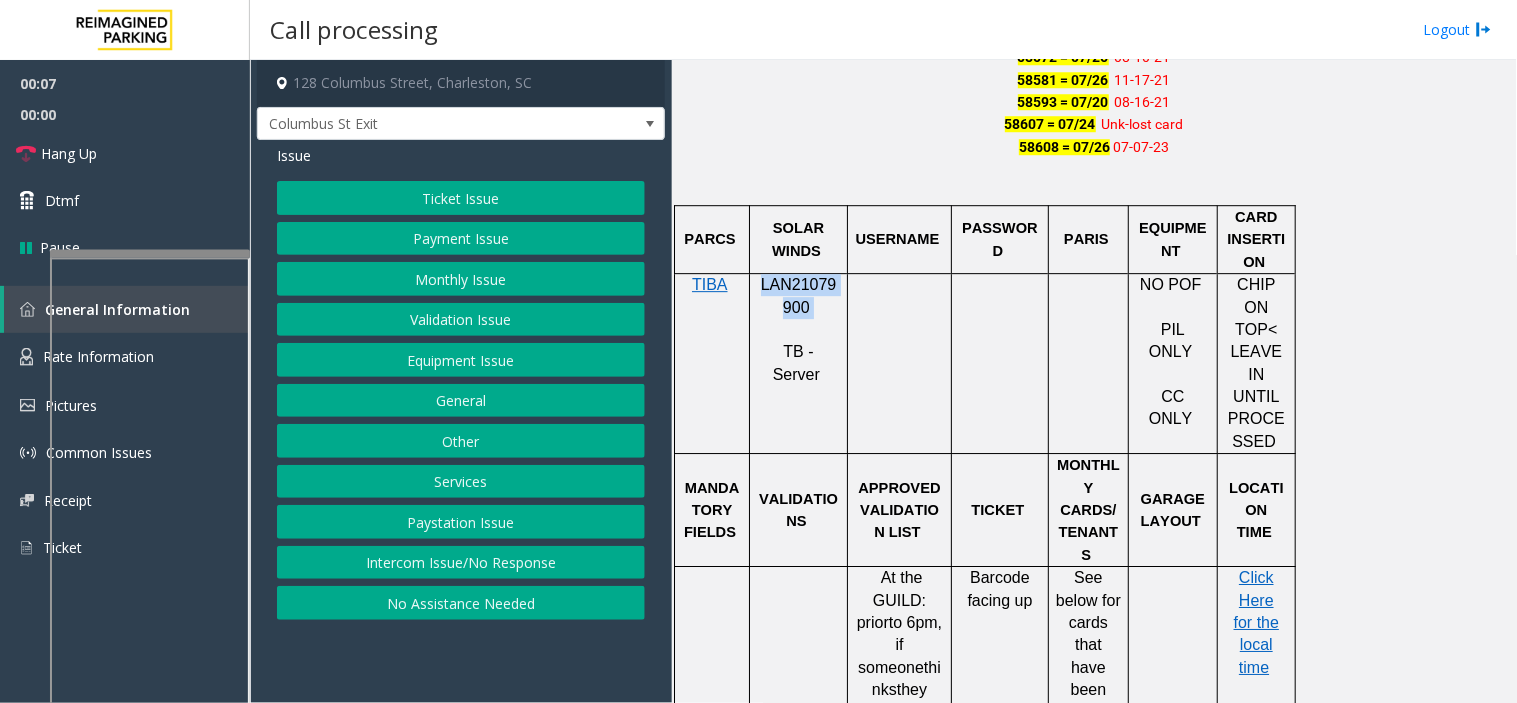 click on "Payment Issue" 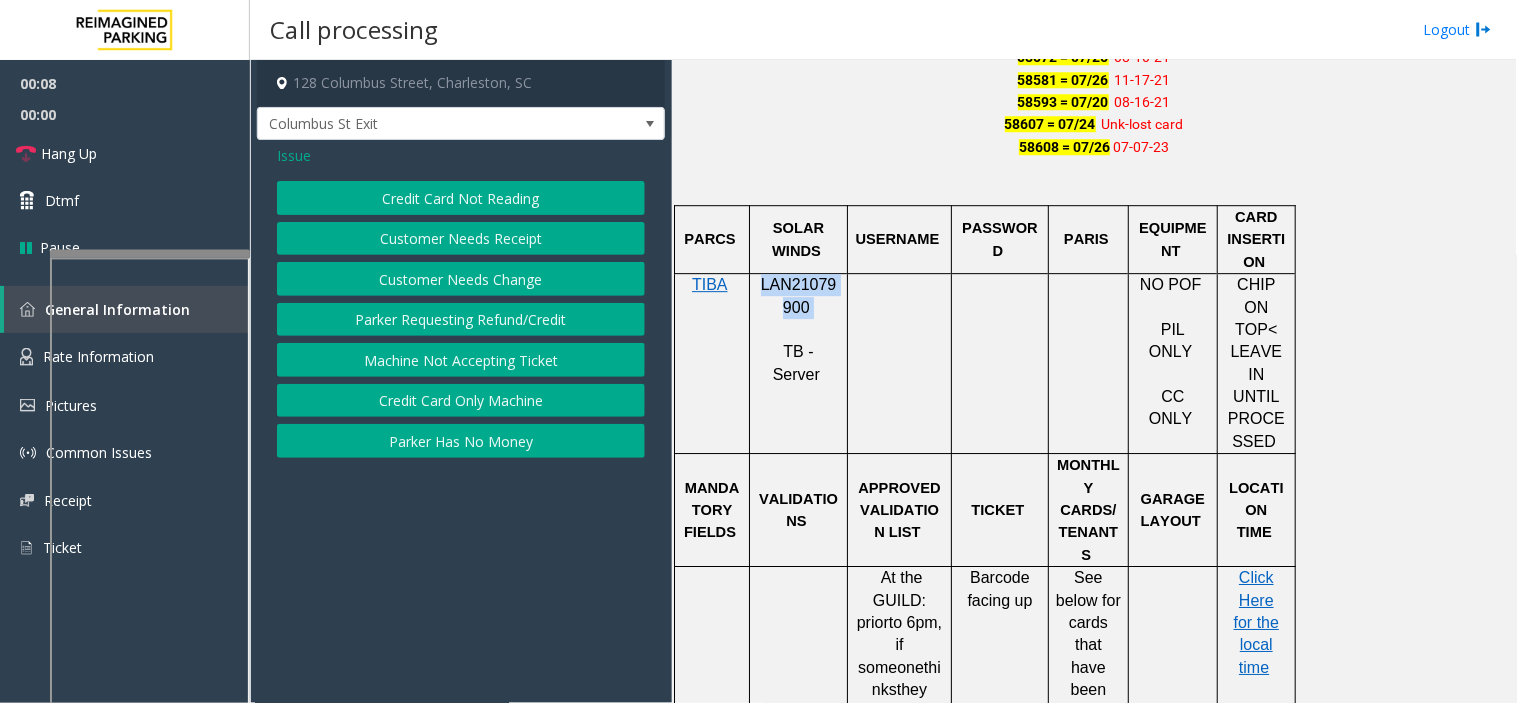 click on "Credit Card Not Reading" 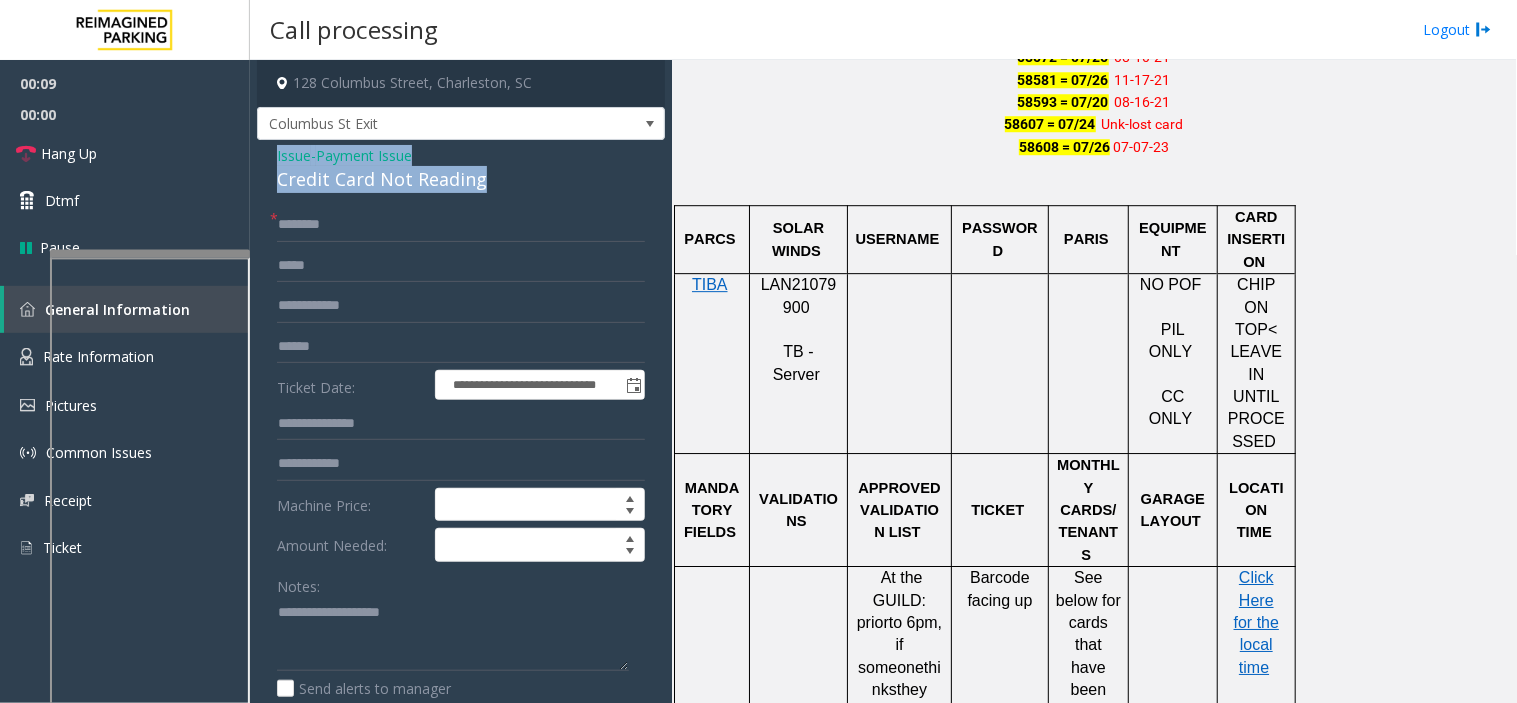 drag, startPoint x: 503, startPoint y: 173, endPoint x: 274, endPoint y: 146, distance: 230.58621 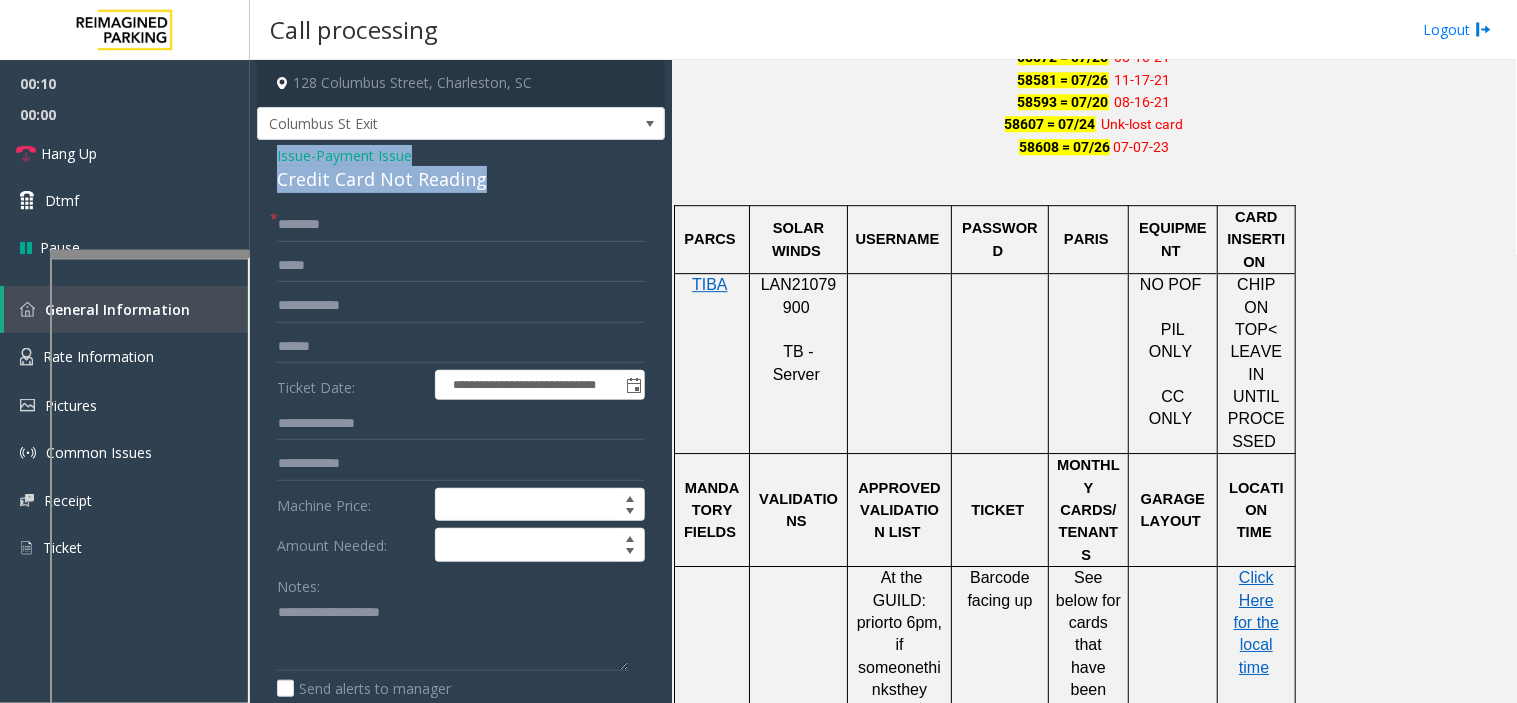copy on "Issue  -  Payment Issue Credit Card Not Reading" 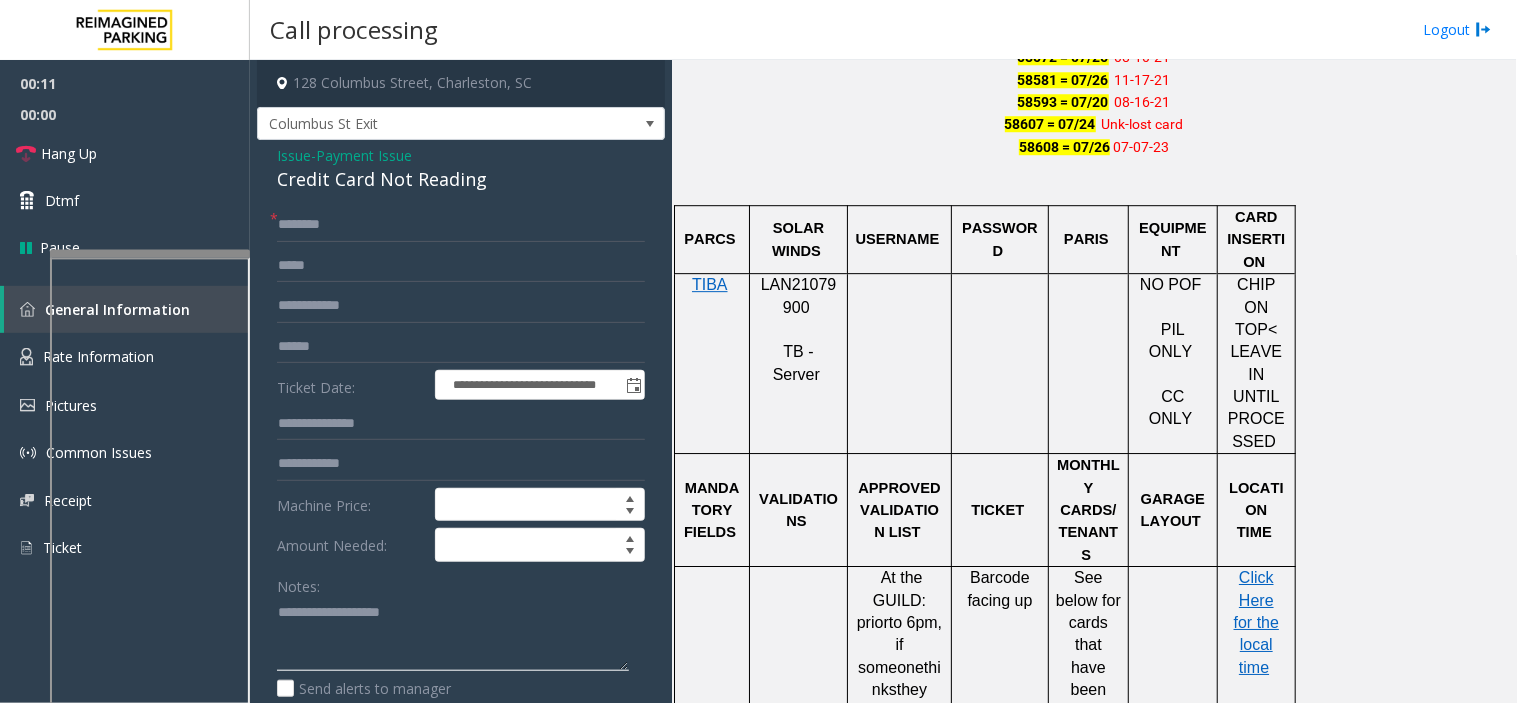 click 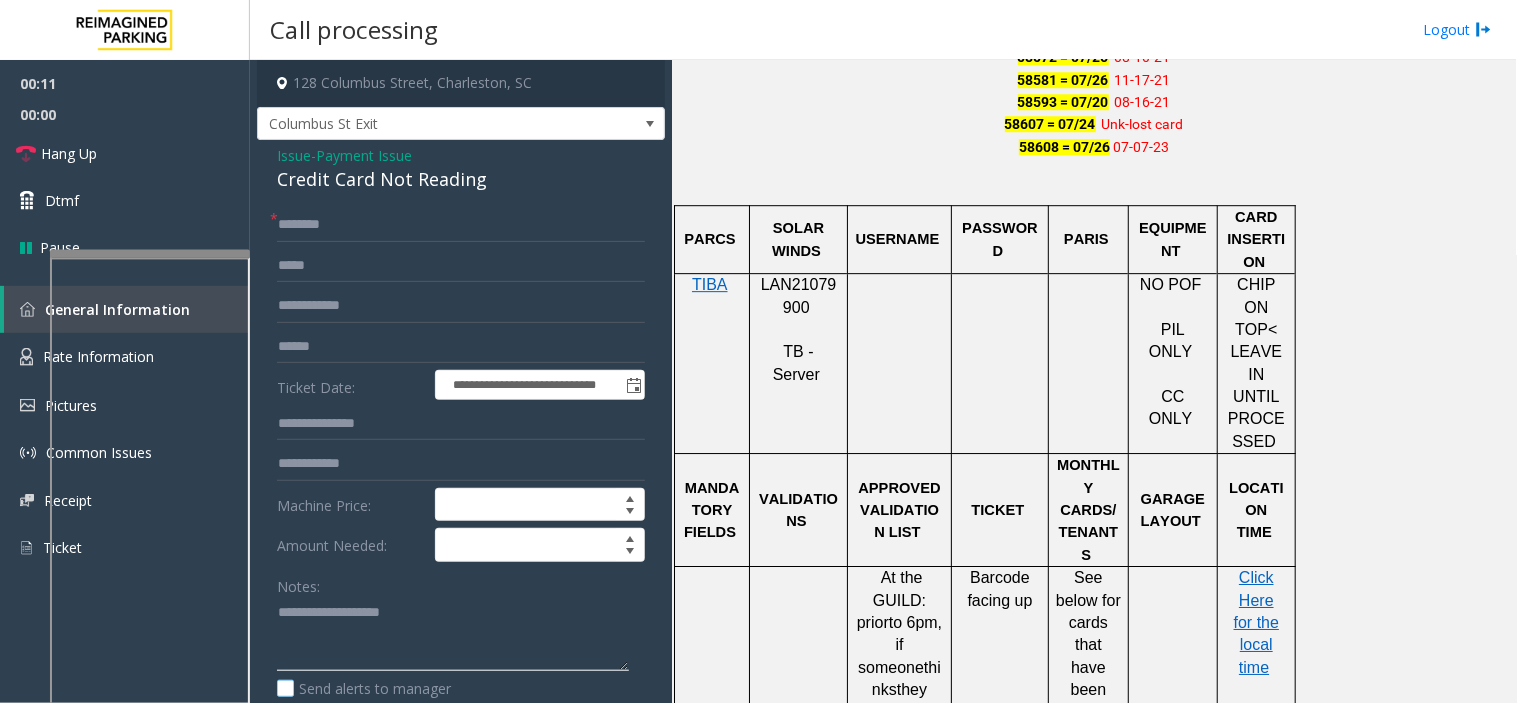 paste on "**********" 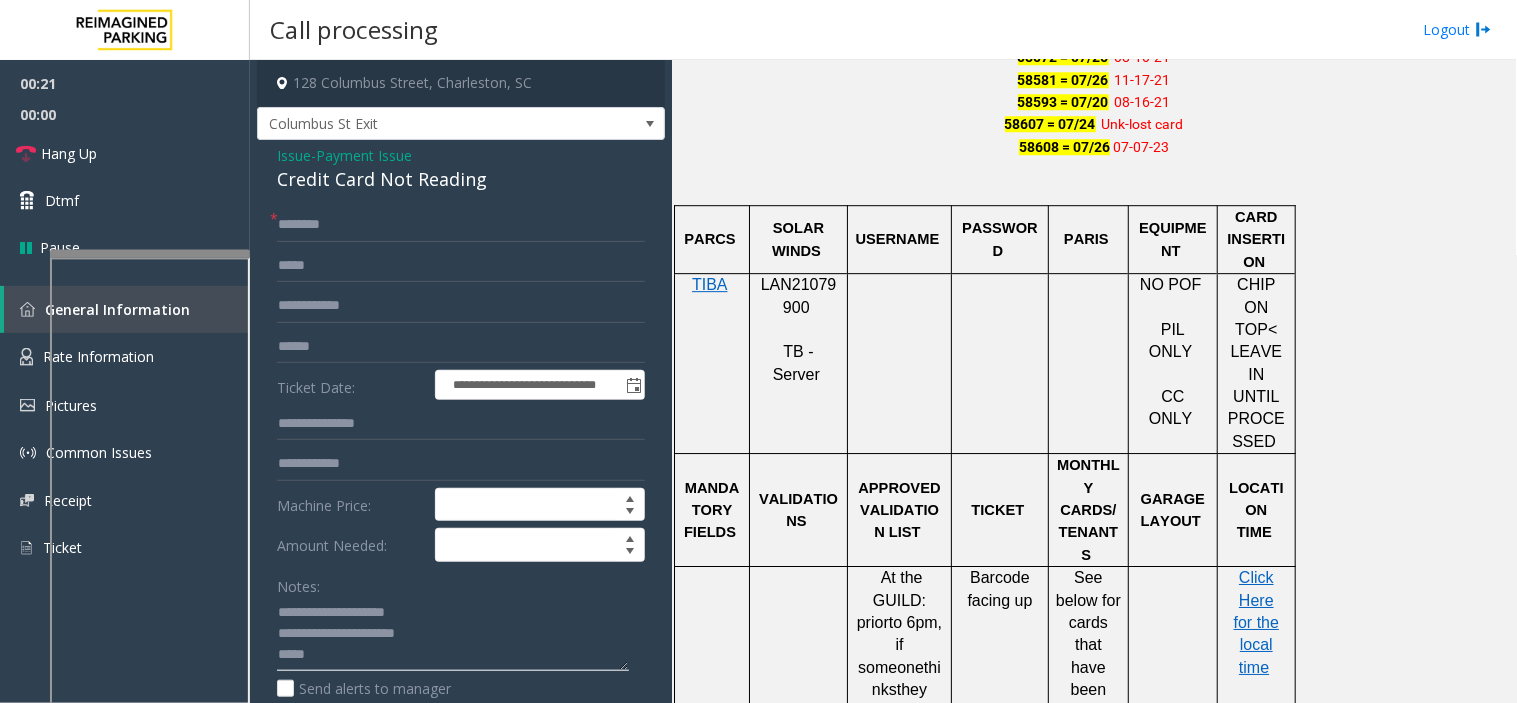 type on "**********" 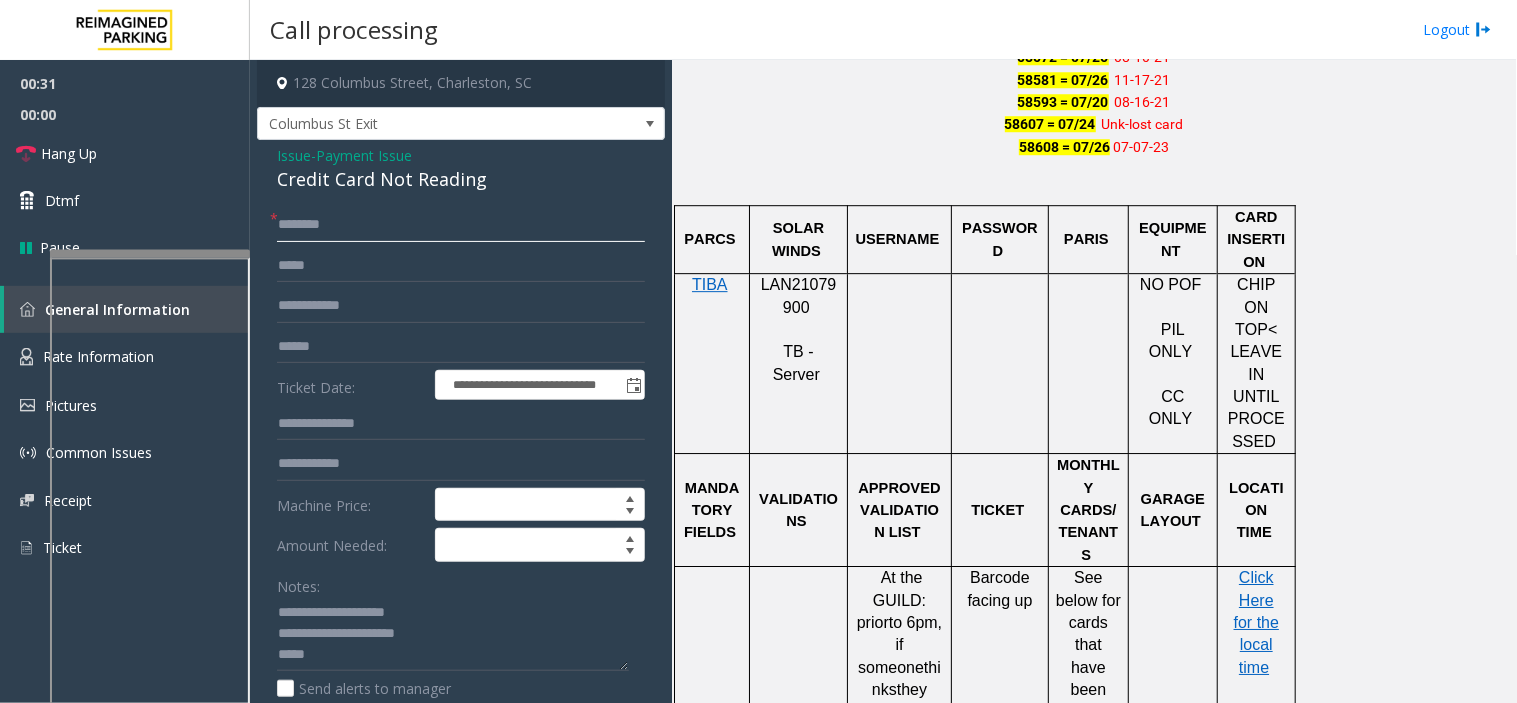 click 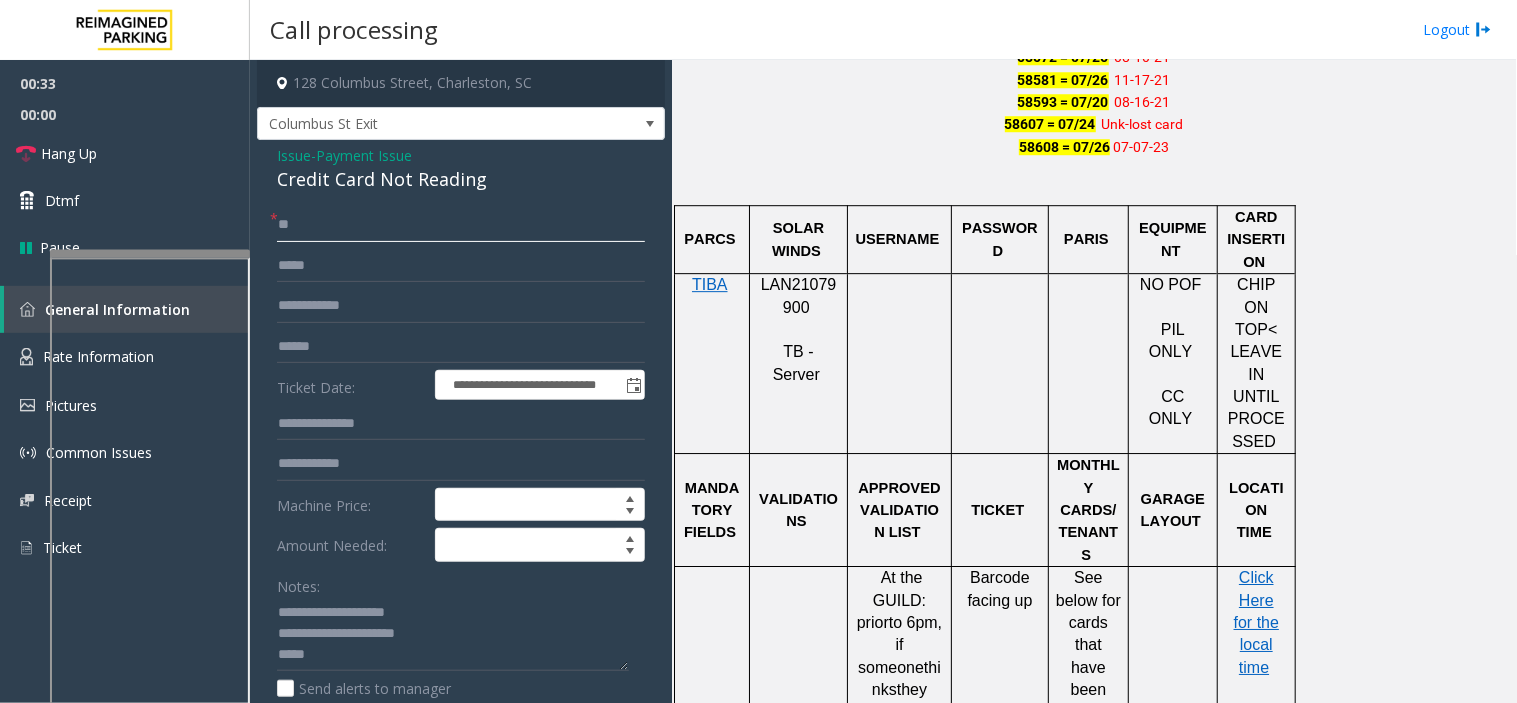 type on "*" 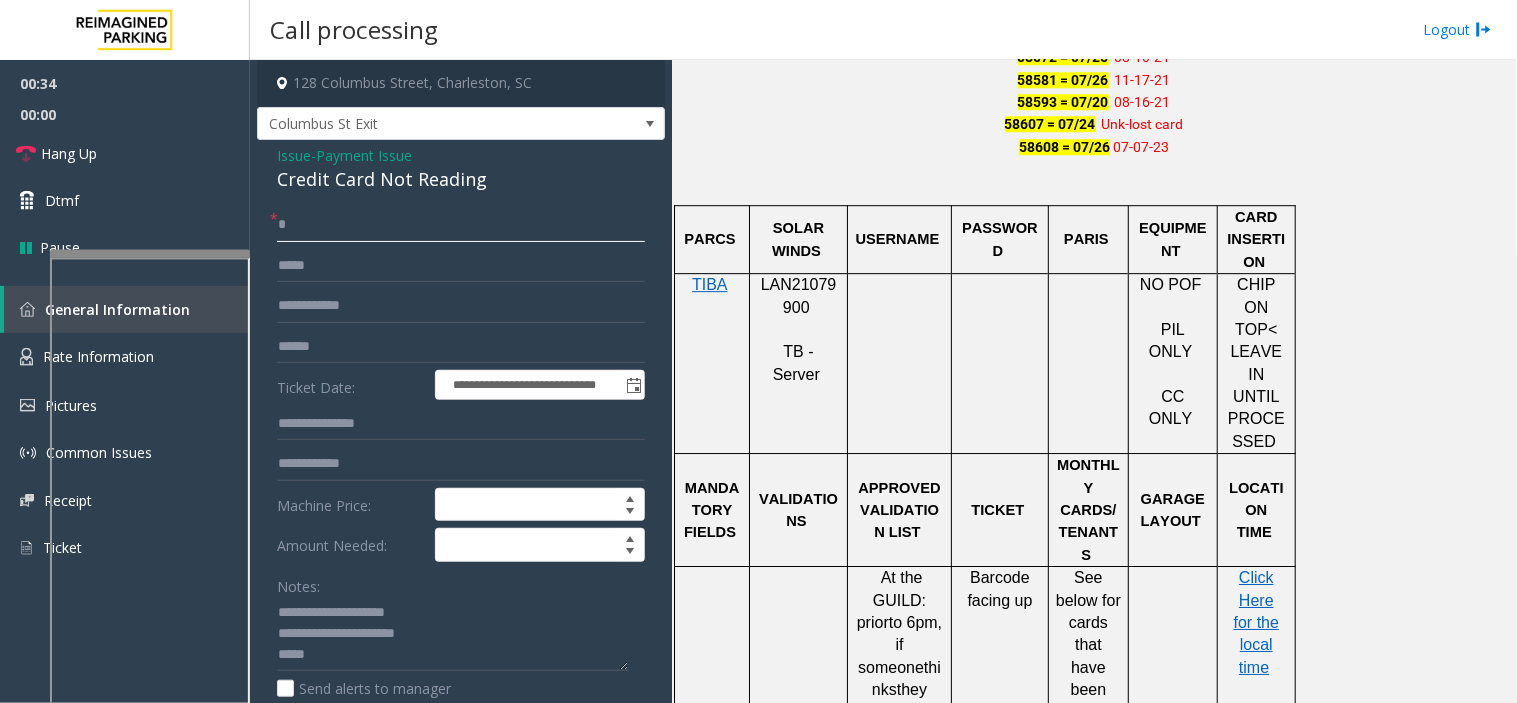 type 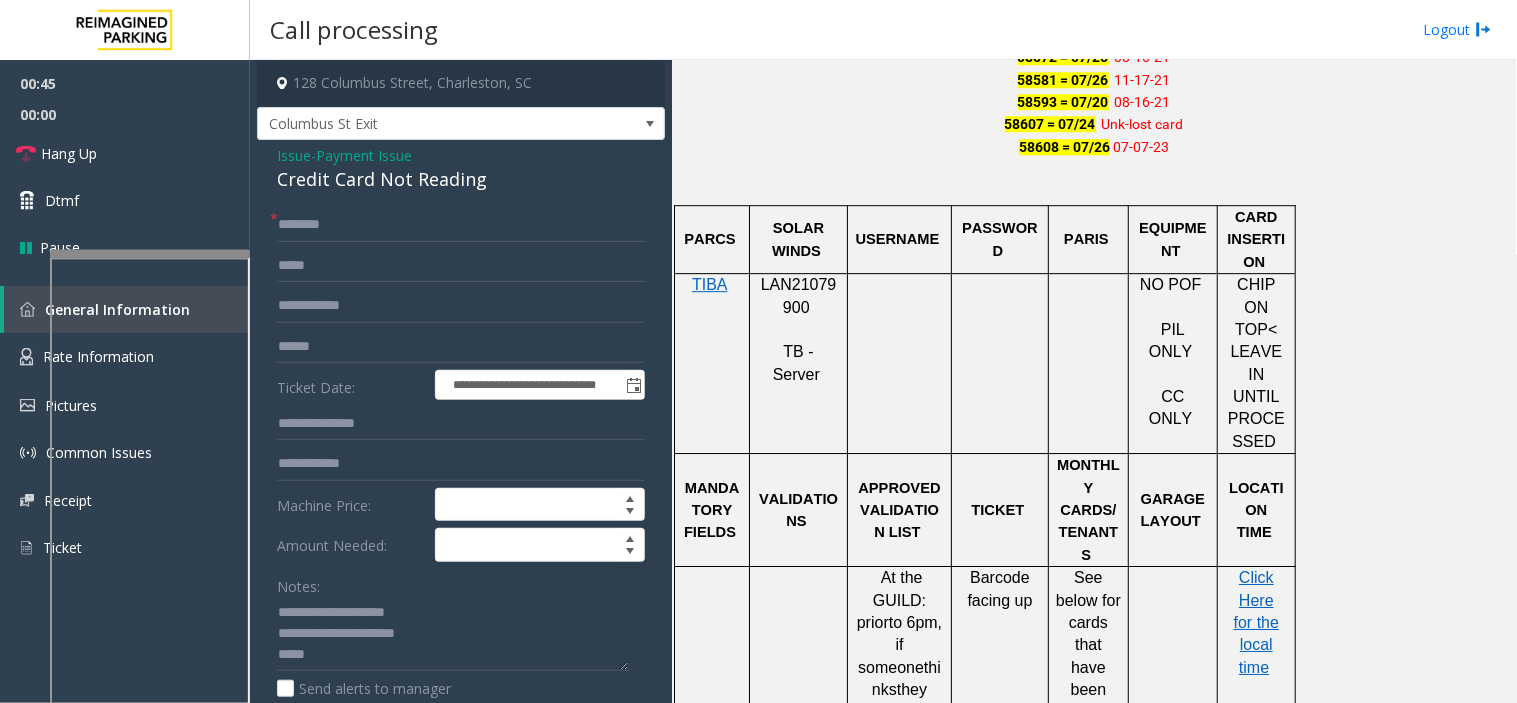 click on "**********" 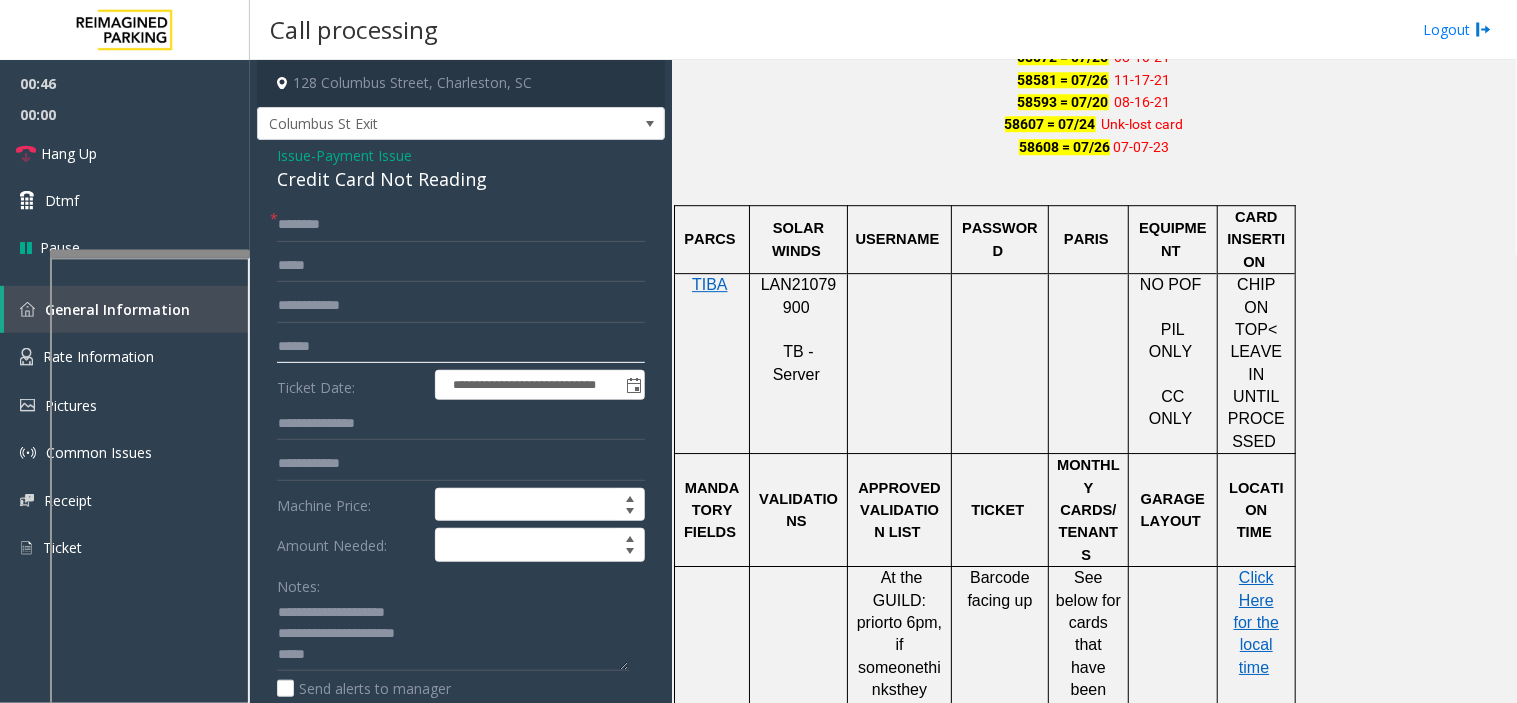click 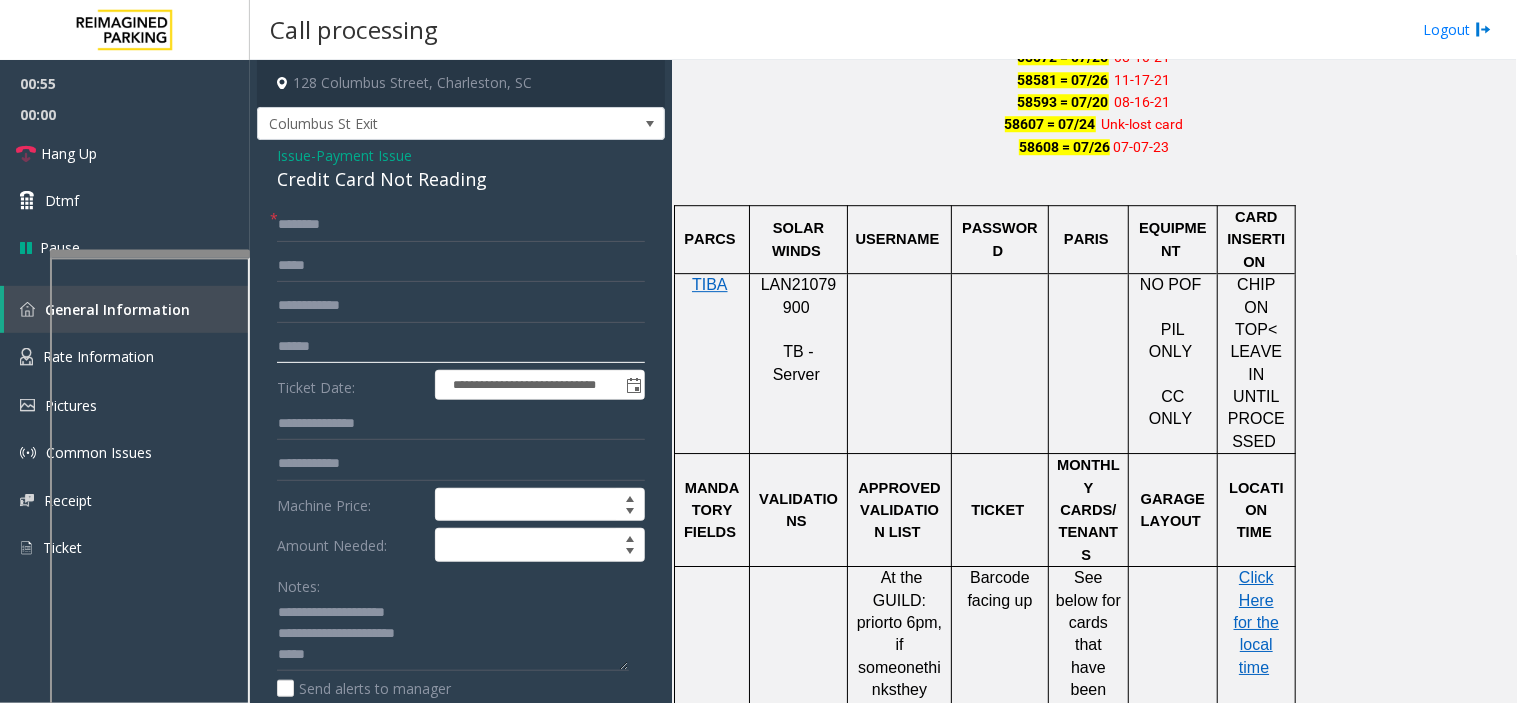 click 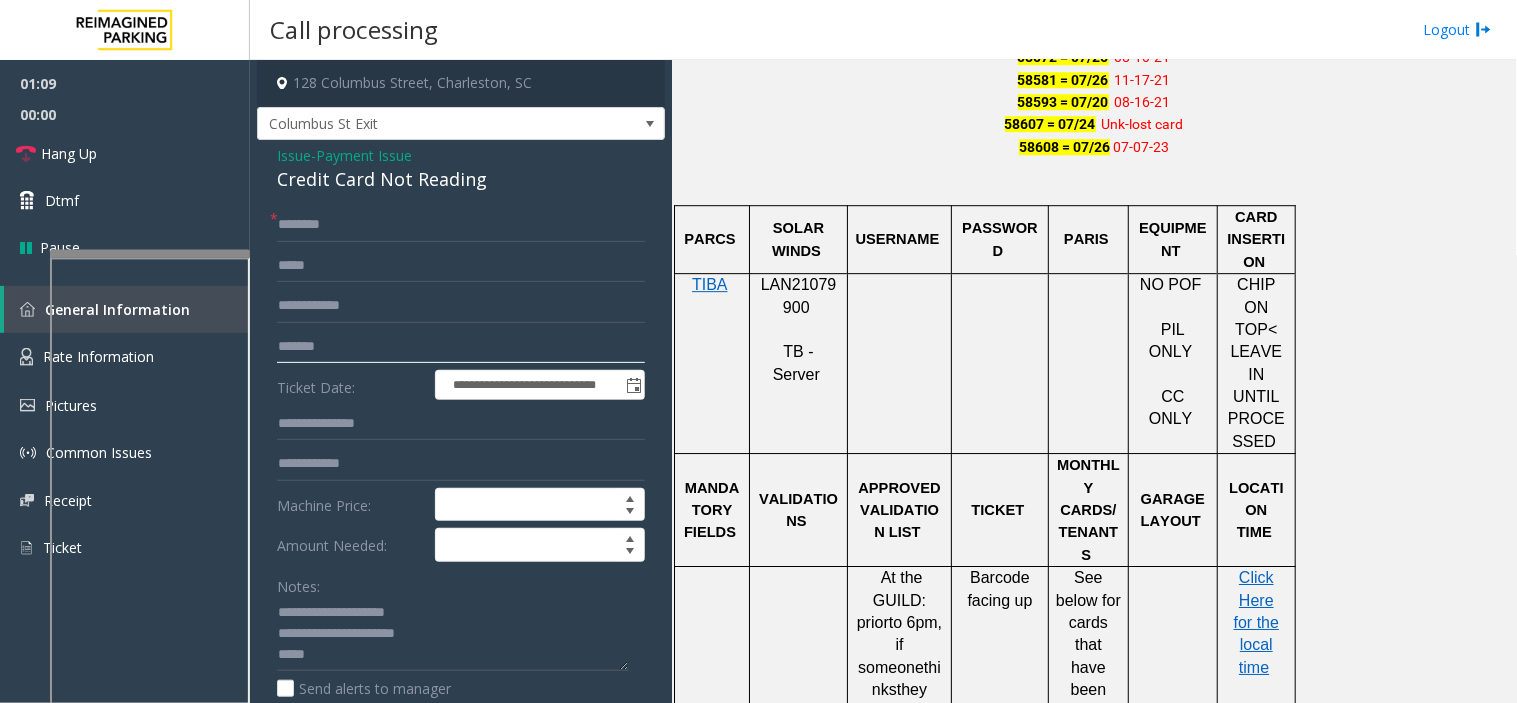 type on "*******" 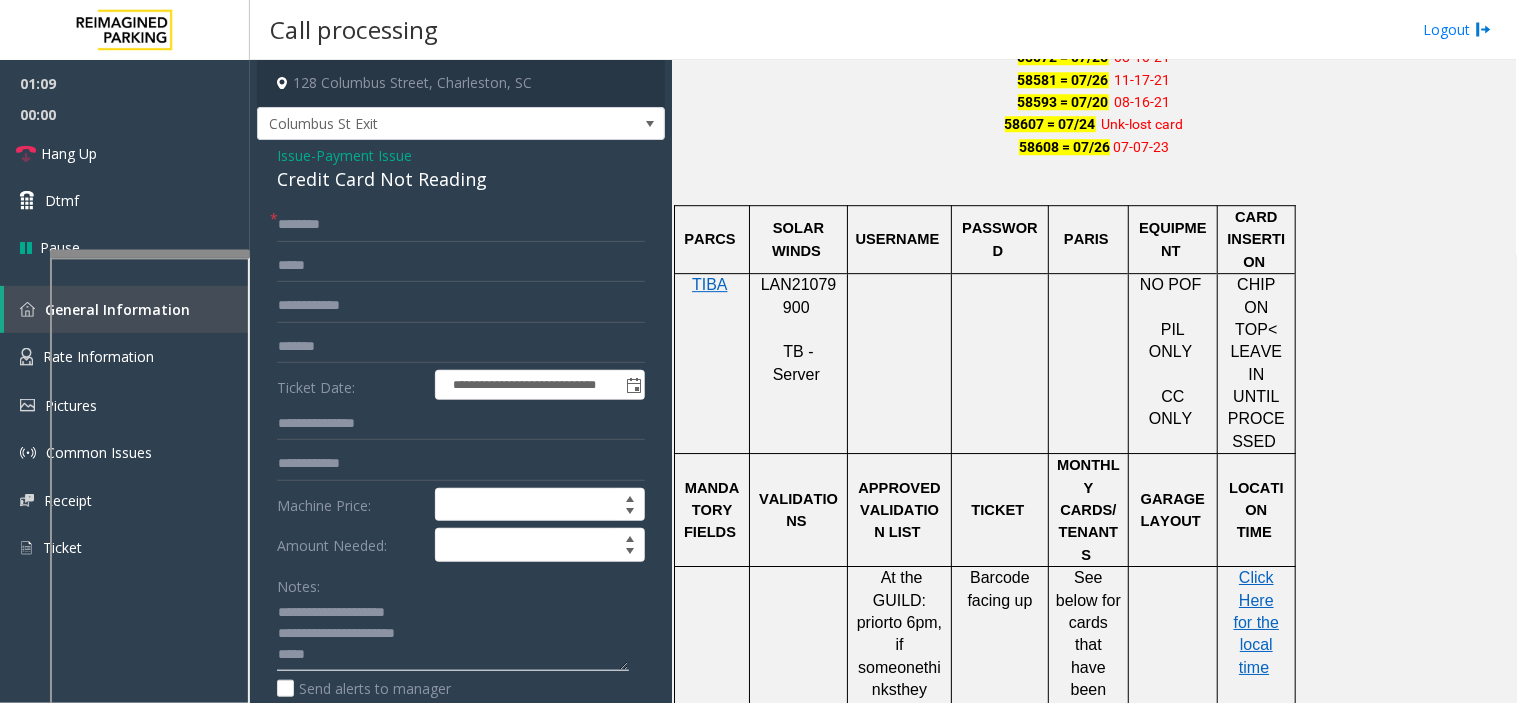 click 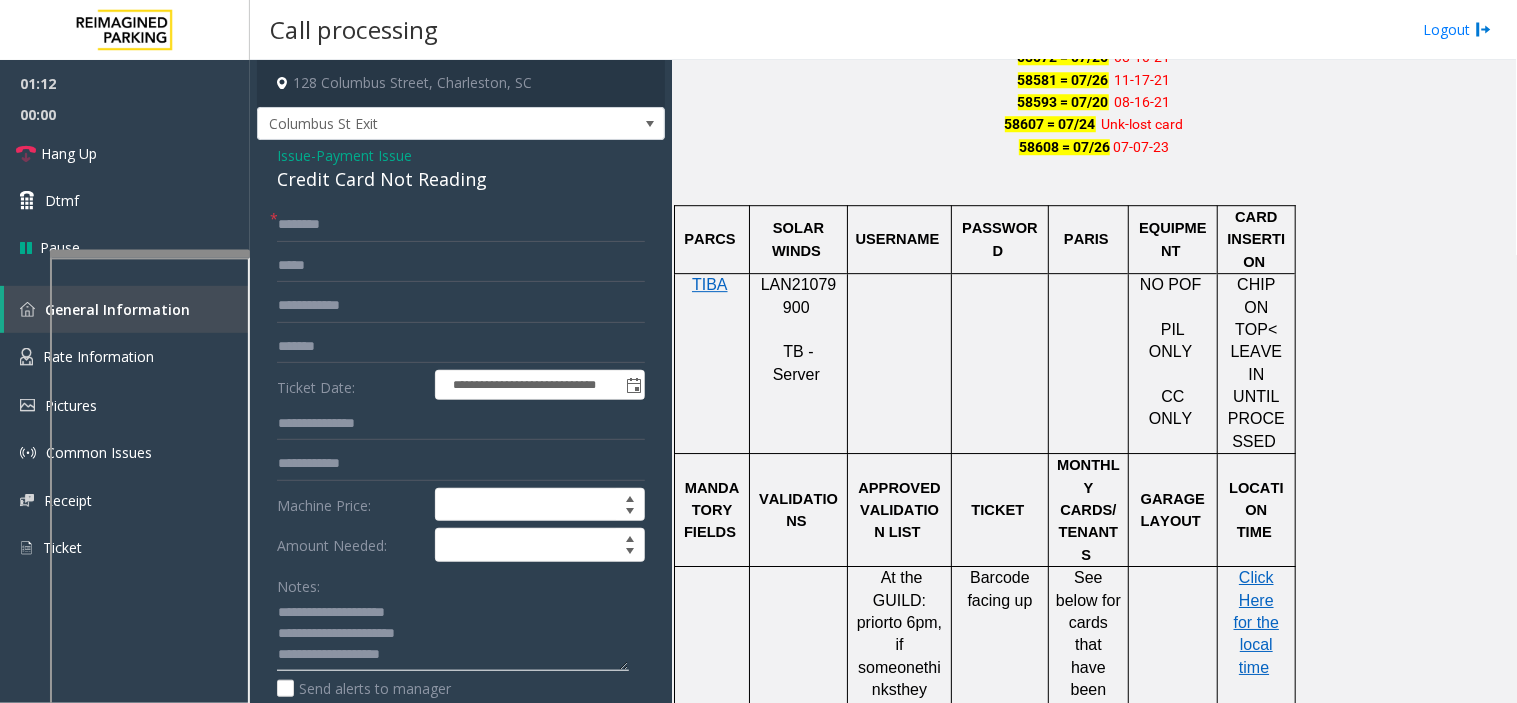type on "**********" 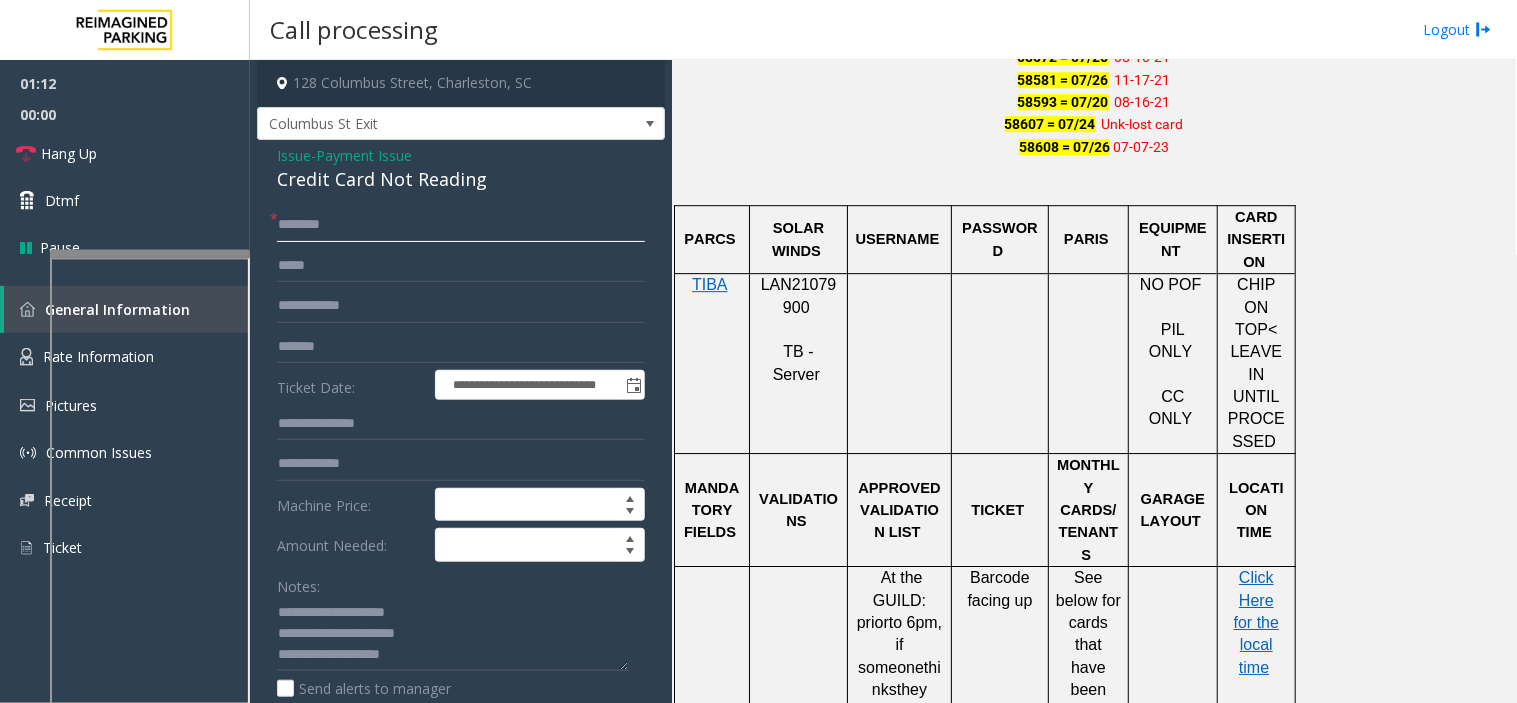 click 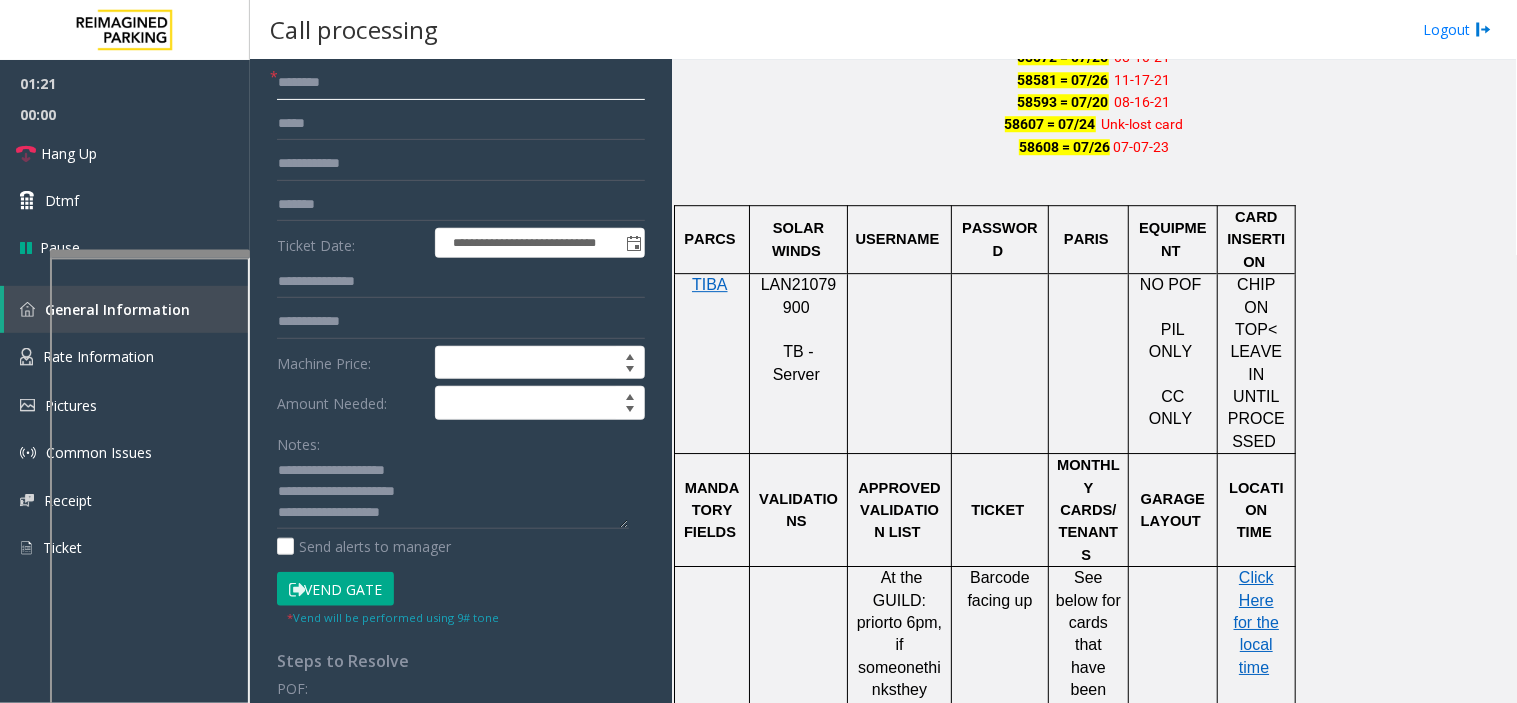 scroll, scrollTop: 333, scrollLeft: 0, axis: vertical 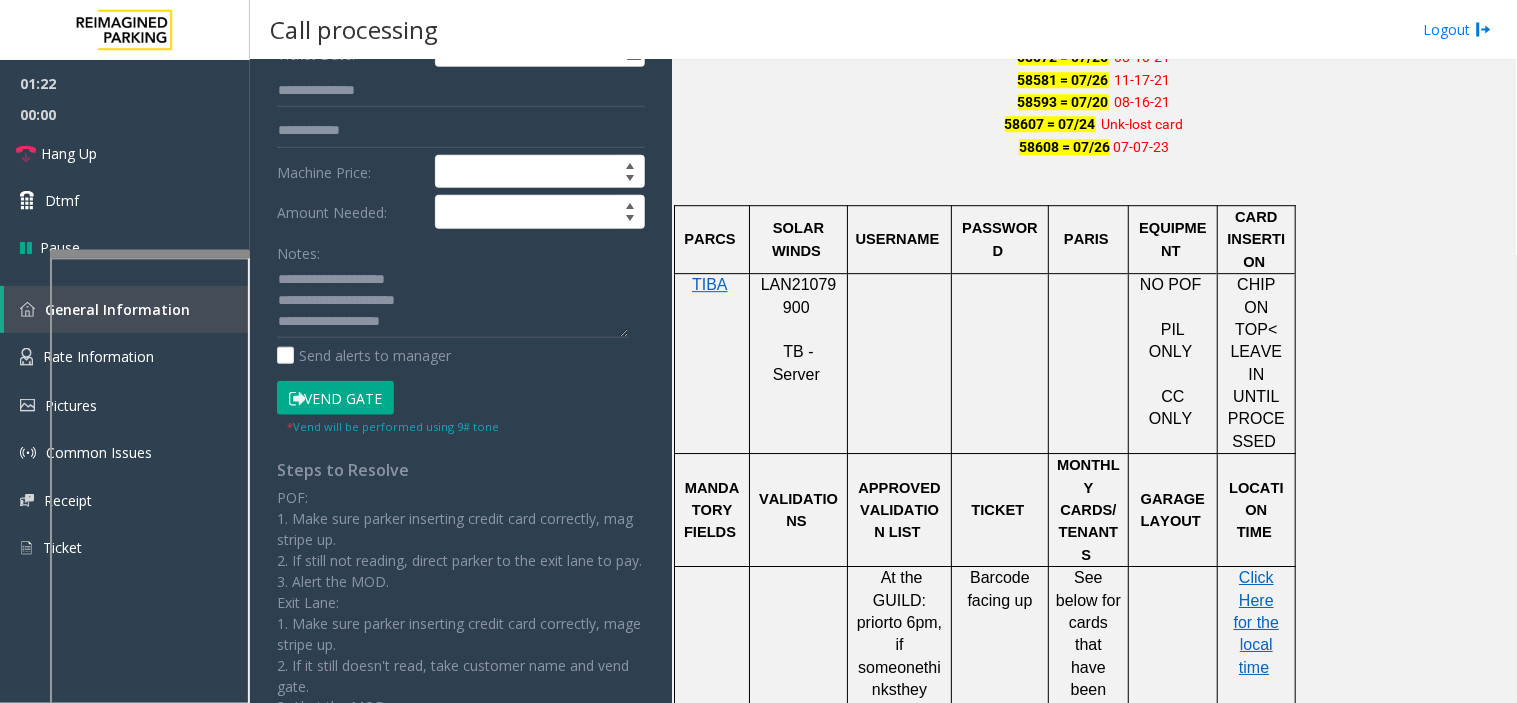 type on "********" 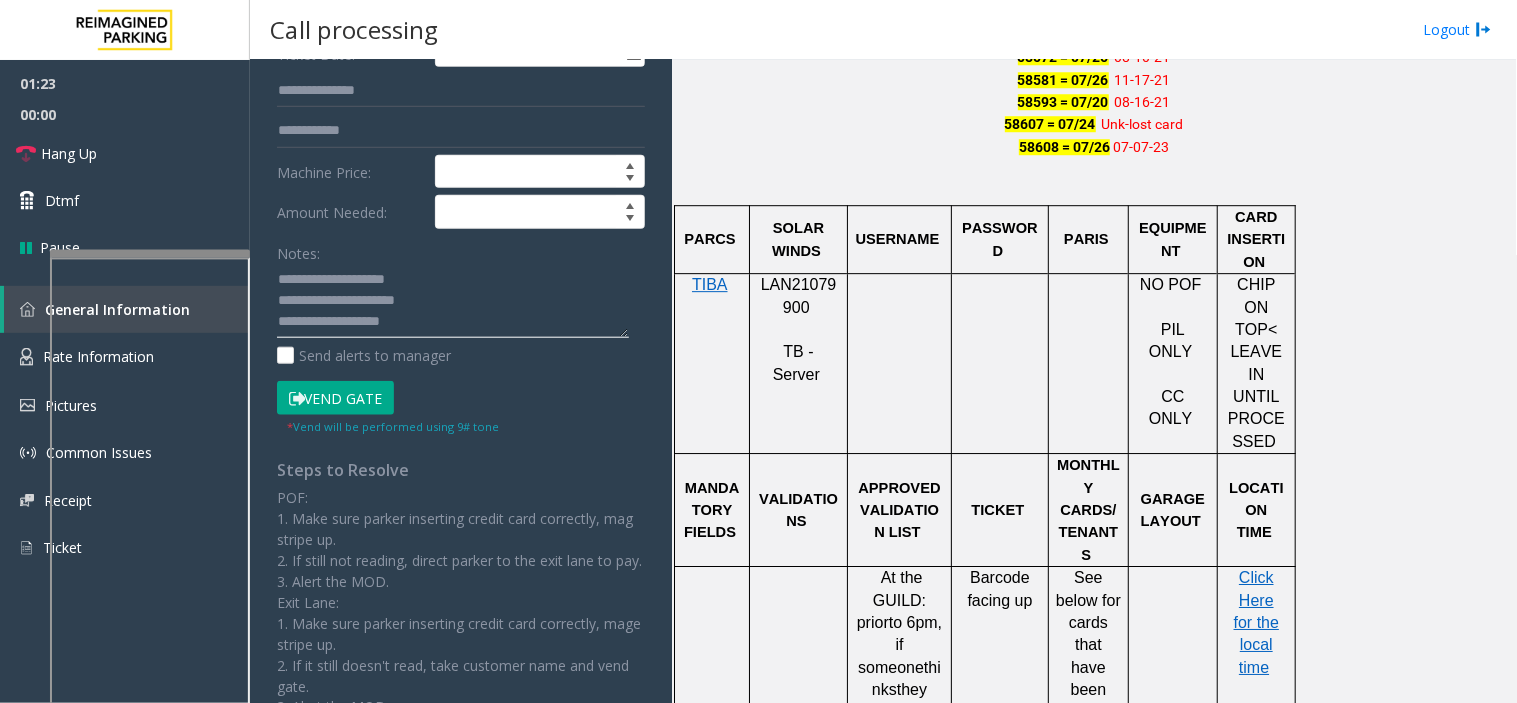 click 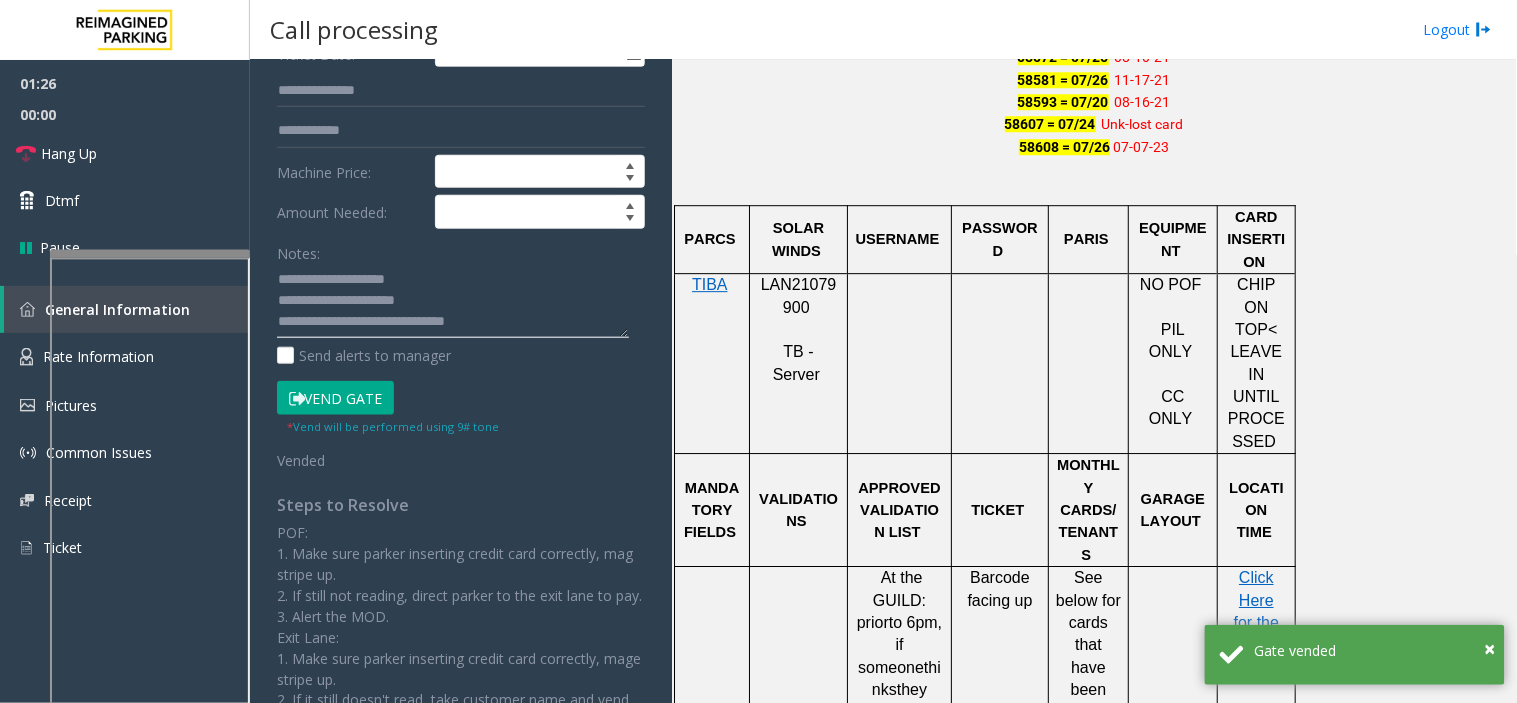 type on "**********" 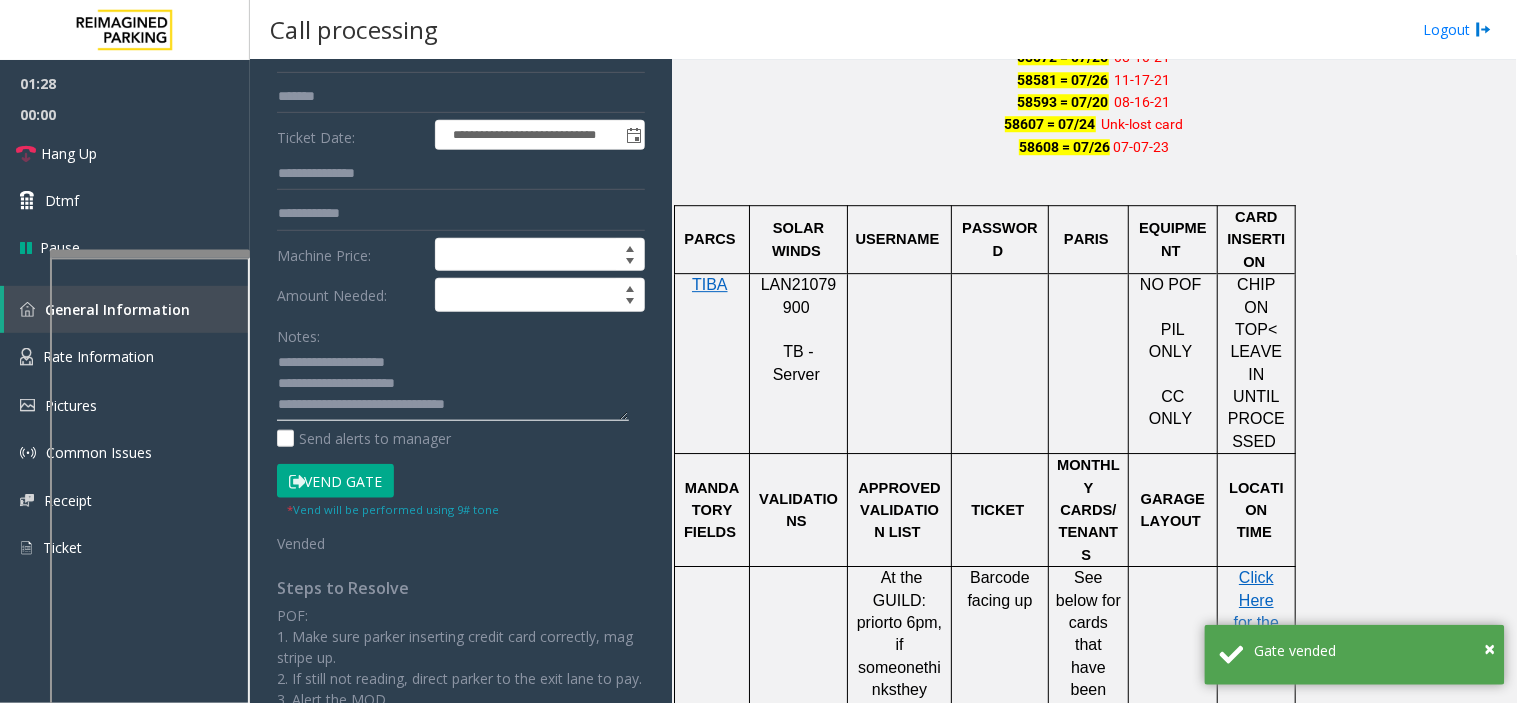 scroll, scrollTop: 0, scrollLeft: 0, axis: both 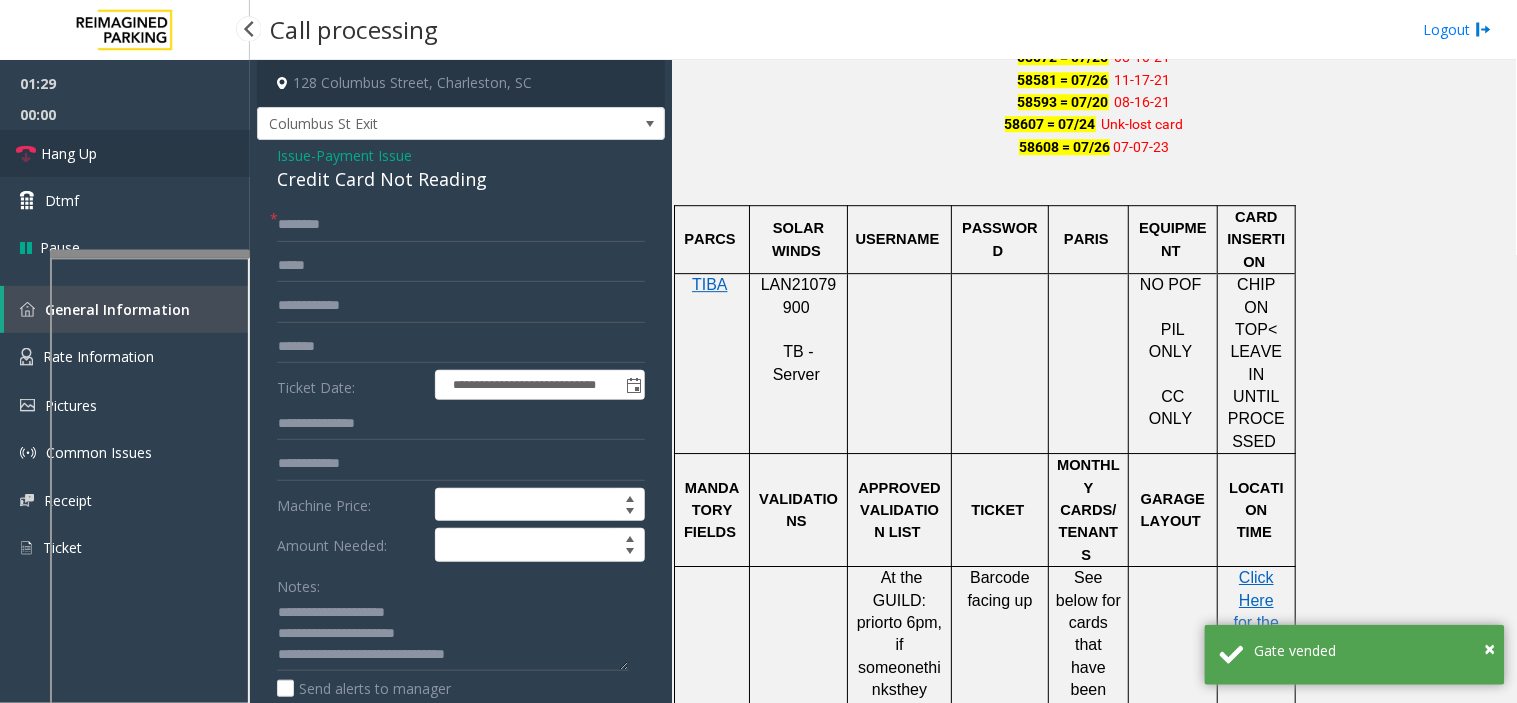 click on "Hang Up" at bounding box center (125, 153) 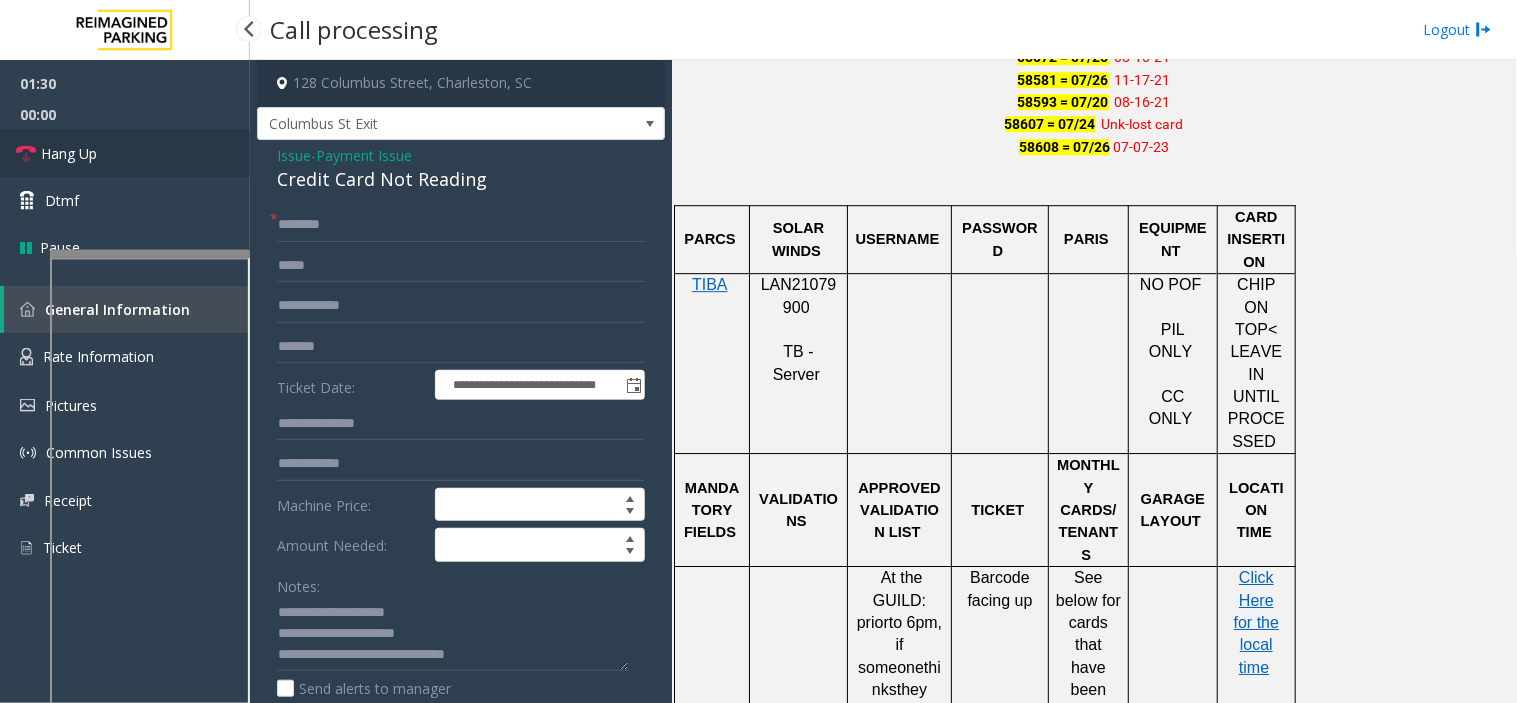 click on "Hang Up" at bounding box center [125, 153] 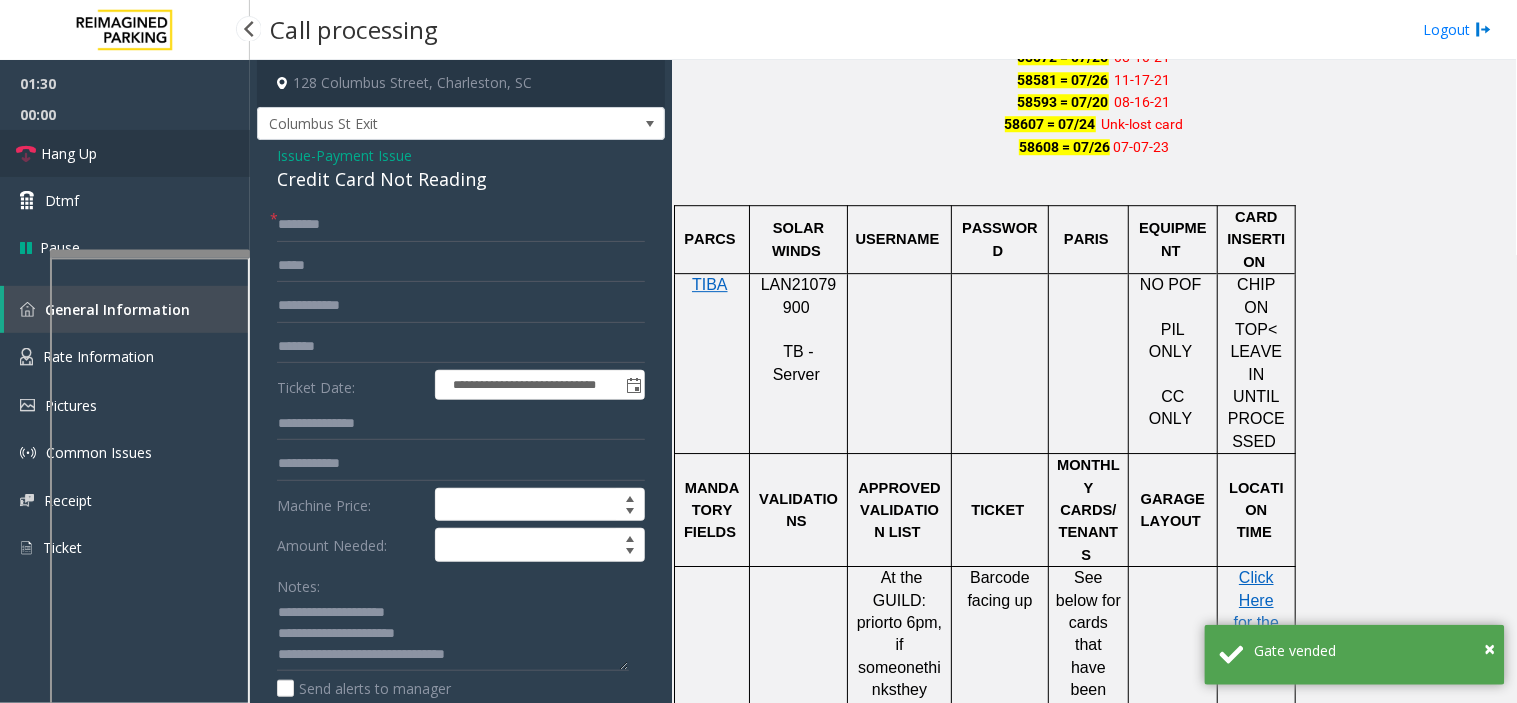 click on "Hang Up" at bounding box center (125, 153) 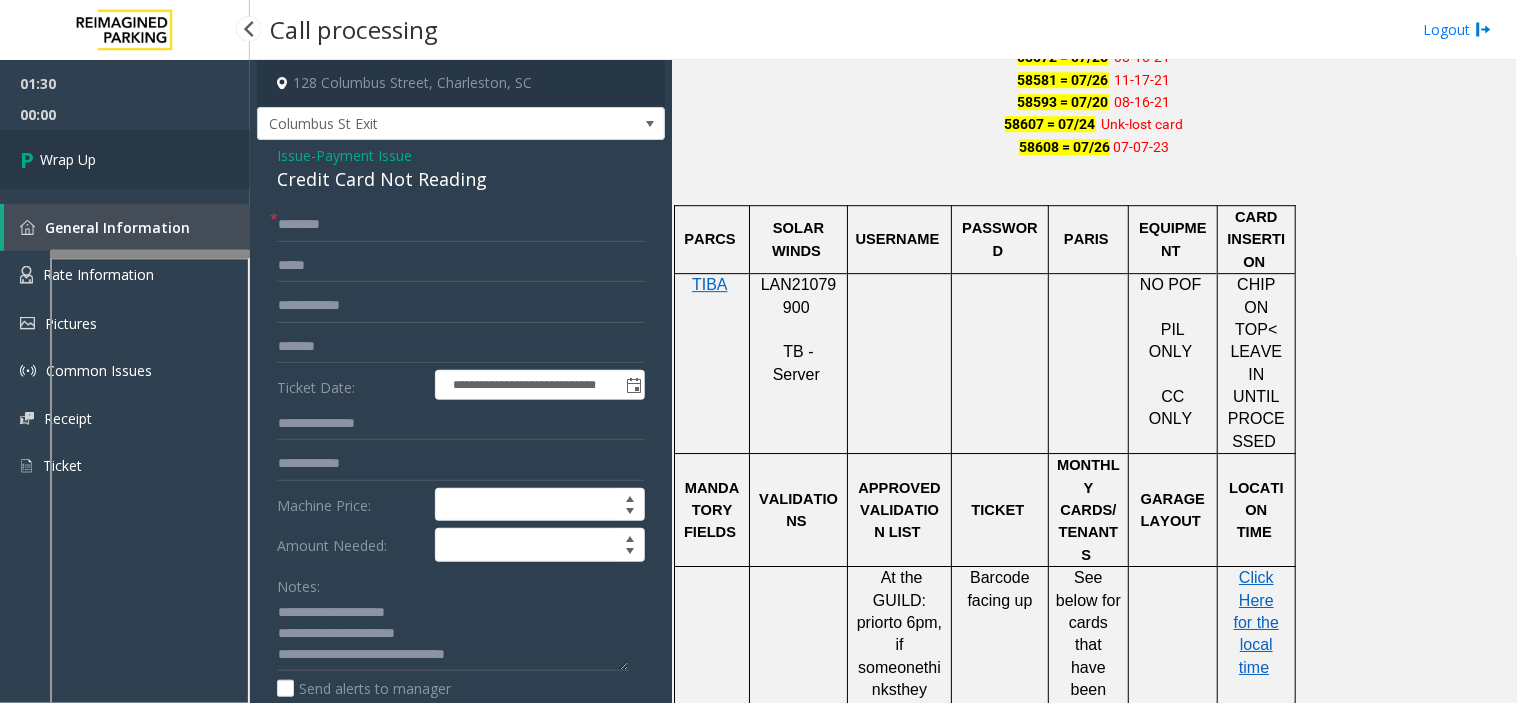 click on "Wrap Up" at bounding box center (125, 159) 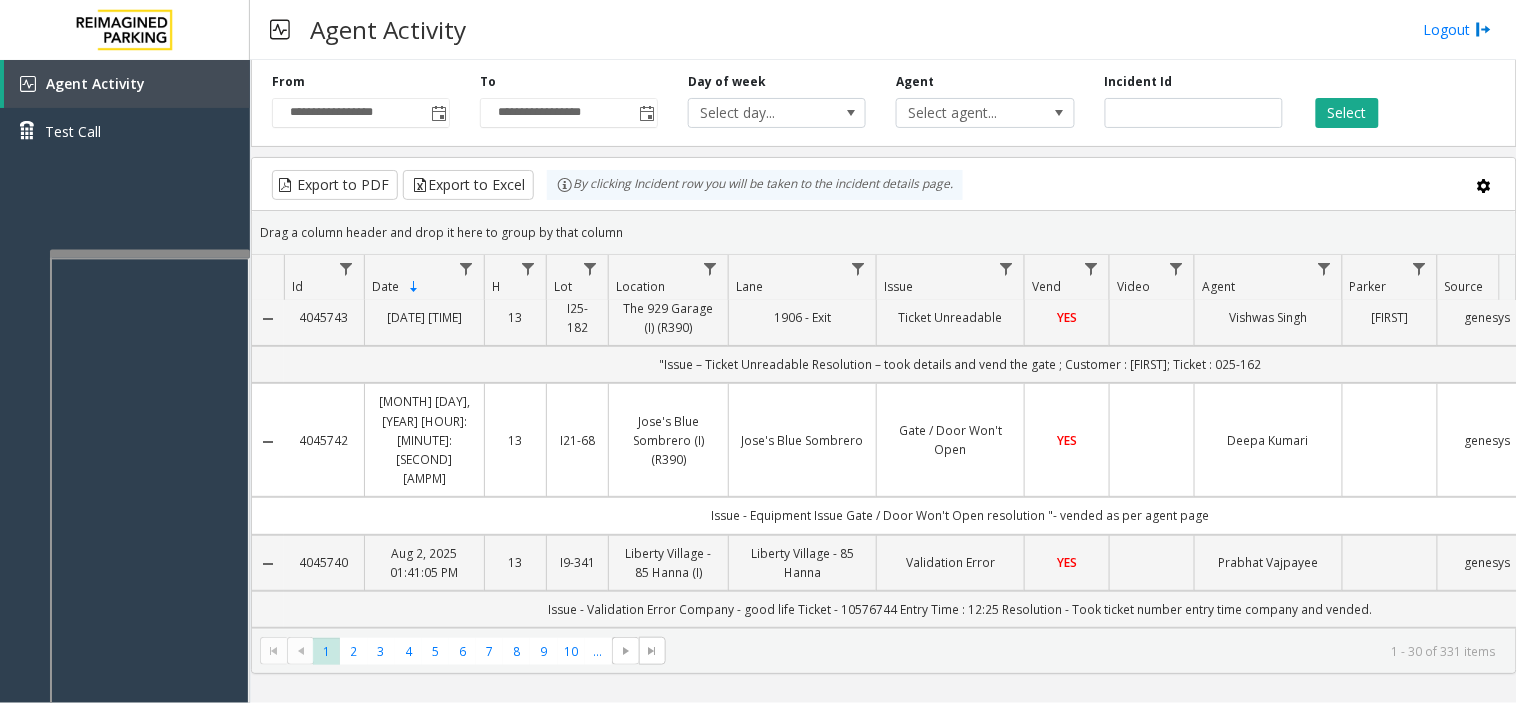 scroll, scrollTop: 0, scrollLeft: 0, axis: both 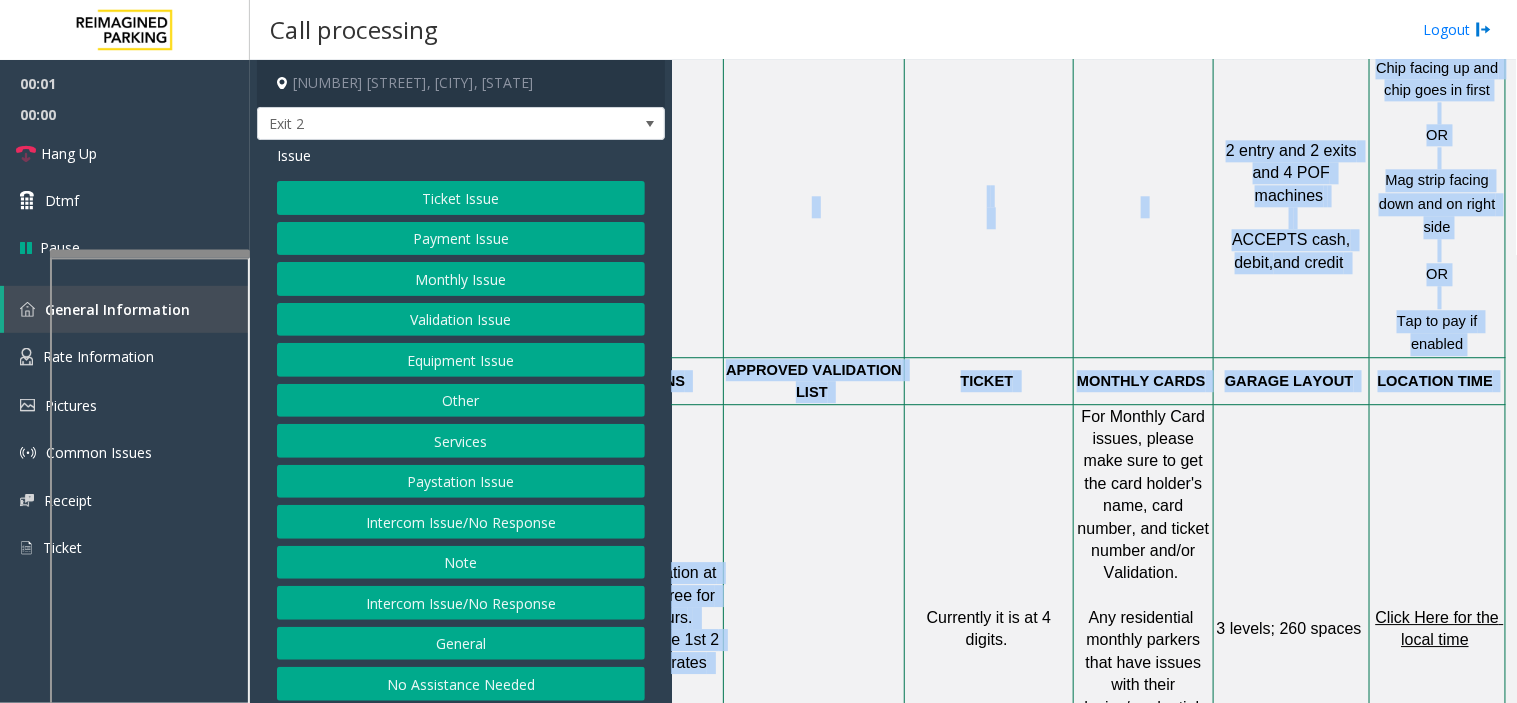 drag, startPoint x: 1148, startPoint y: 367, endPoint x: 1516, endPoint y: 436, distance: 374.41287 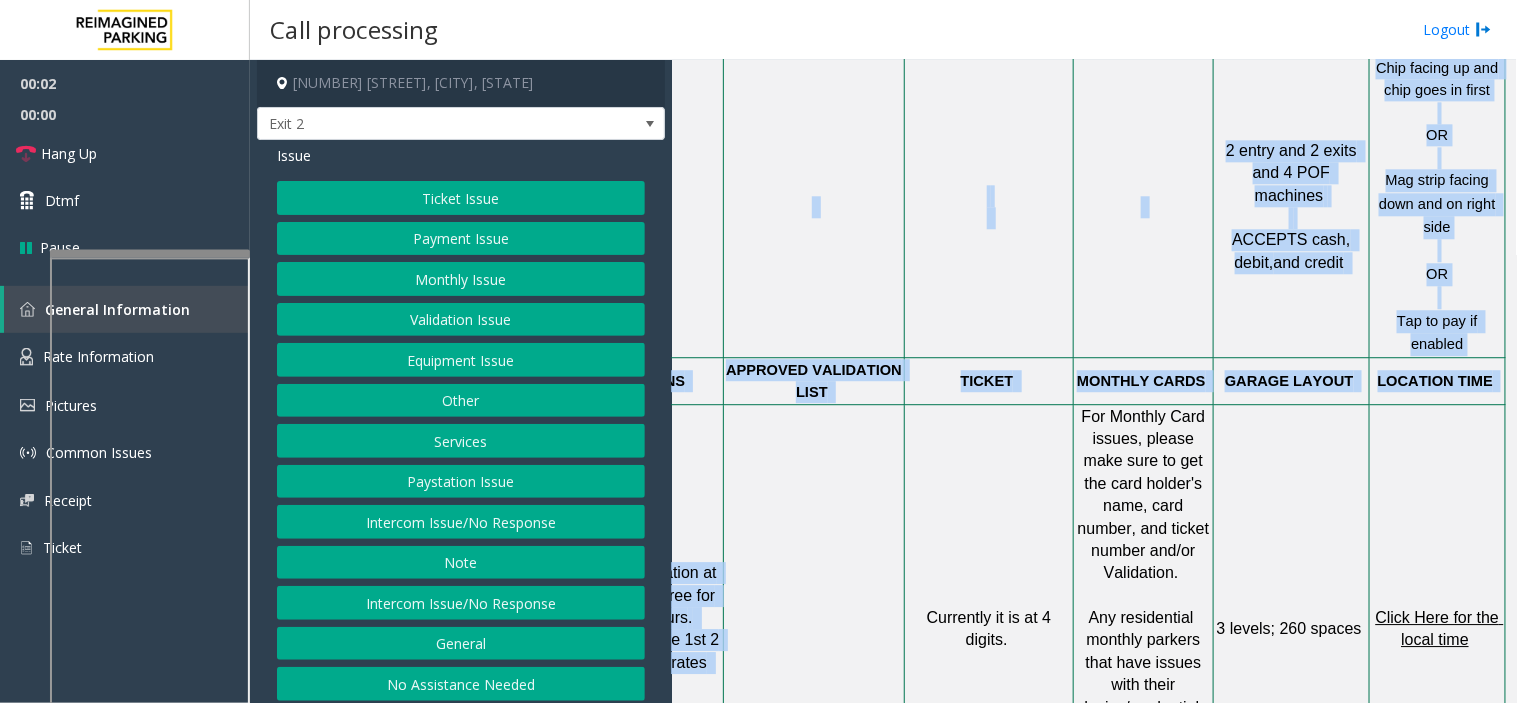 click on "3 levels ; 260 spaces" 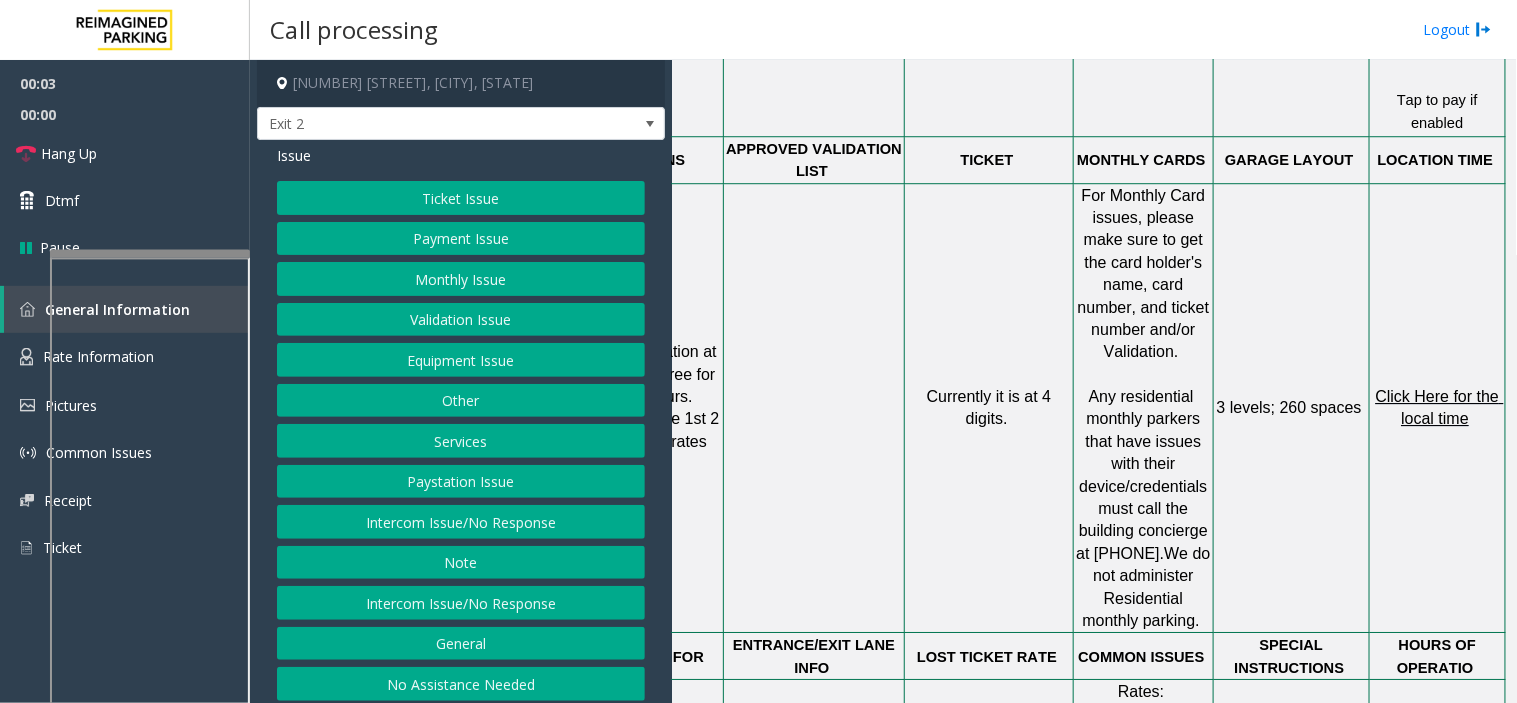 scroll, scrollTop: 1444, scrollLeft: 270, axis: both 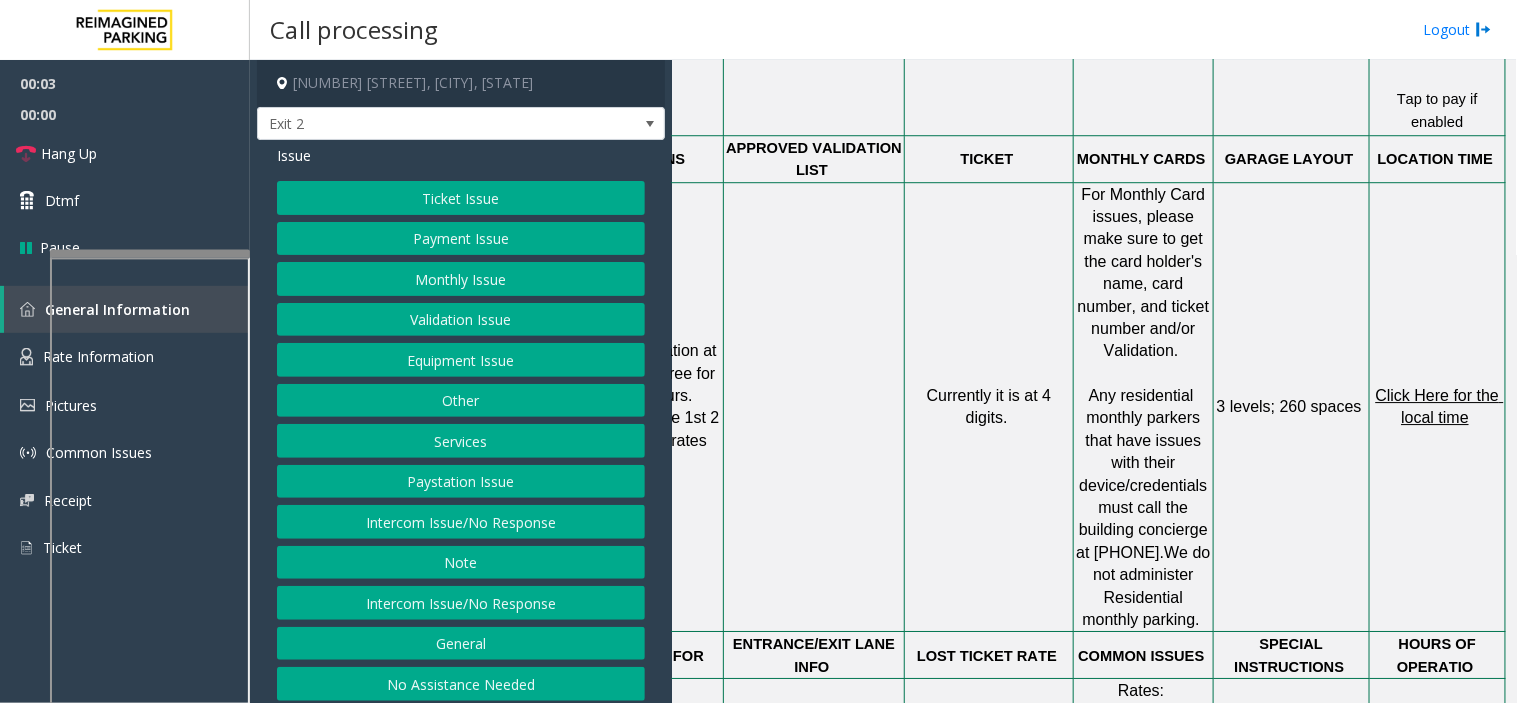 click on "Click Here for the local time" 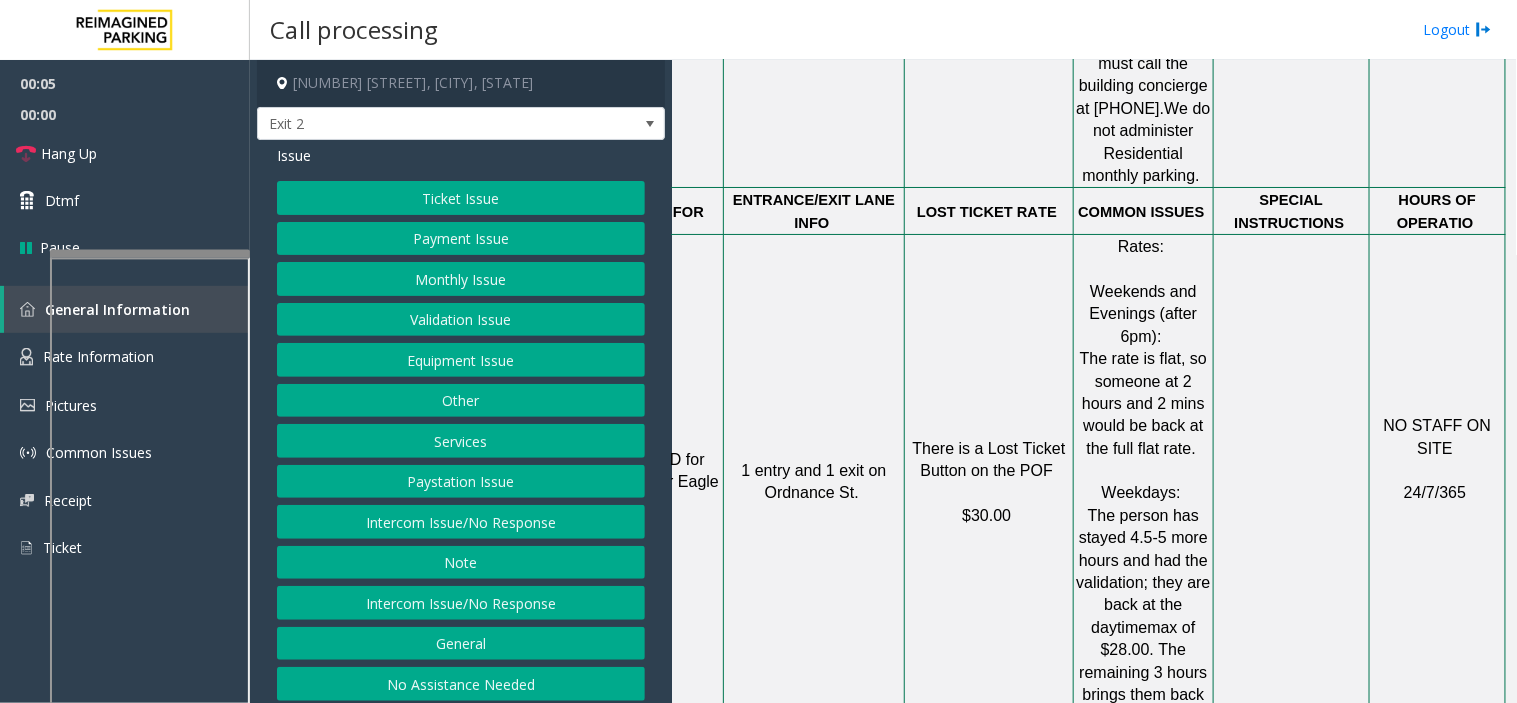 scroll, scrollTop: 2111, scrollLeft: 270, axis: both 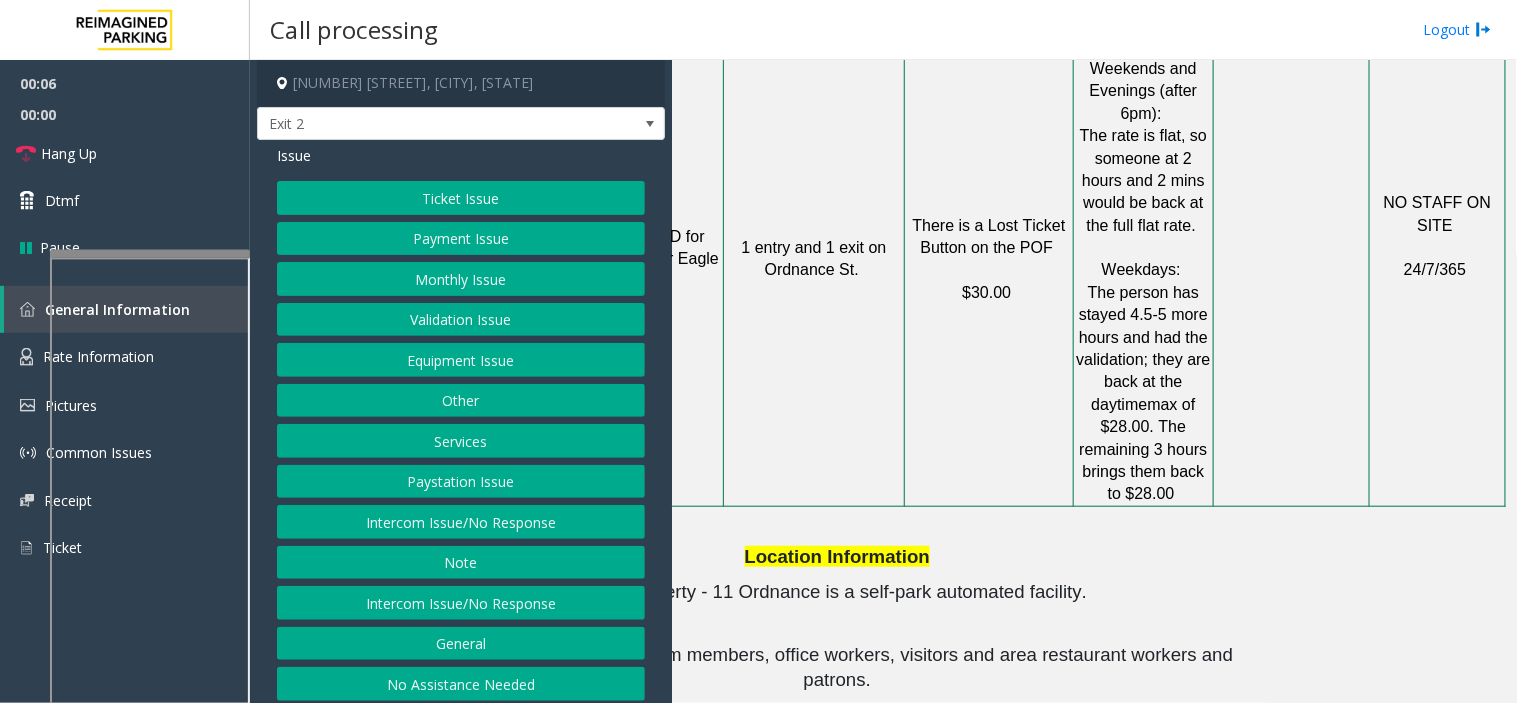 click on "Intercom Issue/No Response" 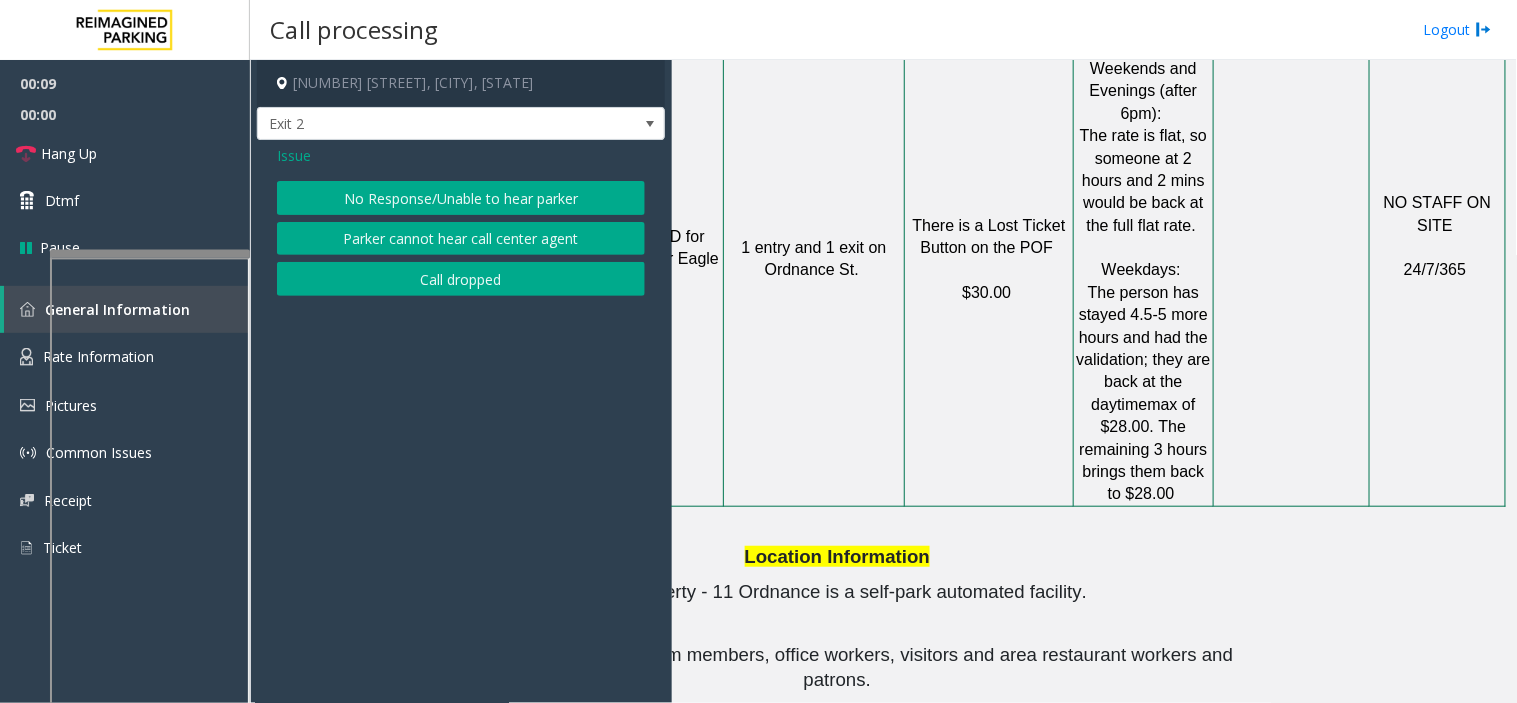 click on "No Response/Unable to hear parker" 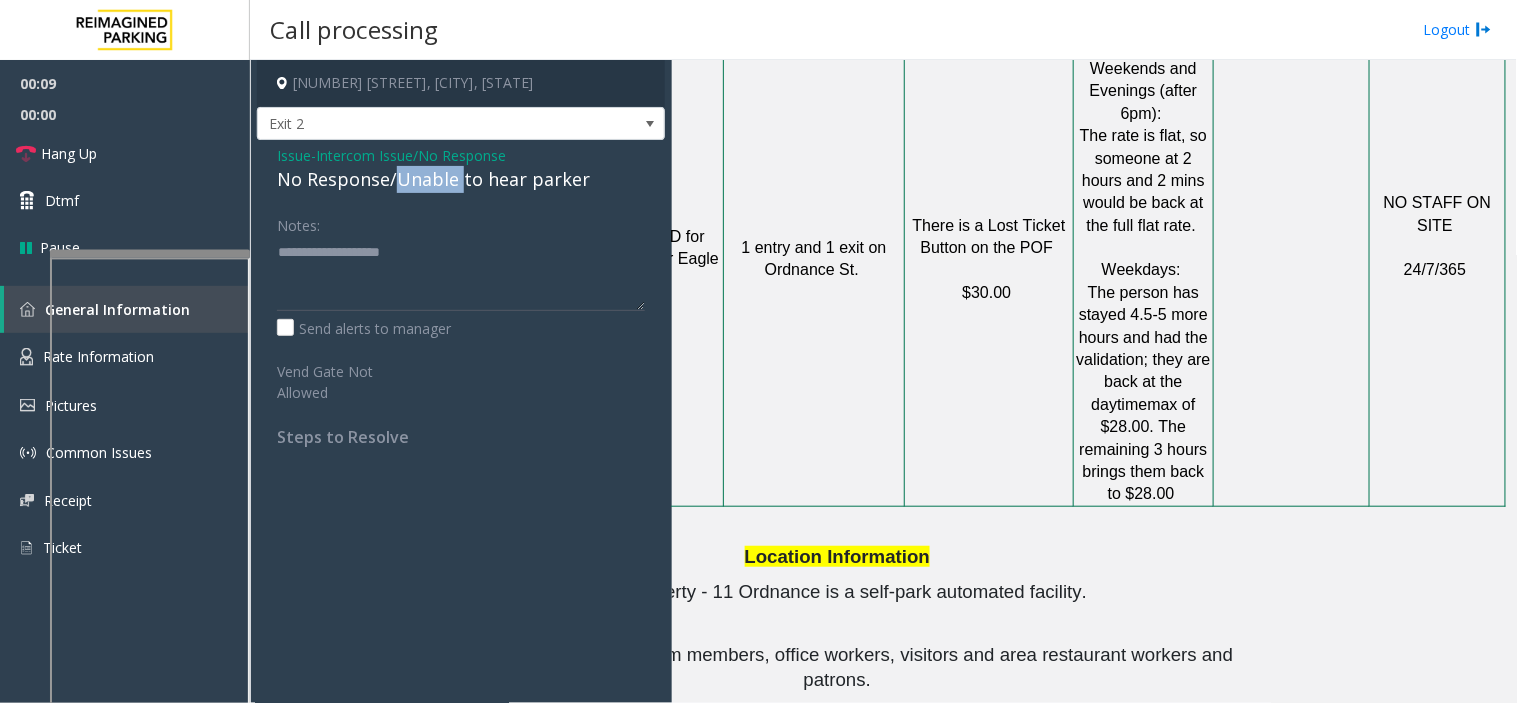 click on "No Response/Unable to hear parker" 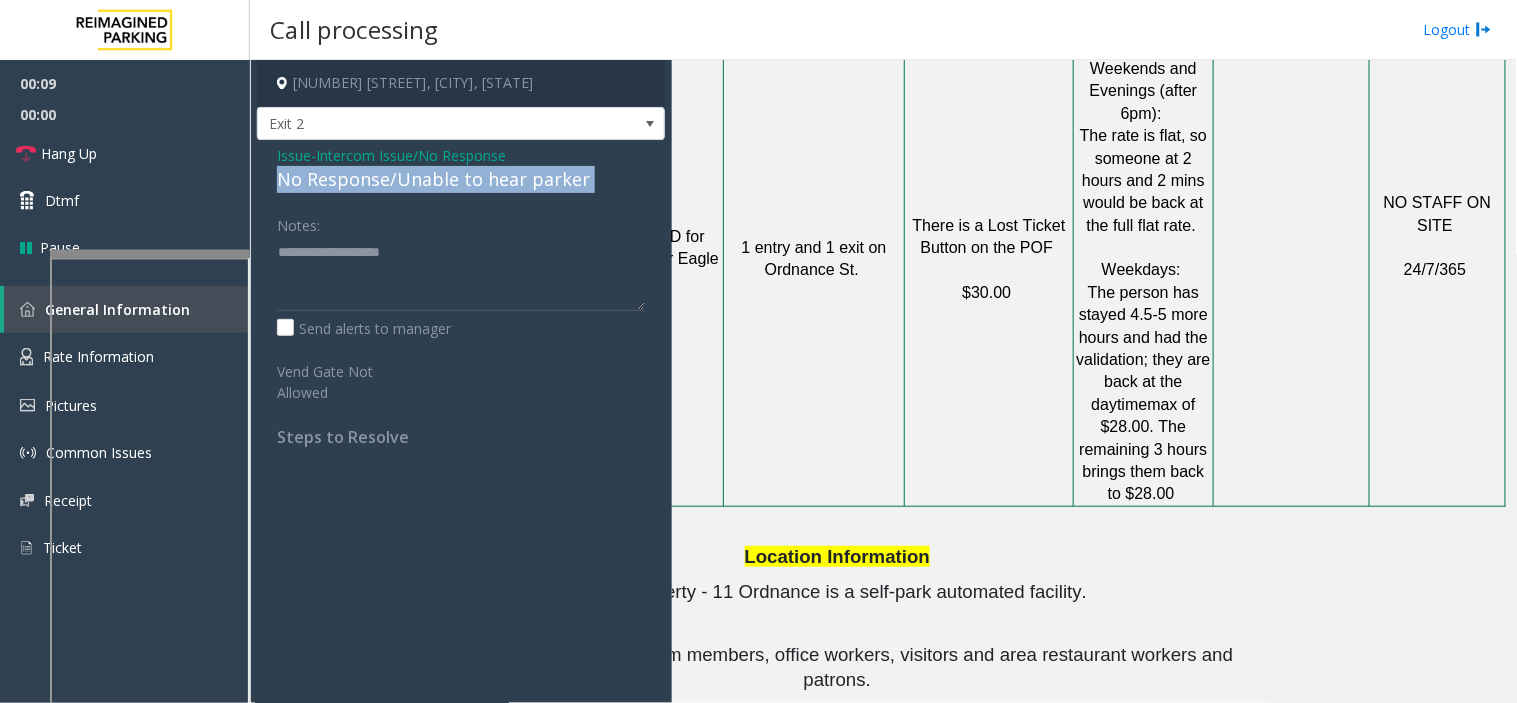 click on "No Response/Unable to hear parker" 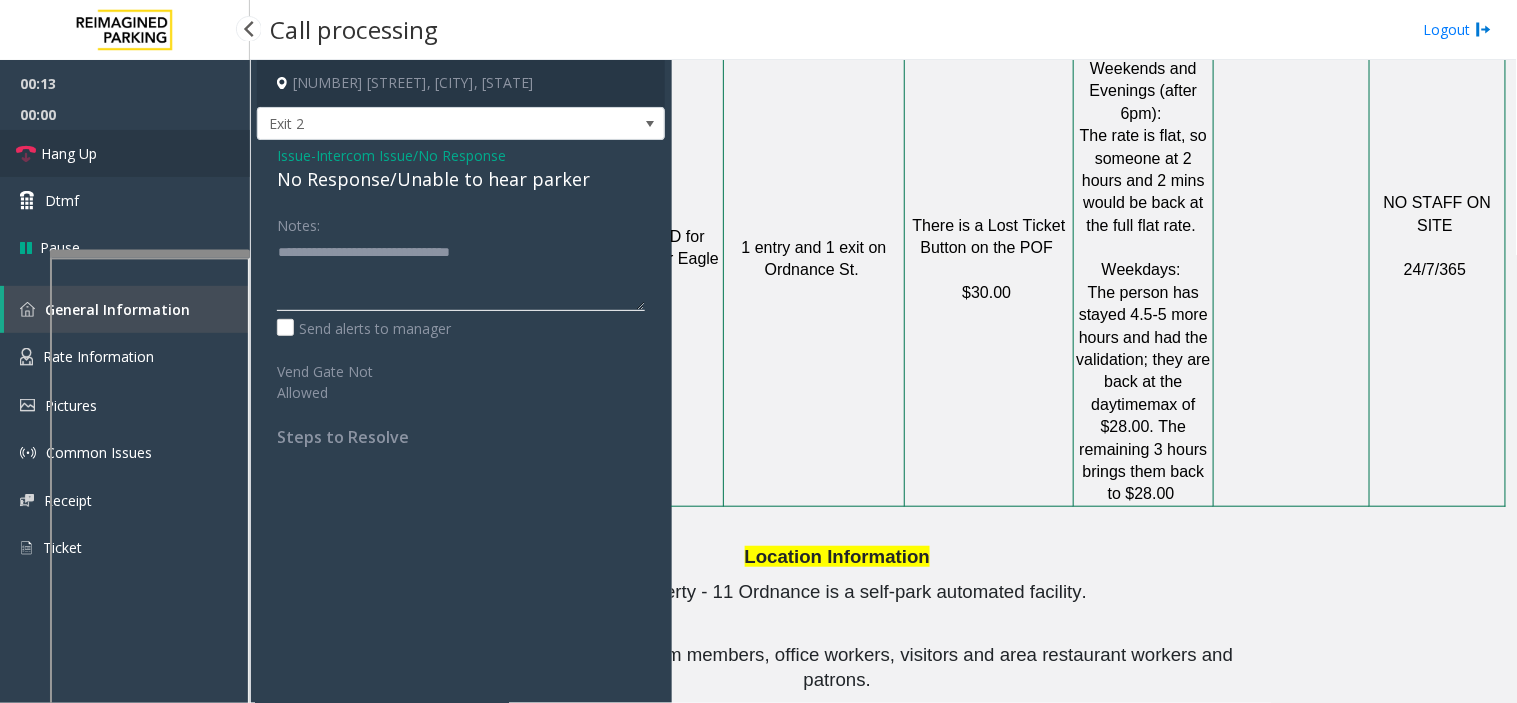 type on "**********" 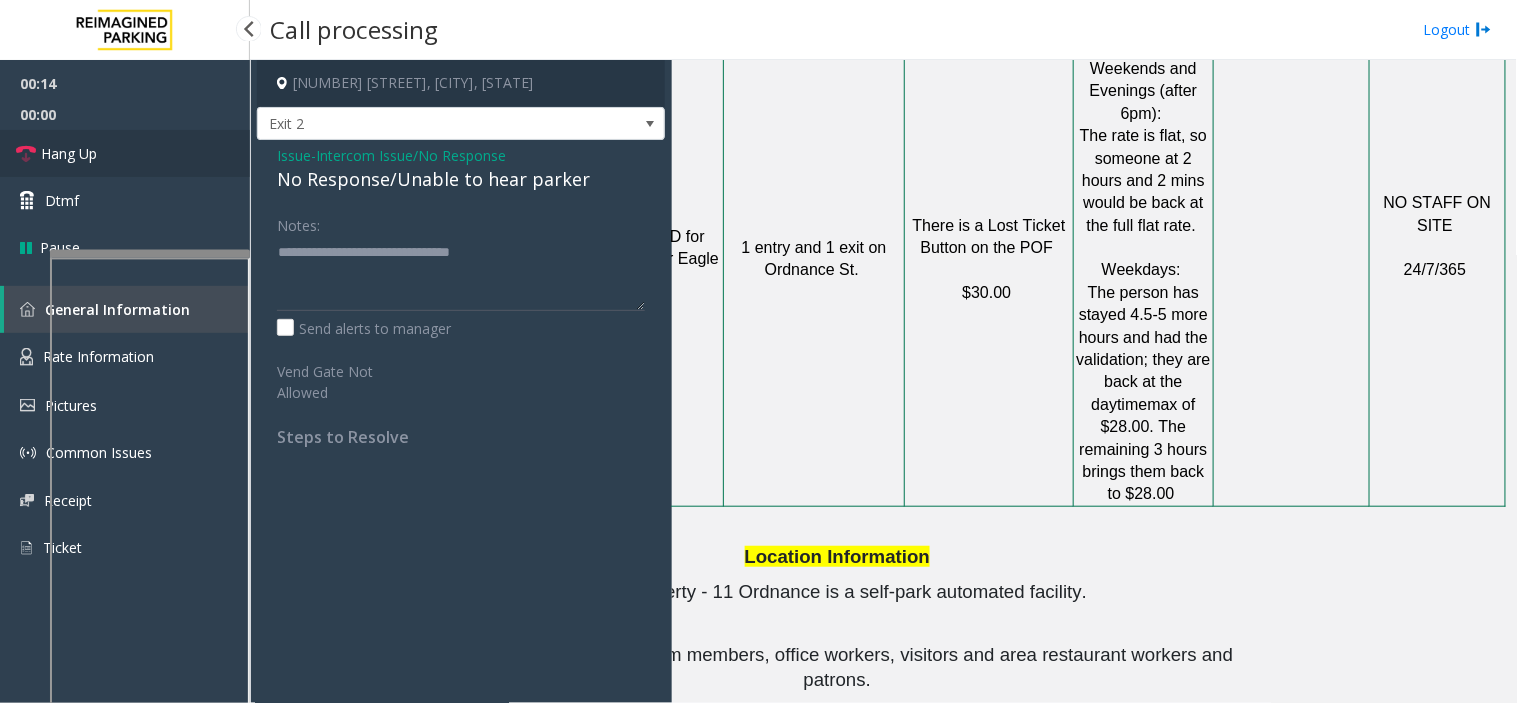 click on "Hang Up" at bounding box center (125, 153) 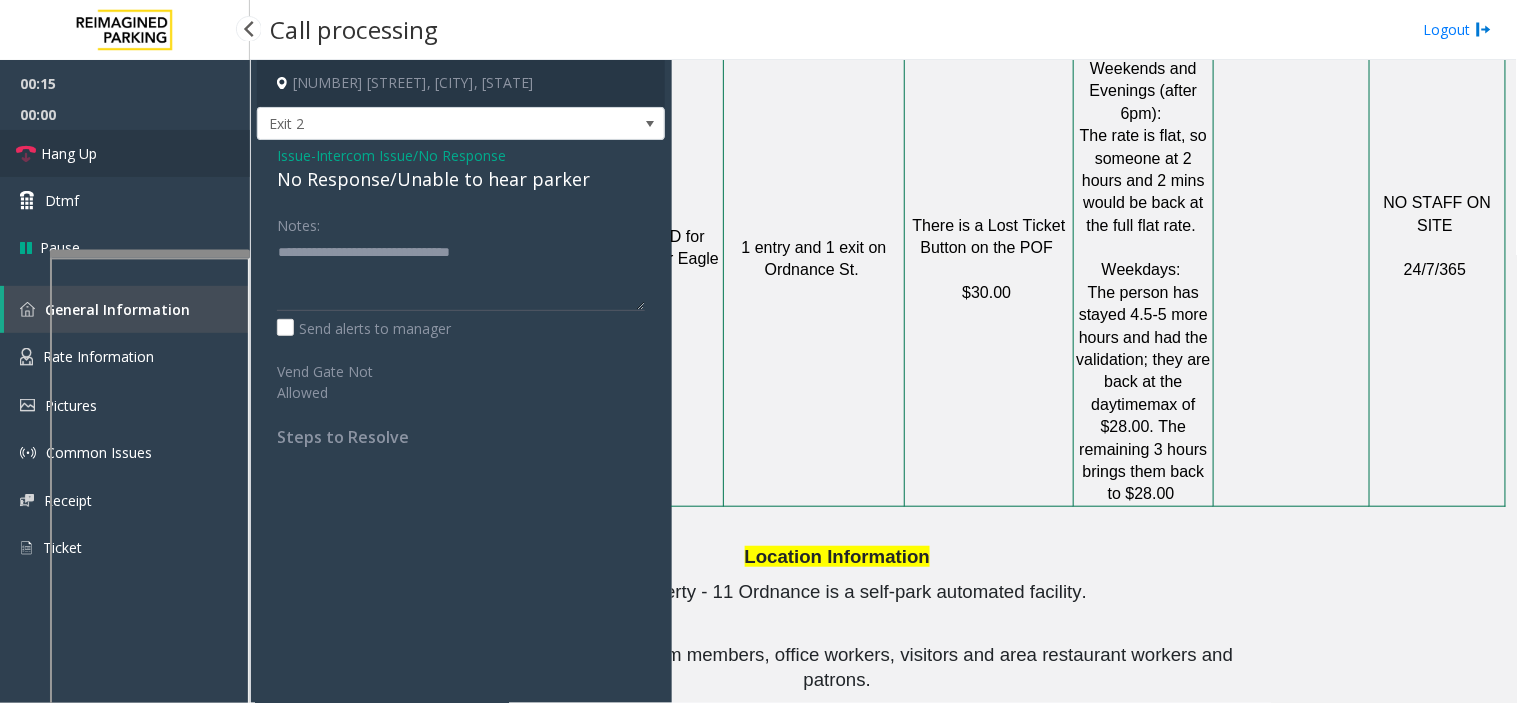 click on "Hang Up" at bounding box center [125, 153] 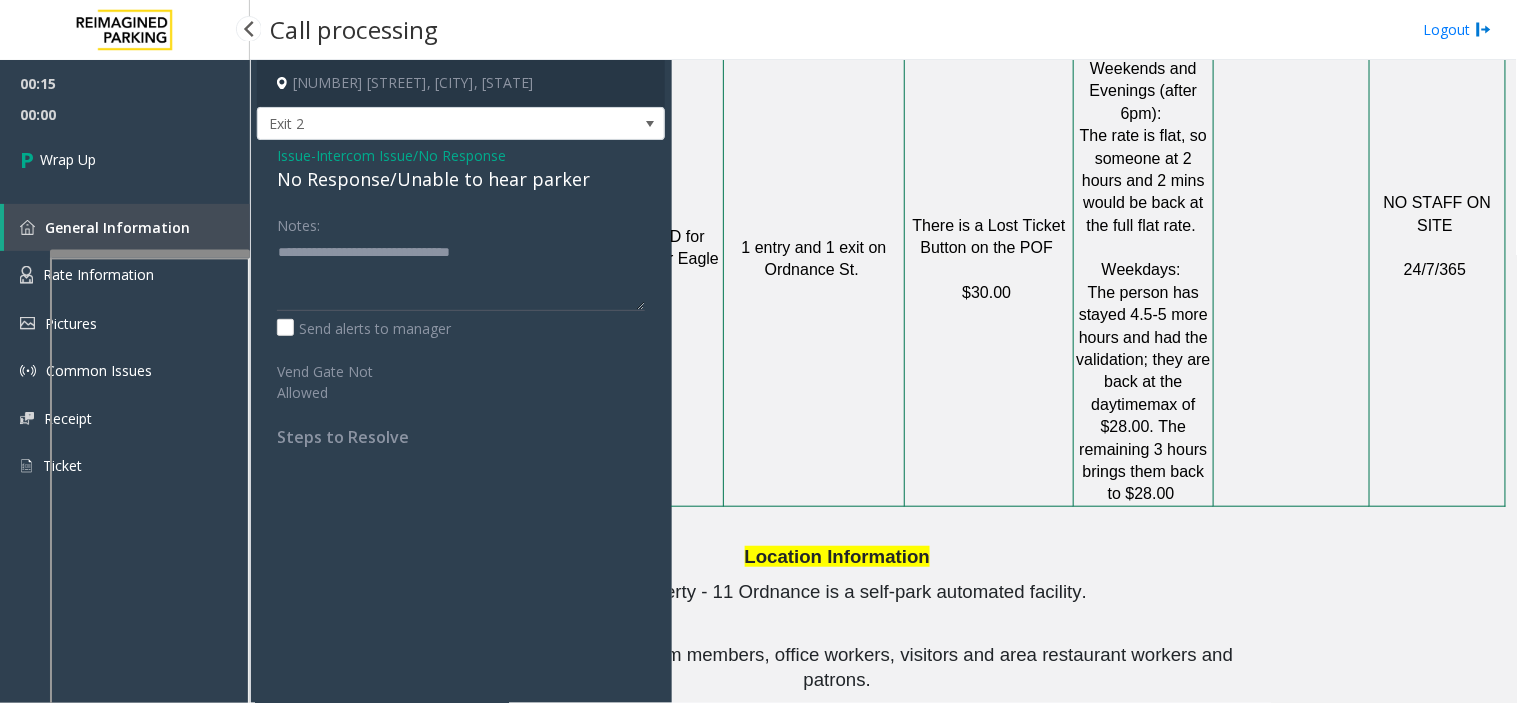 click on "Wrap Up" at bounding box center [125, 159] 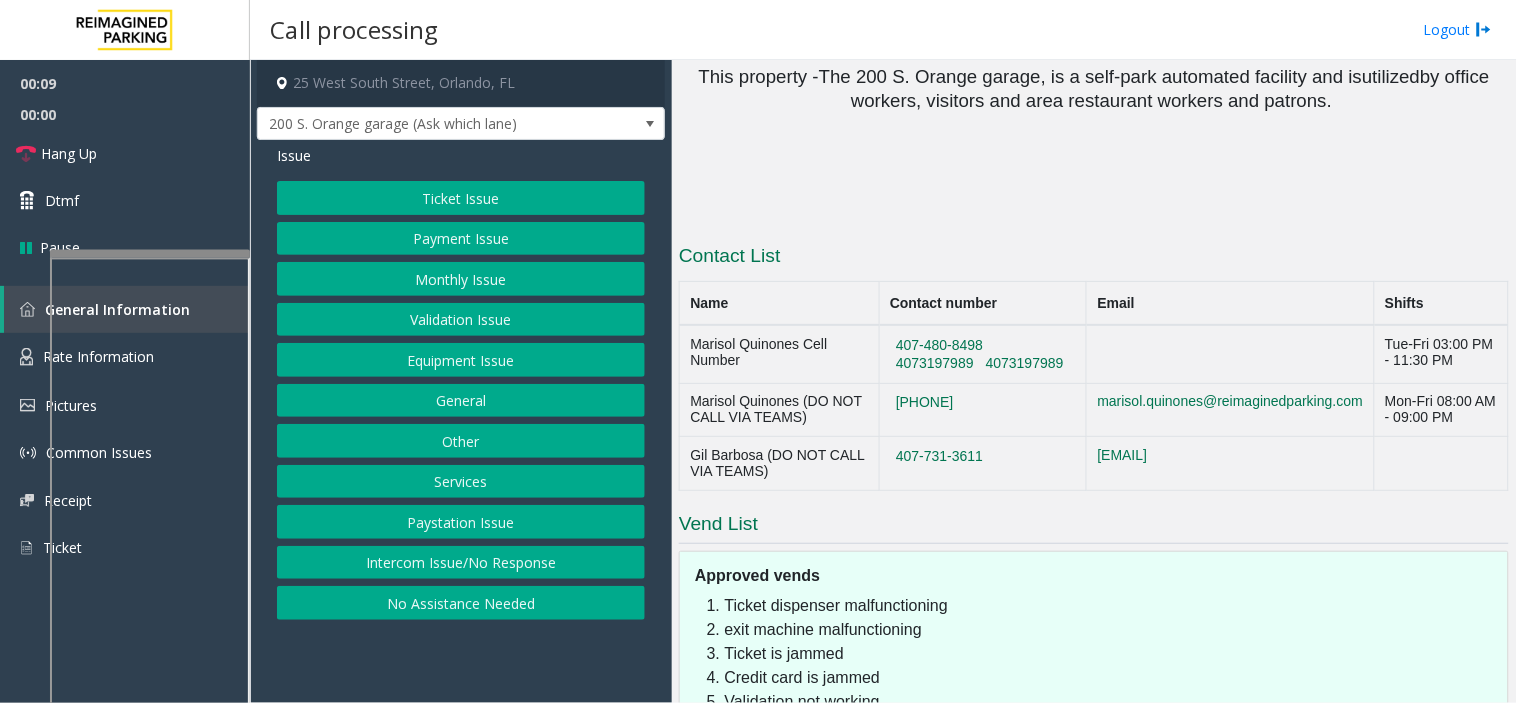 scroll, scrollTop: 2988, scrollLeft: 0, axis: vertical 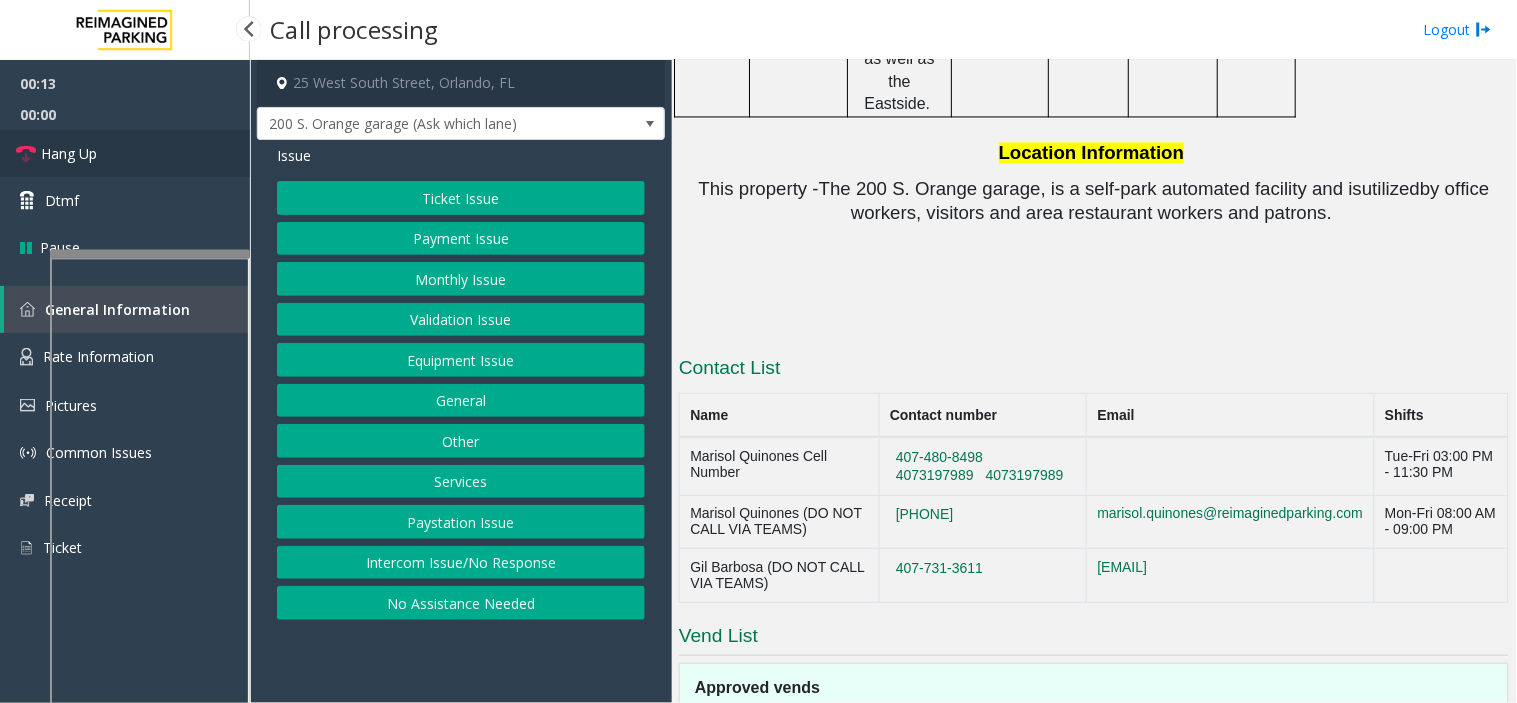 click on "Hang Up" at bounding box center [125, 153] 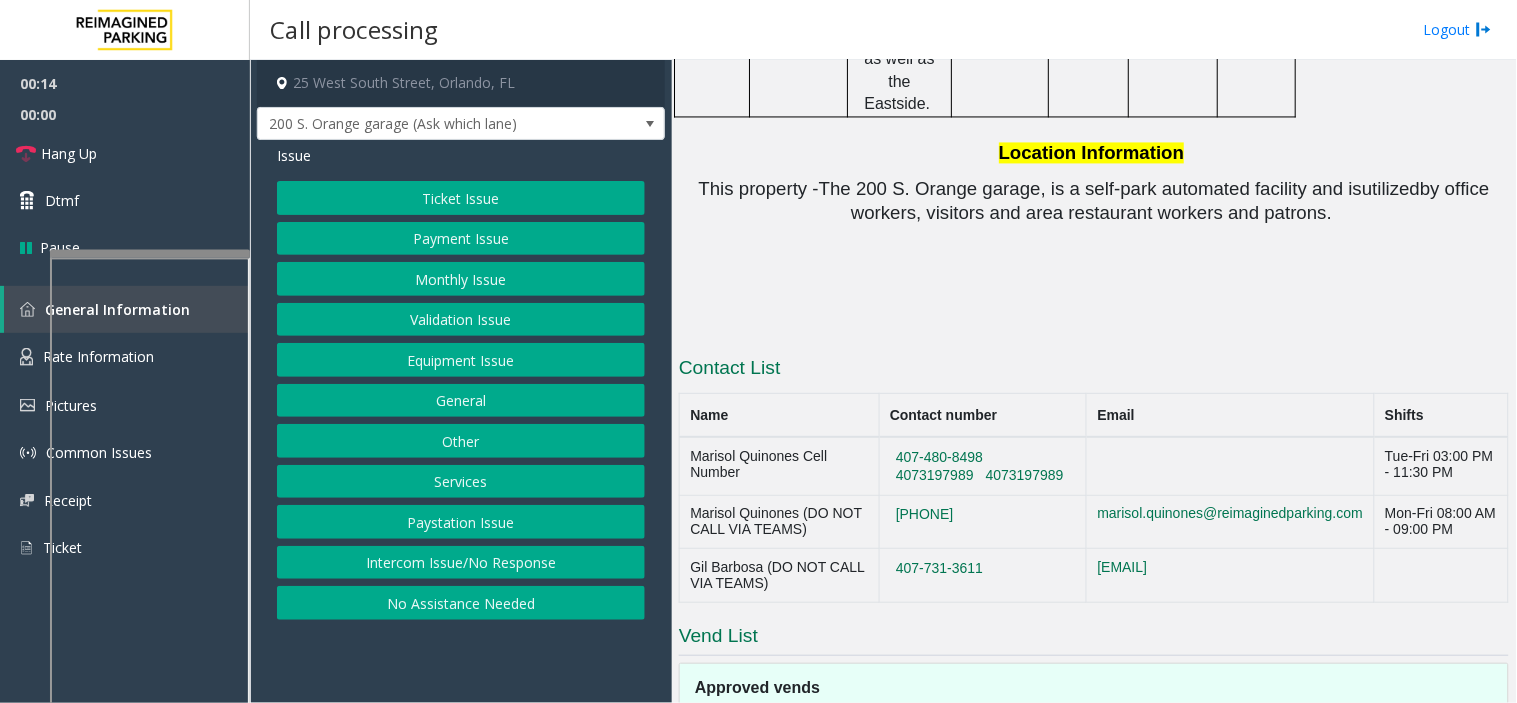 click on "No Assistance Needed" 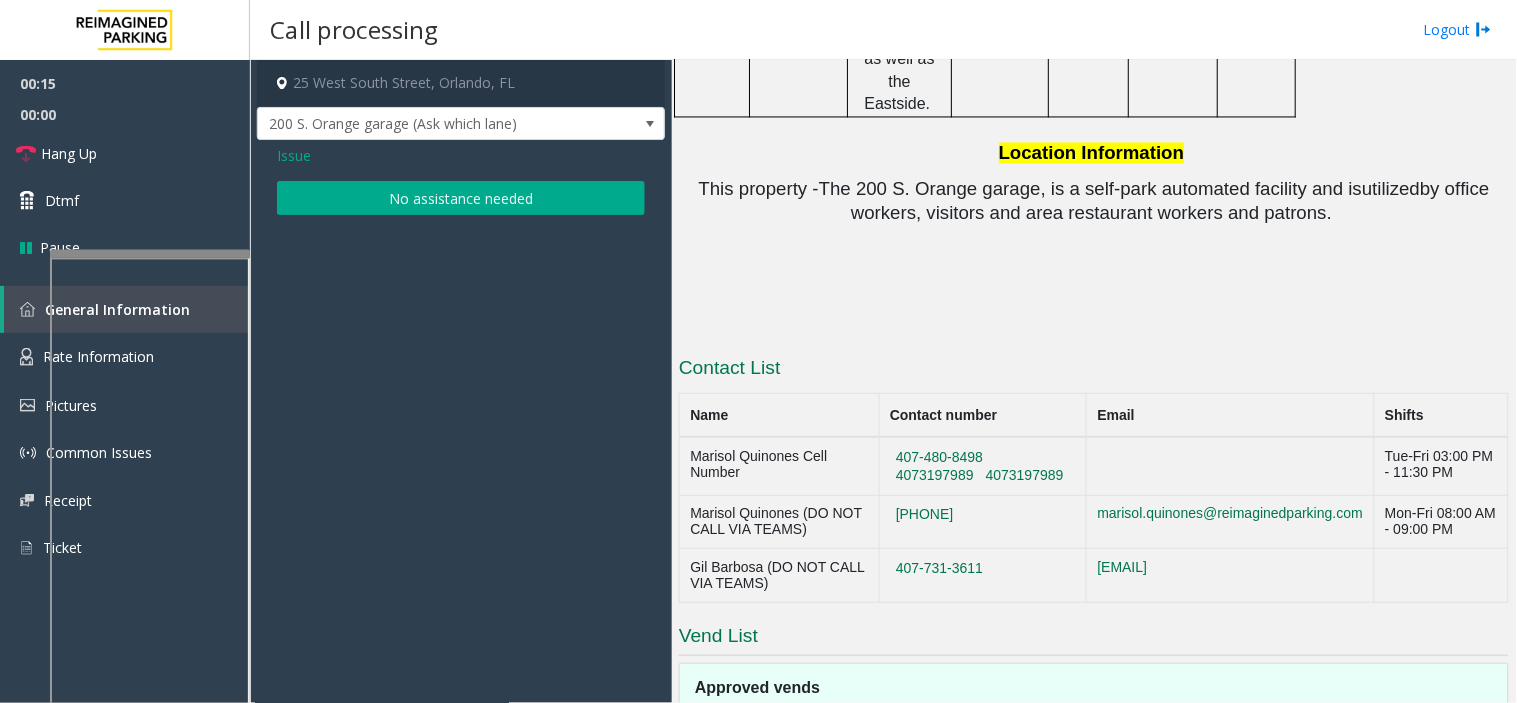 click on "No assistance needed" 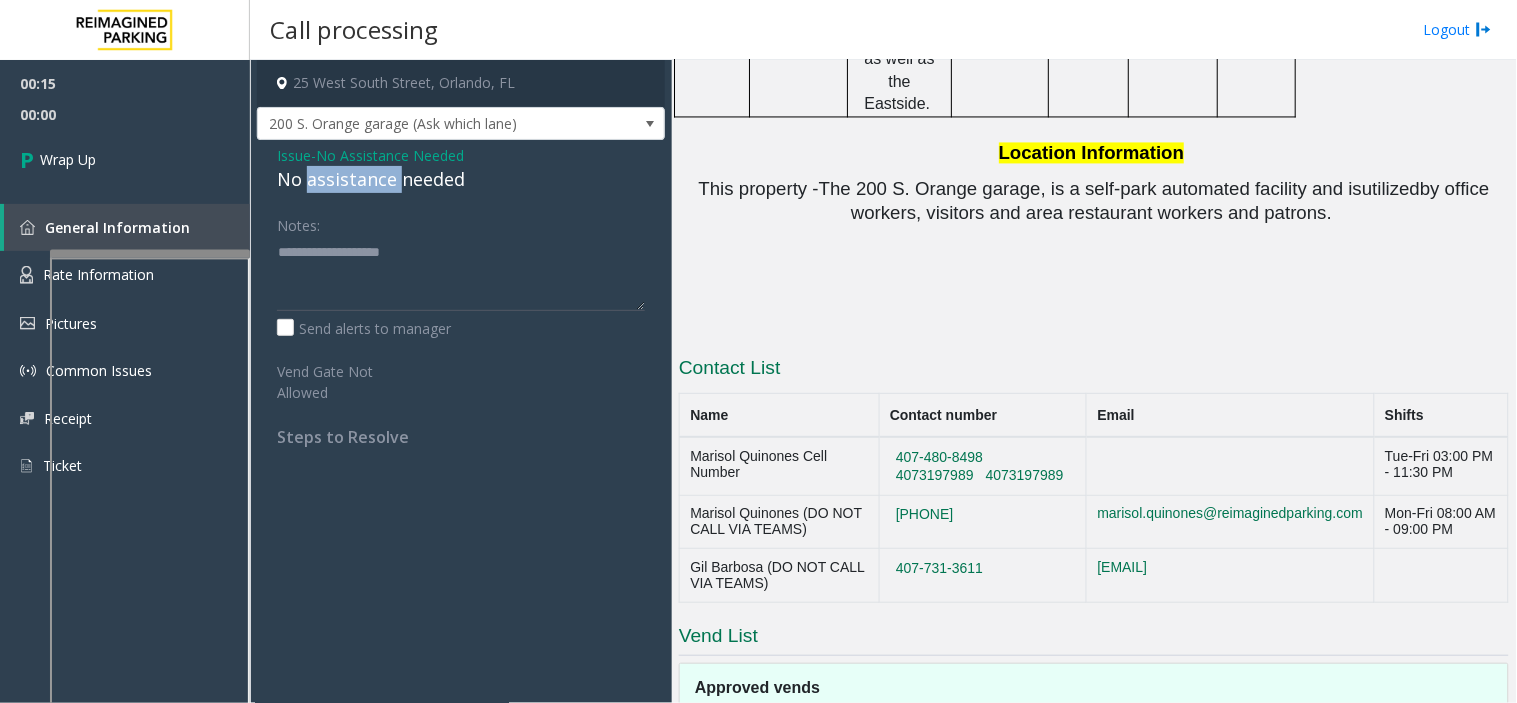 click on "No assistance needed" 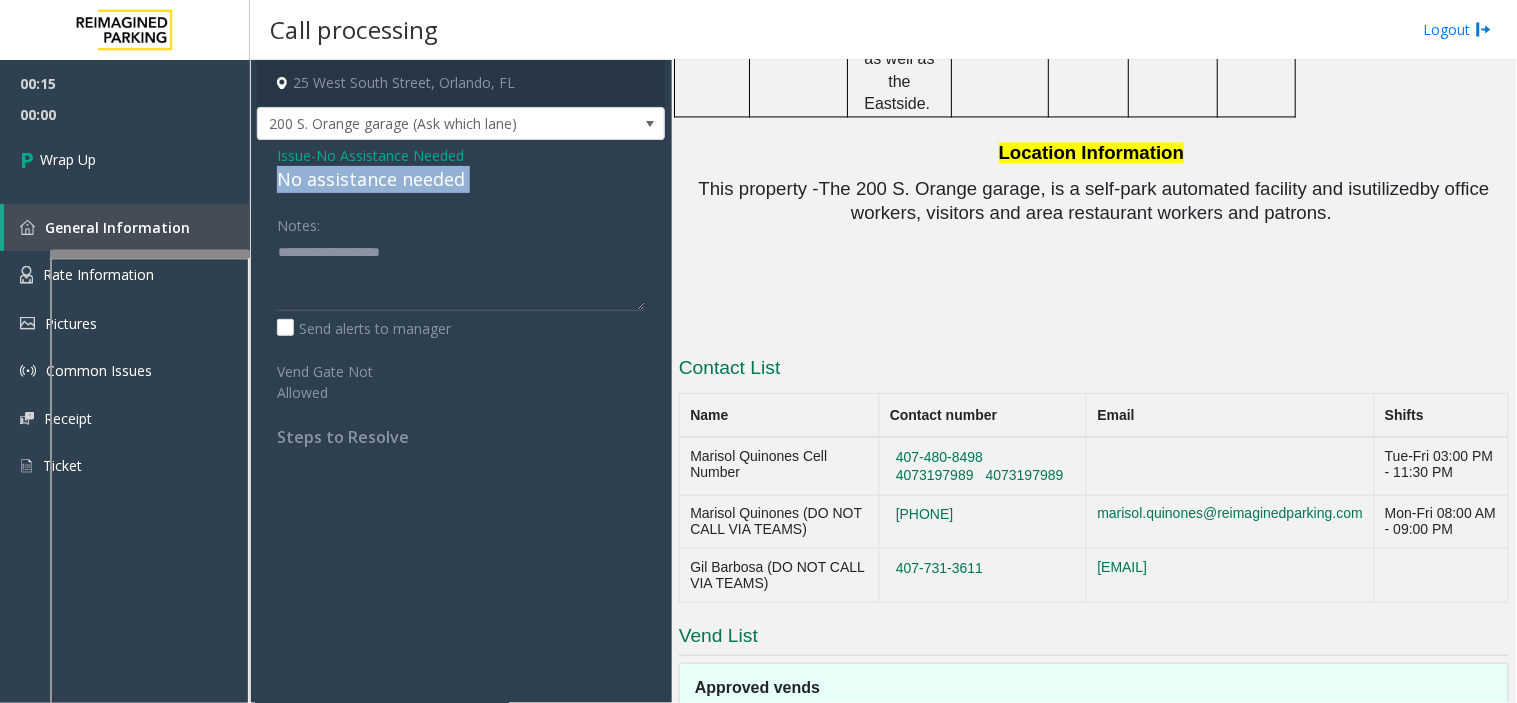 click on "No assistance needed" 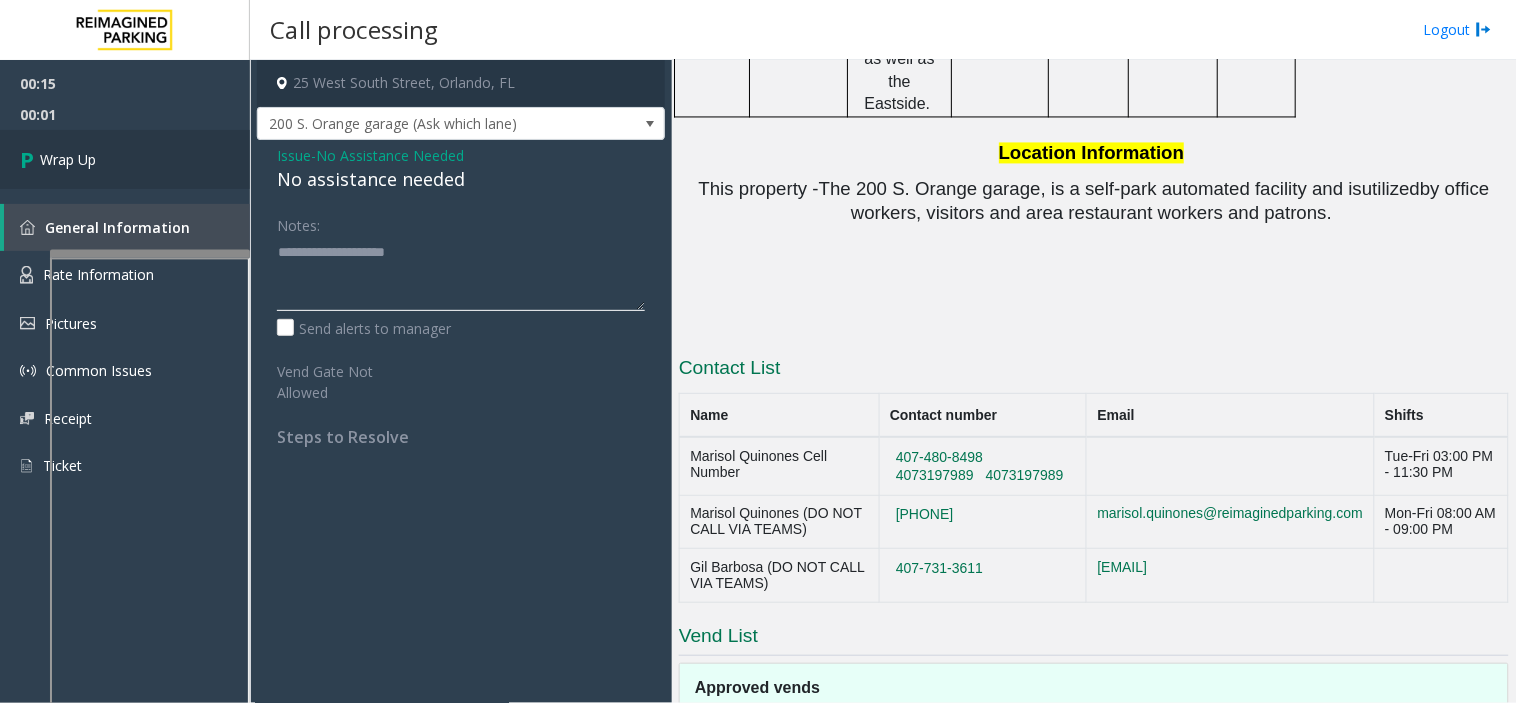 type on "**********" 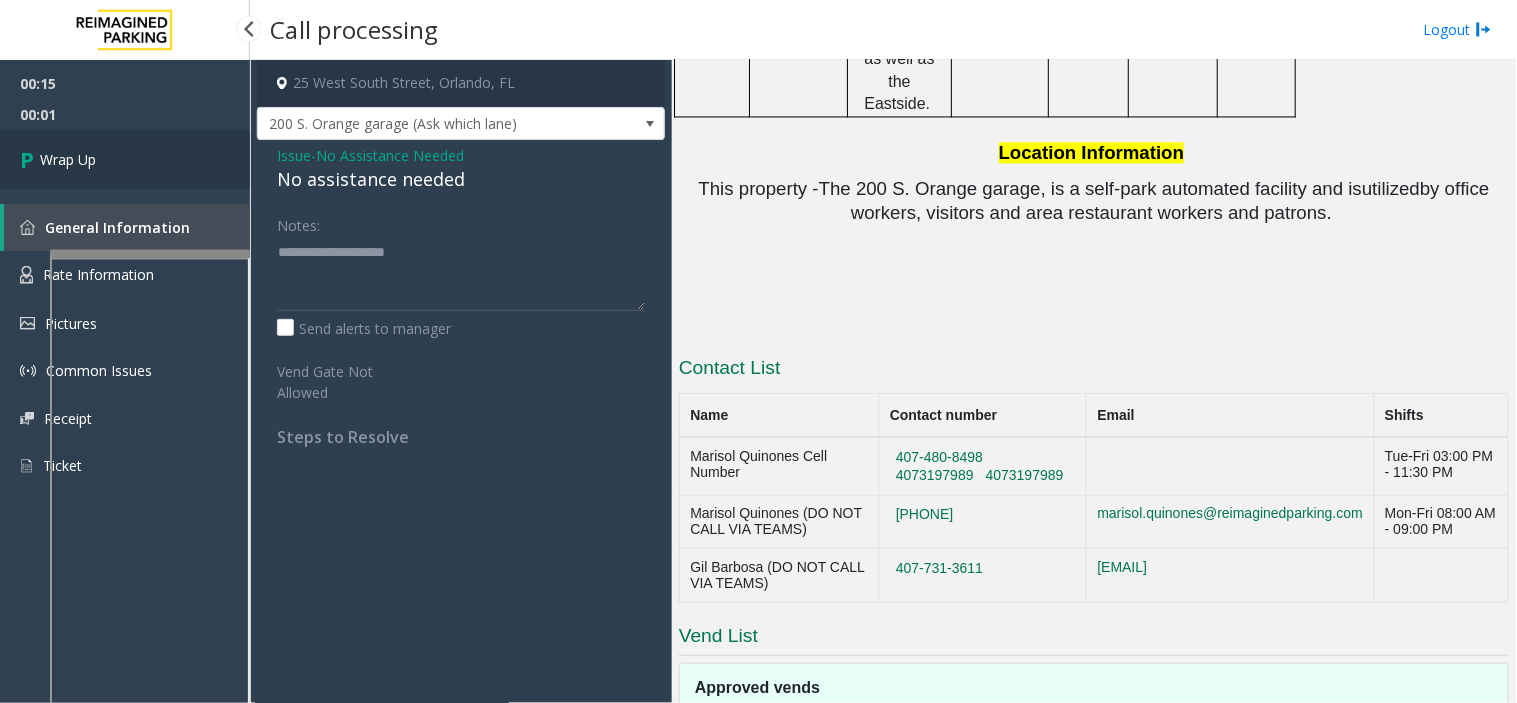 click on "Wrap Up" at bounding box center [125, 159] 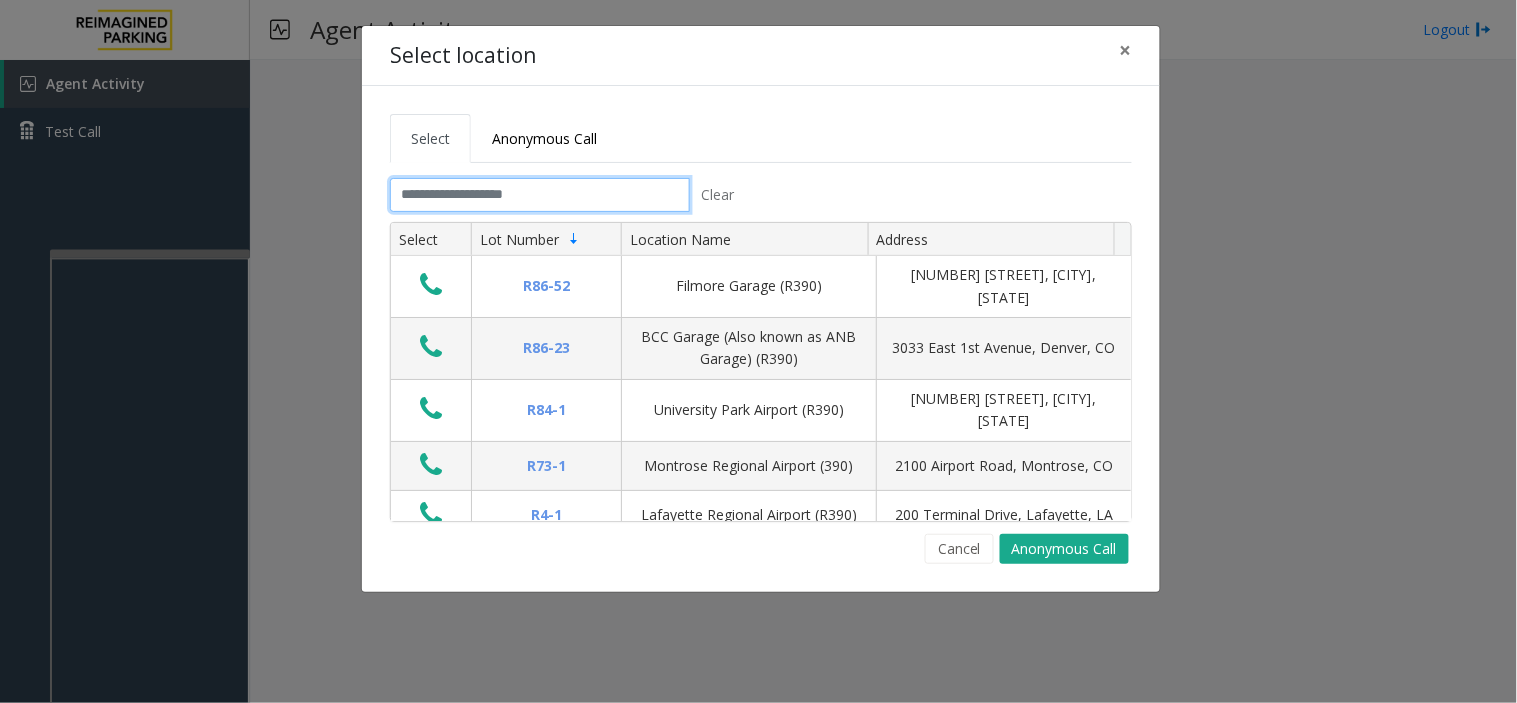 click 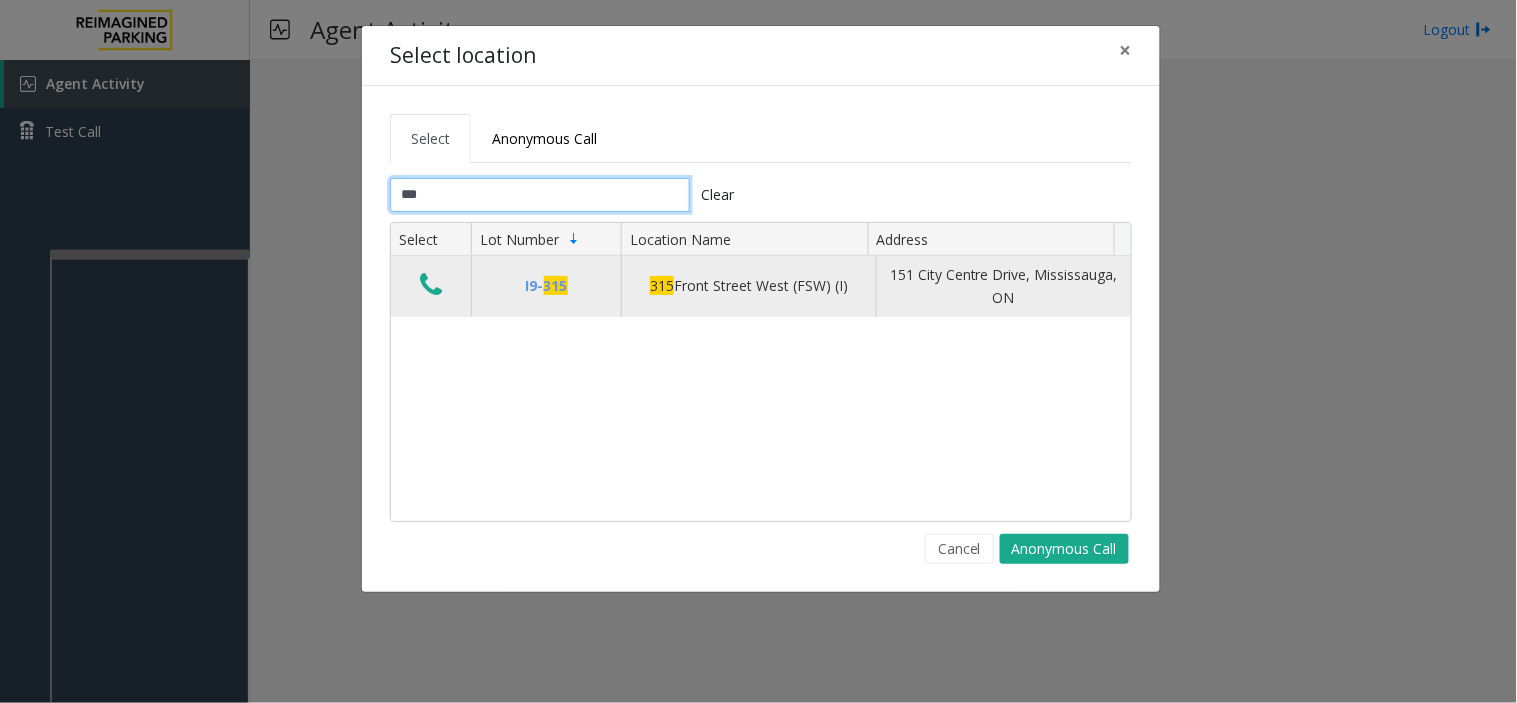 type on "***" 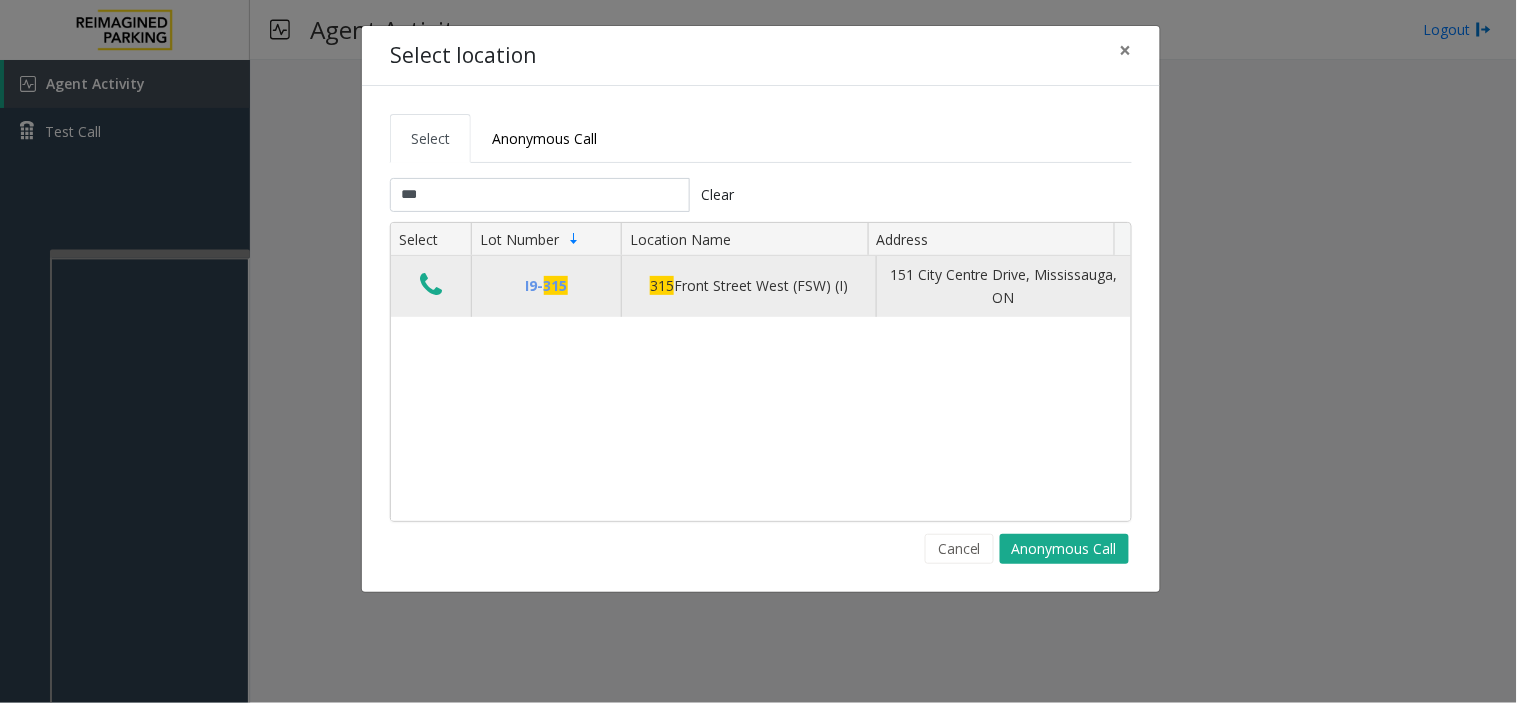 click 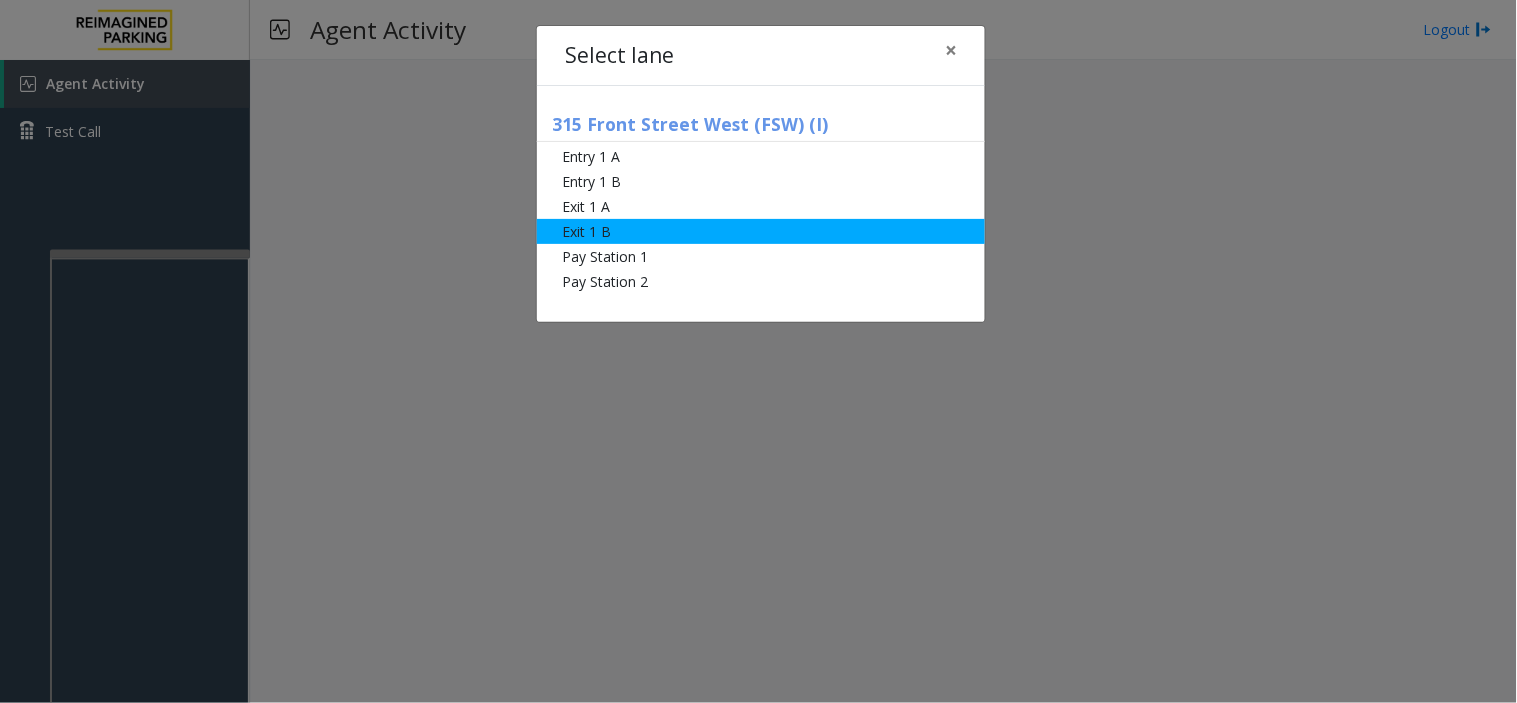 click on "Exit 1 B" 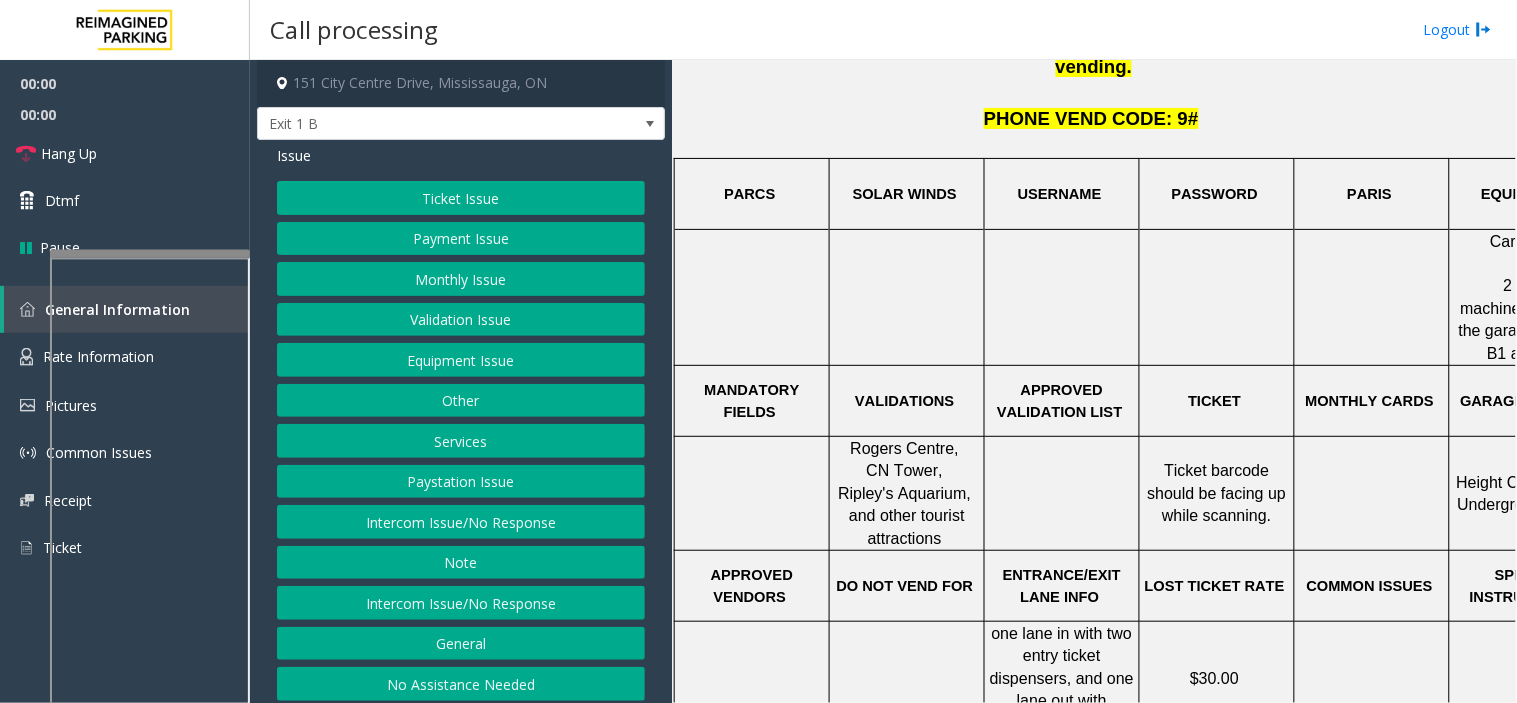 scroll, scrollTop: 666, scrollLeft: 0, axis: vertical 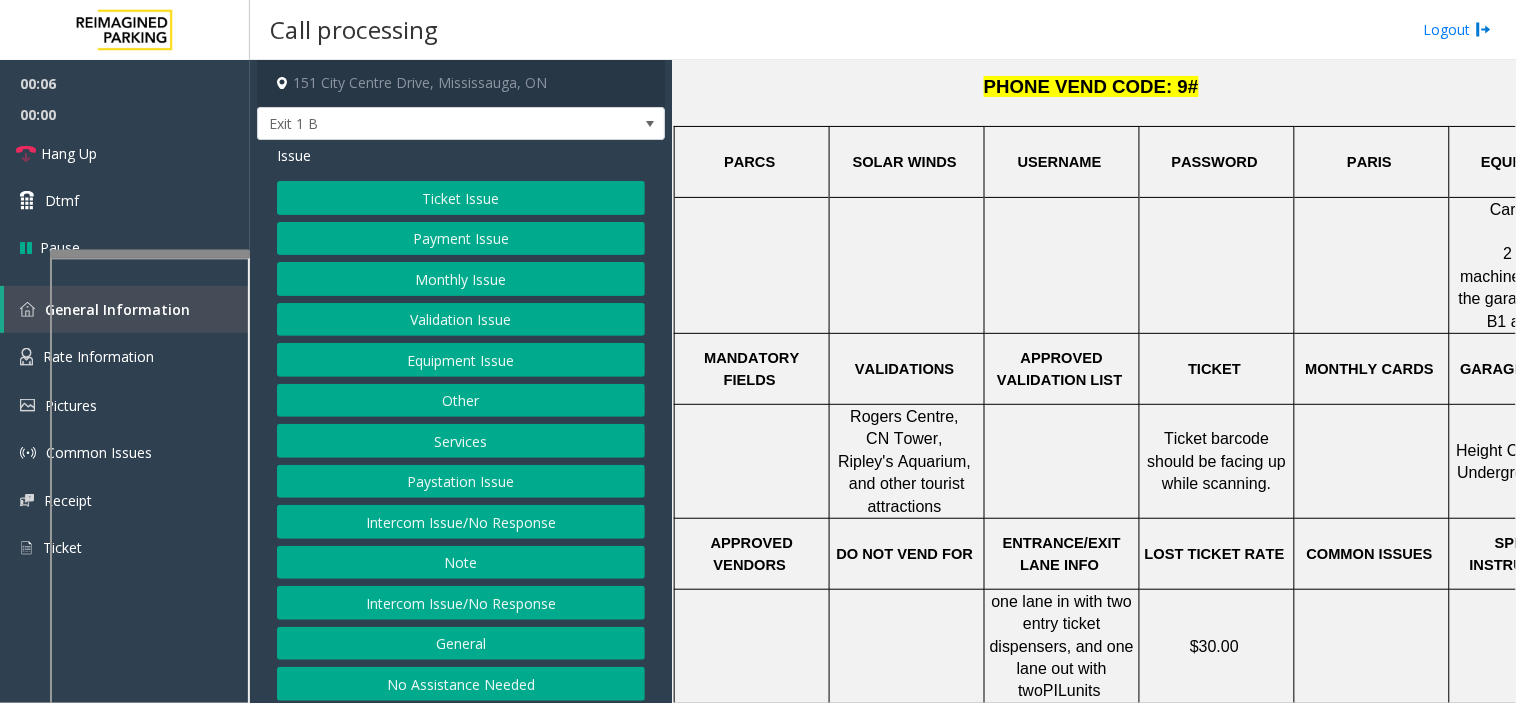 click on "Ticket Issue" 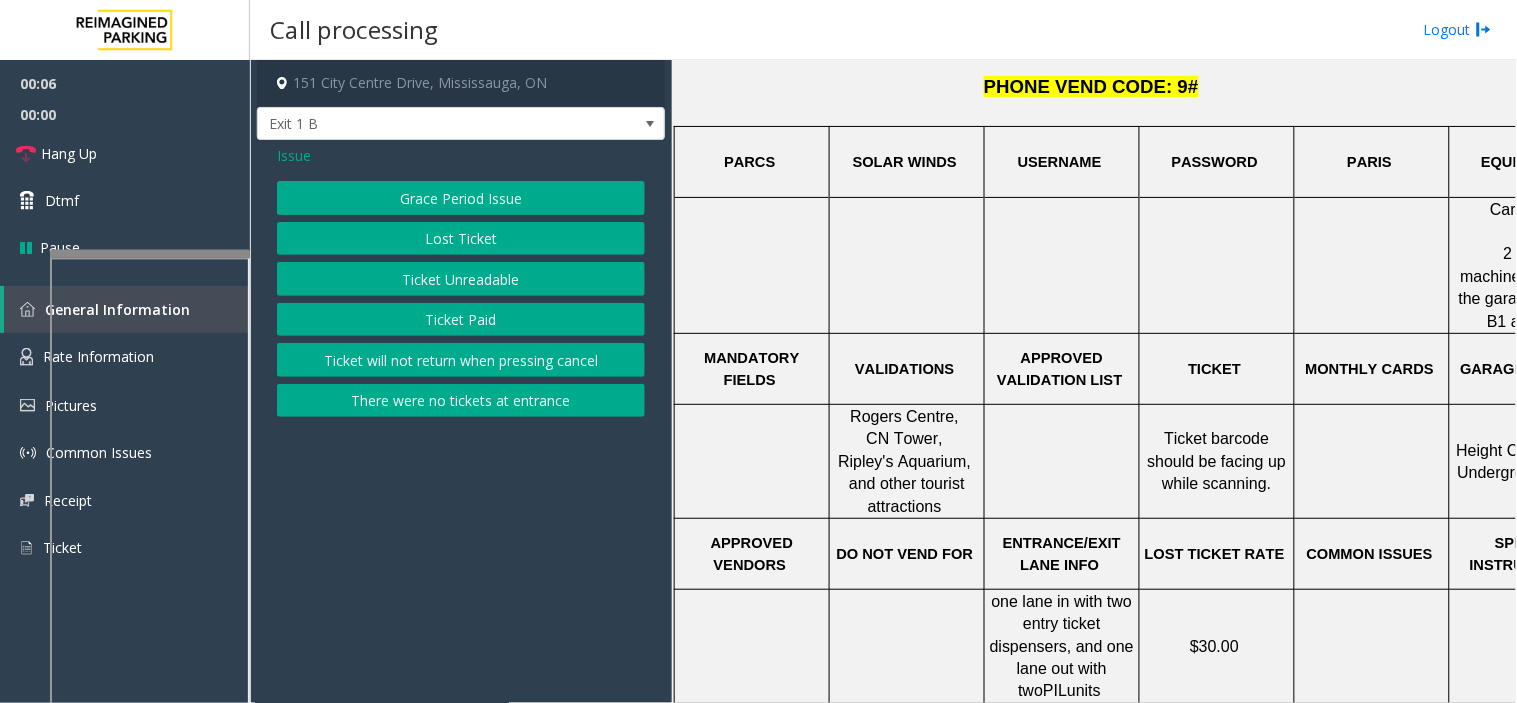 click on "Ticket Unreadable" 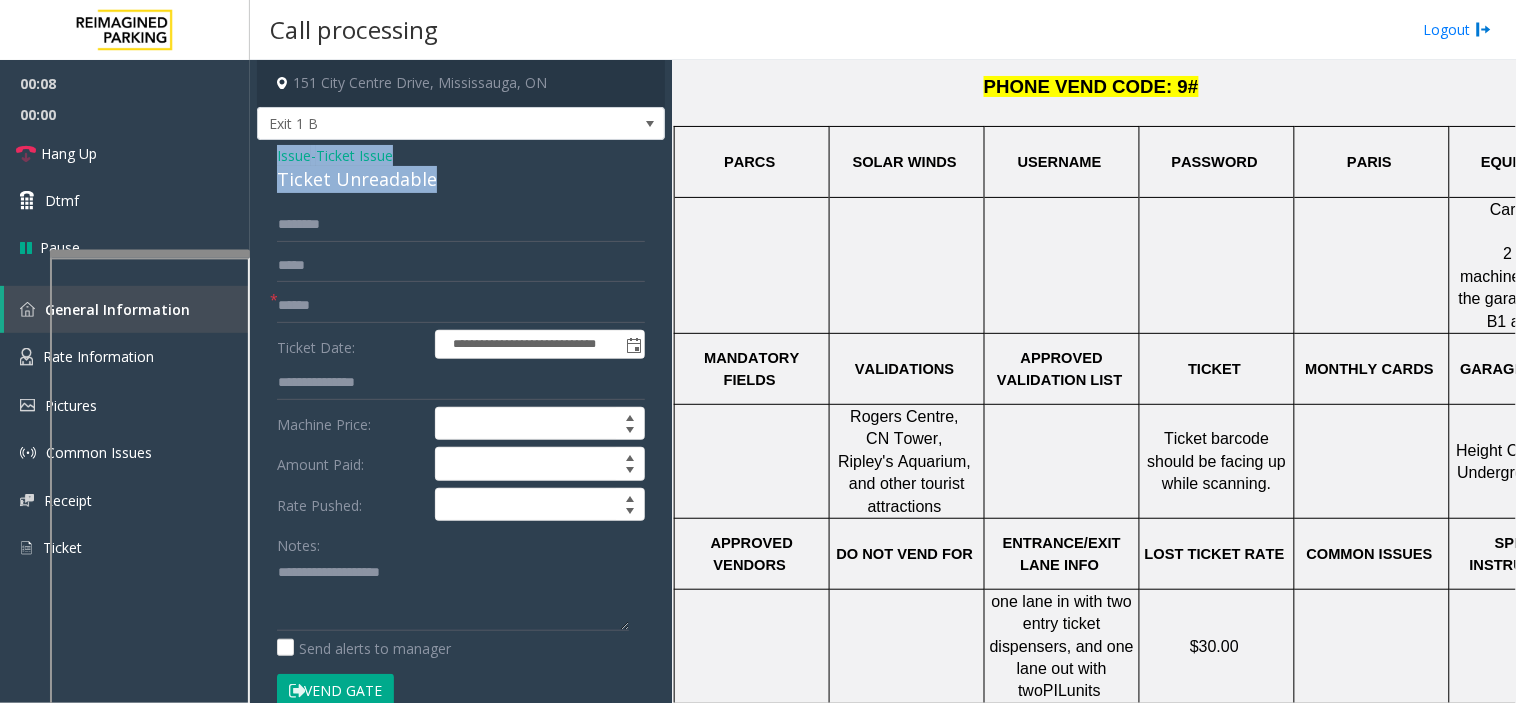 drag, startPoint x: 448, startPoint y: 176, endPoint x: 262, endPoint y: 154, distance: 187.29655 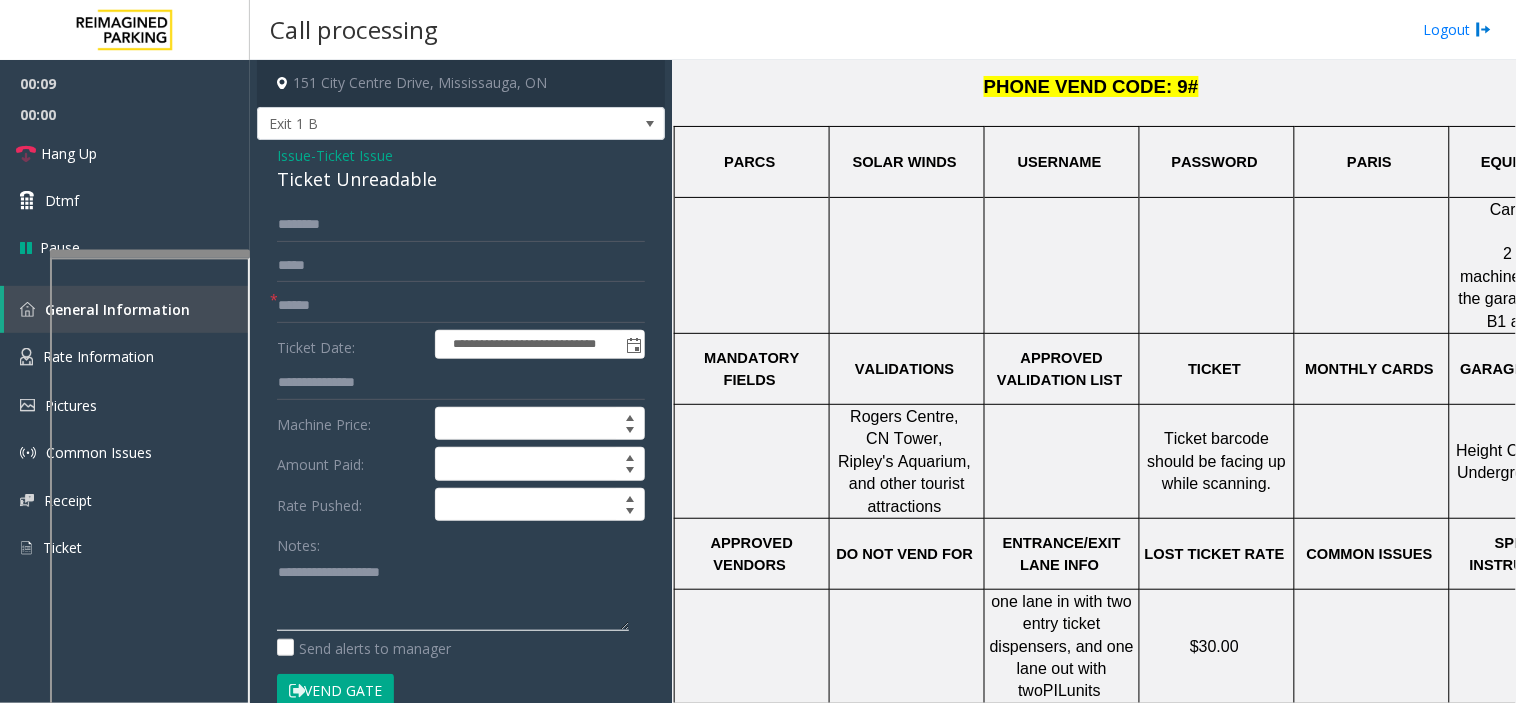 click 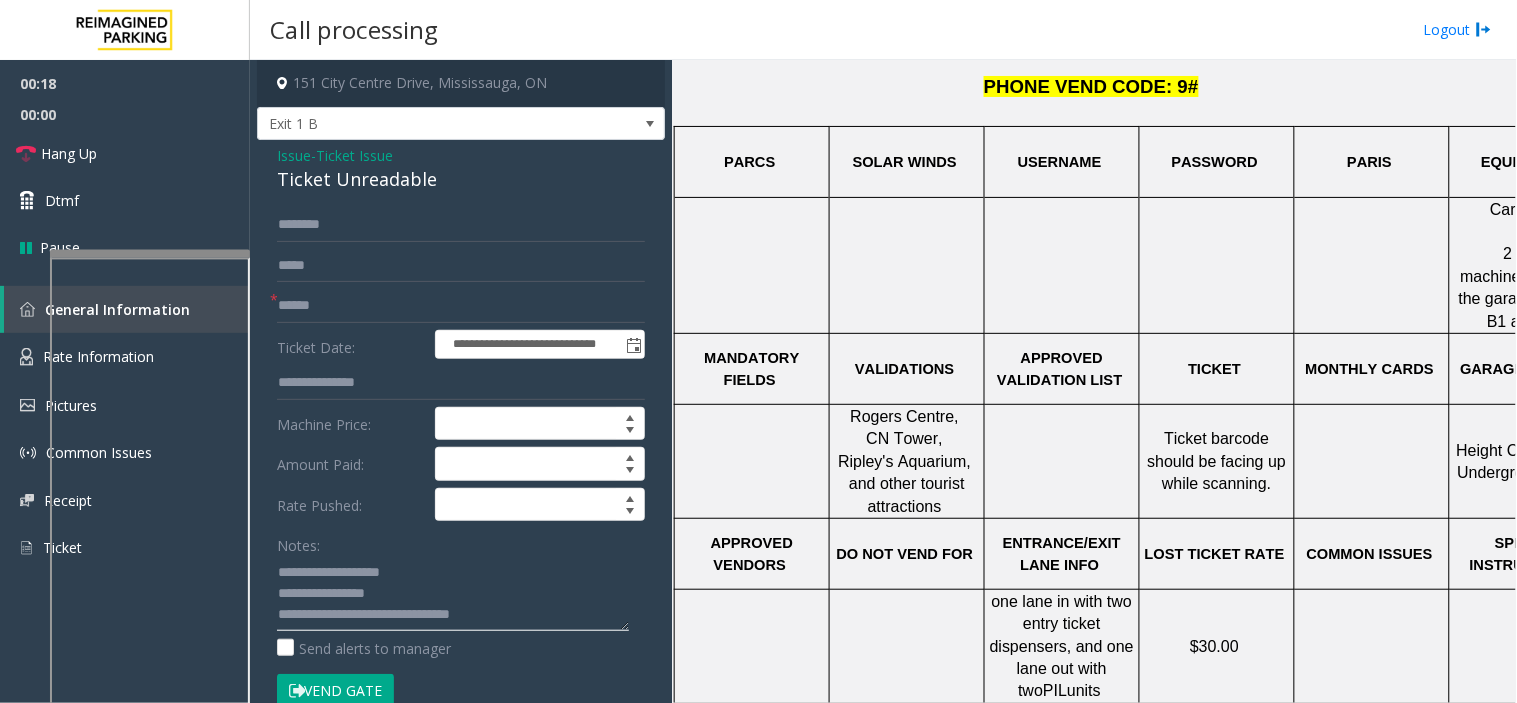 type on "**********" 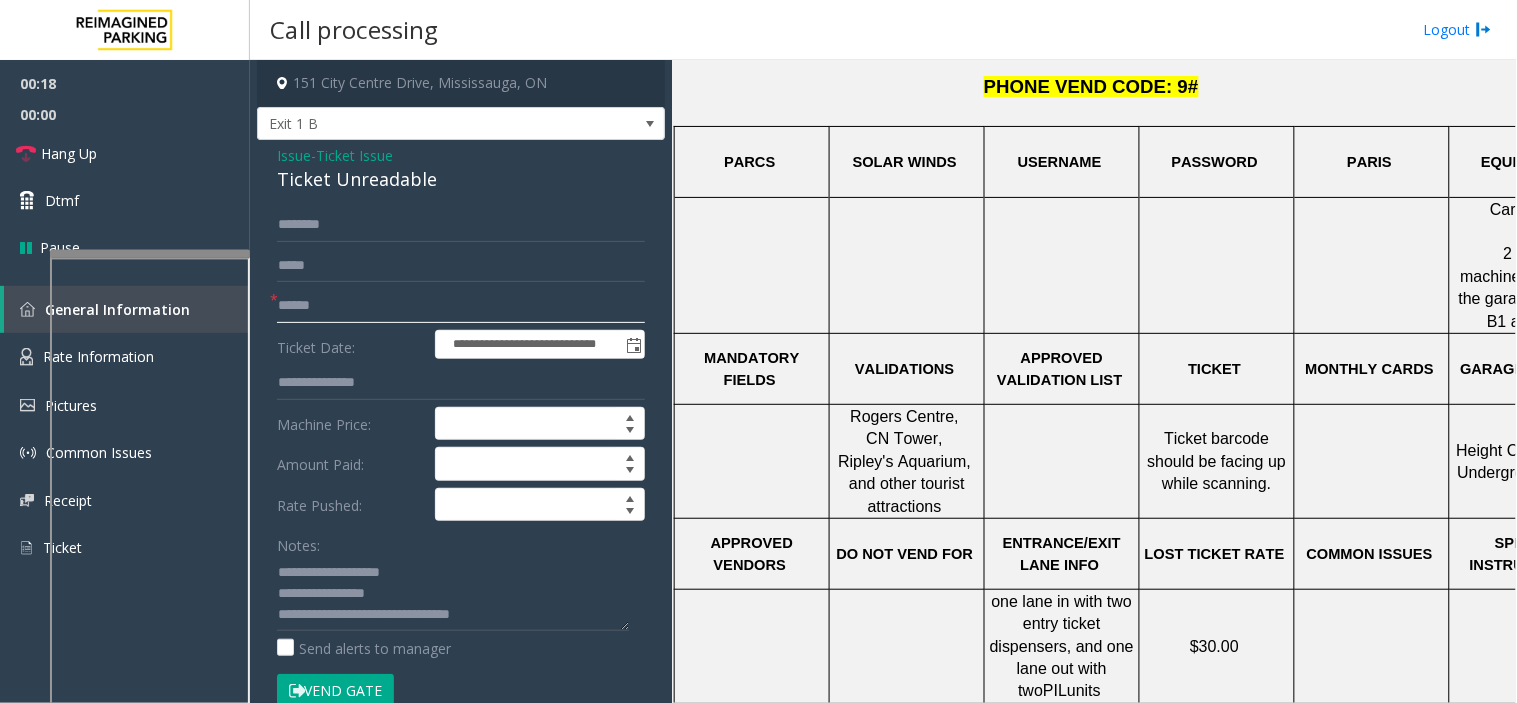 click 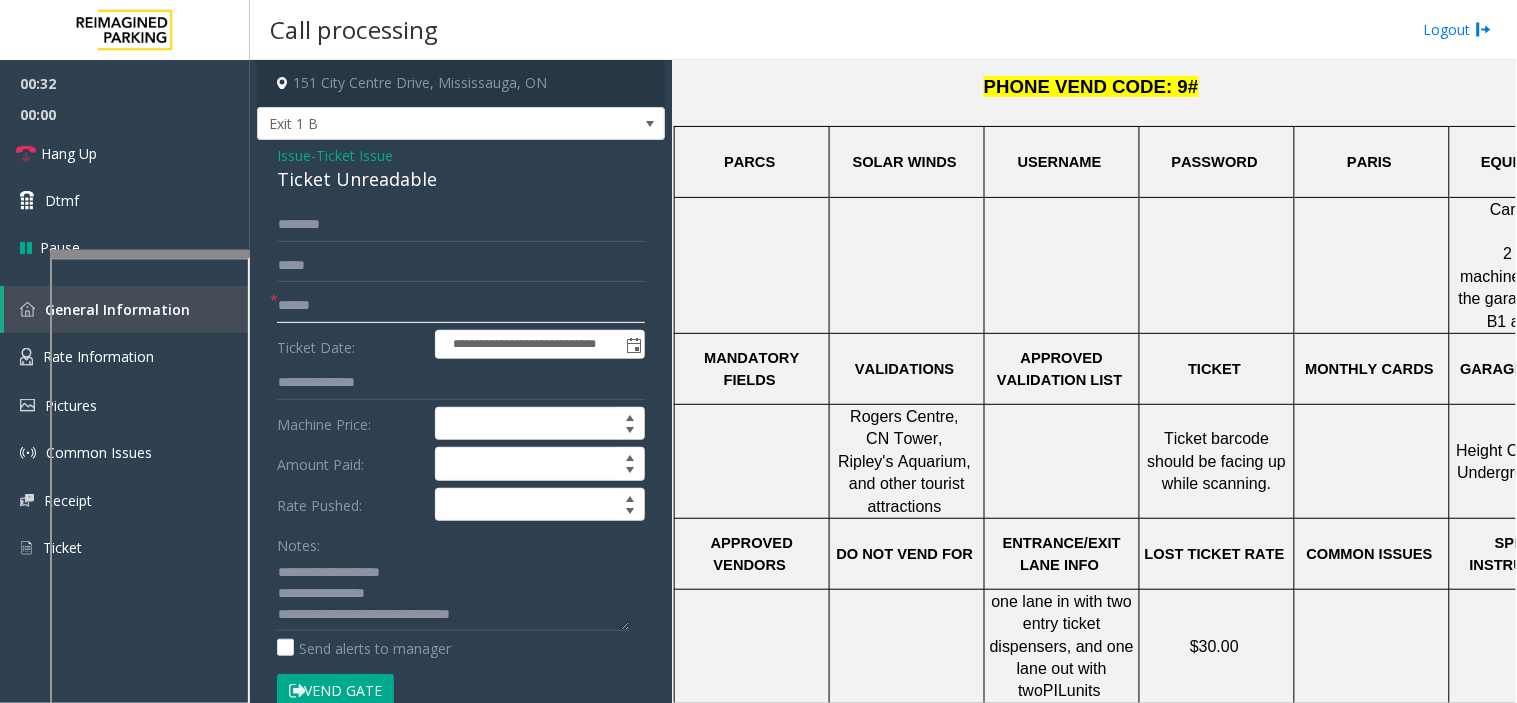 click 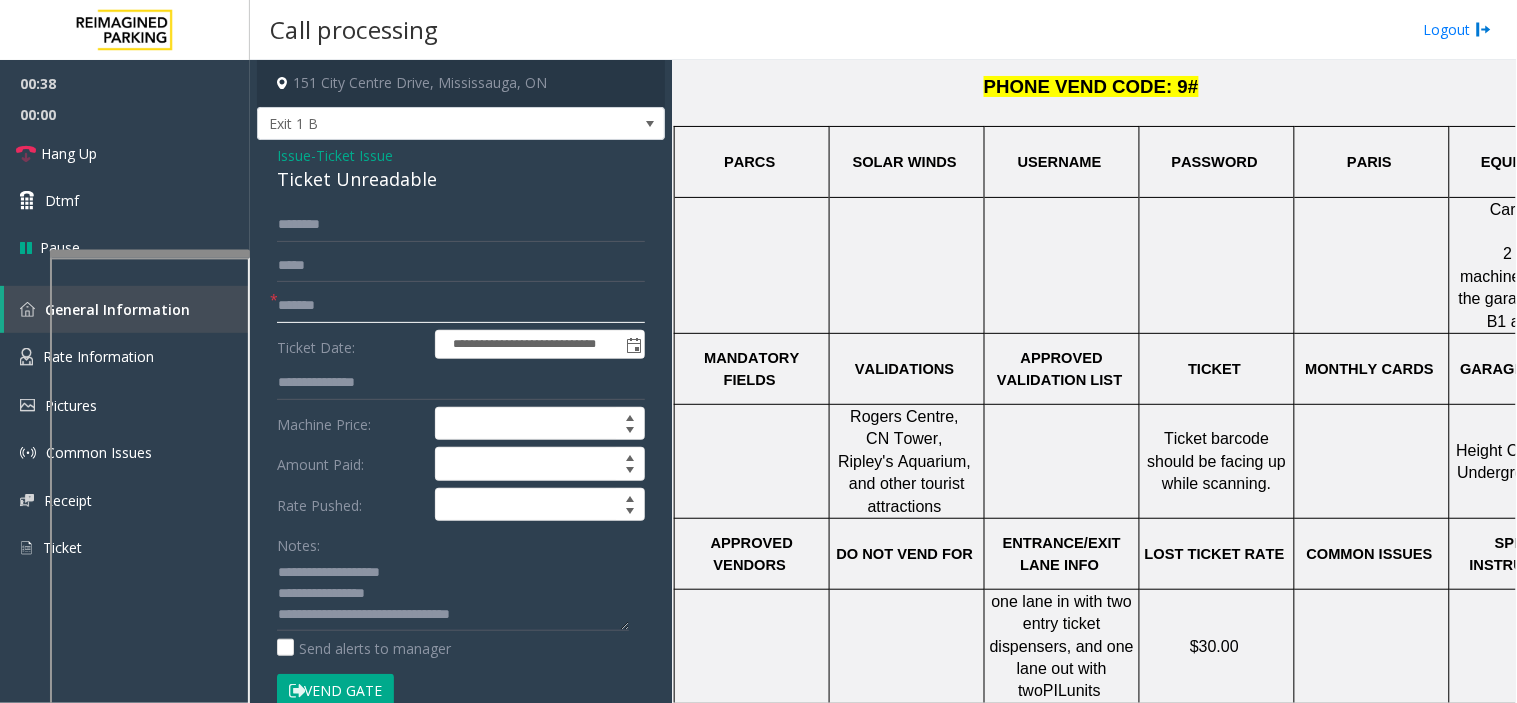 scroll, scrollTop: 222, scrollLeft: 0, axis: vertical 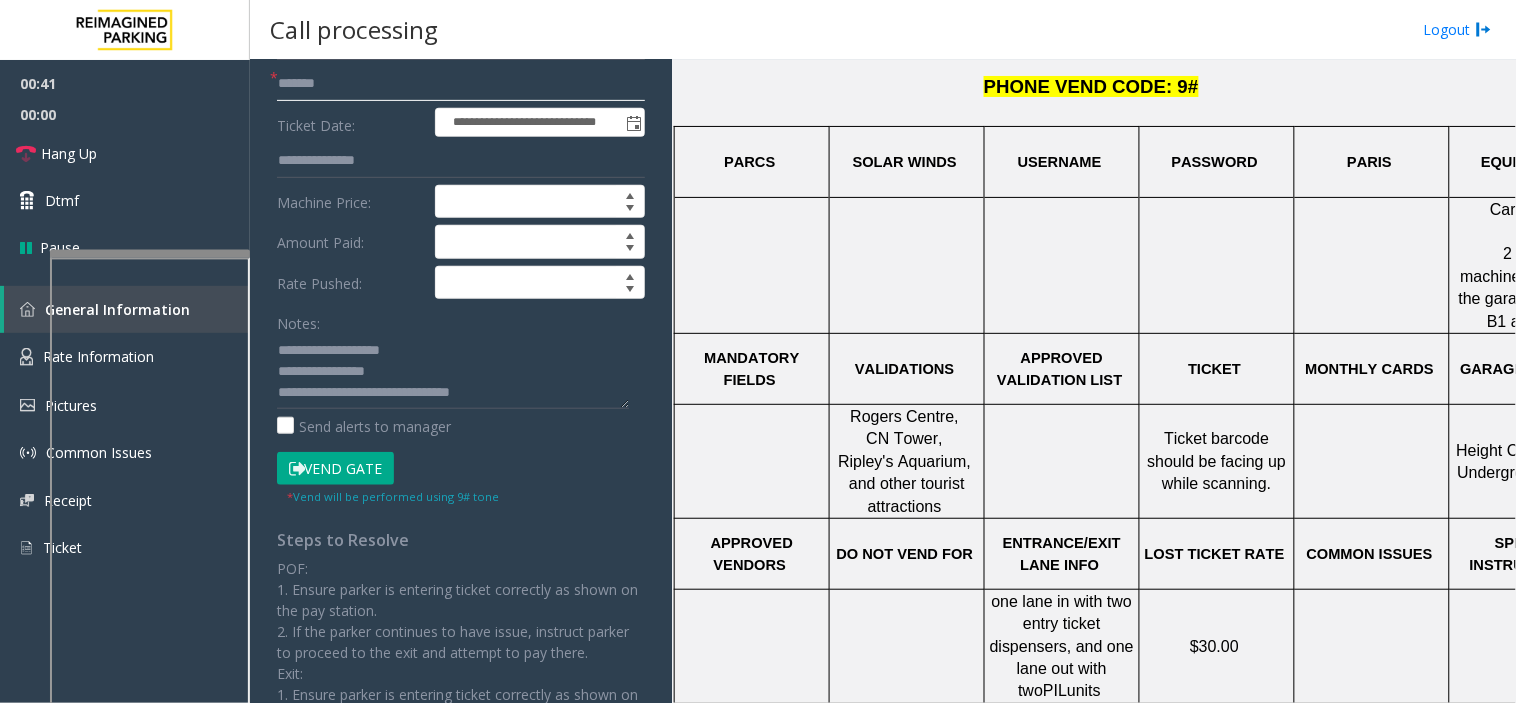 type on "*******" 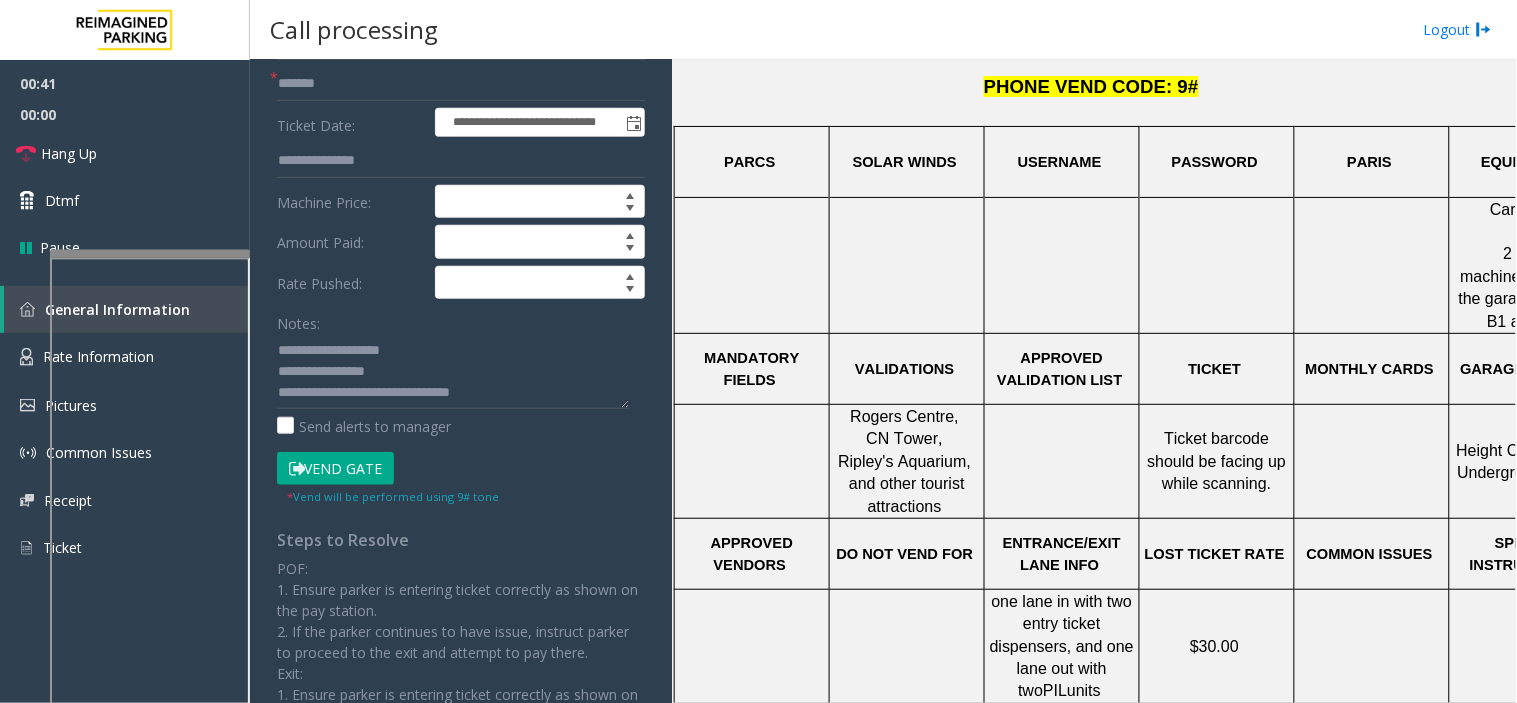 click on "Vend Gate" 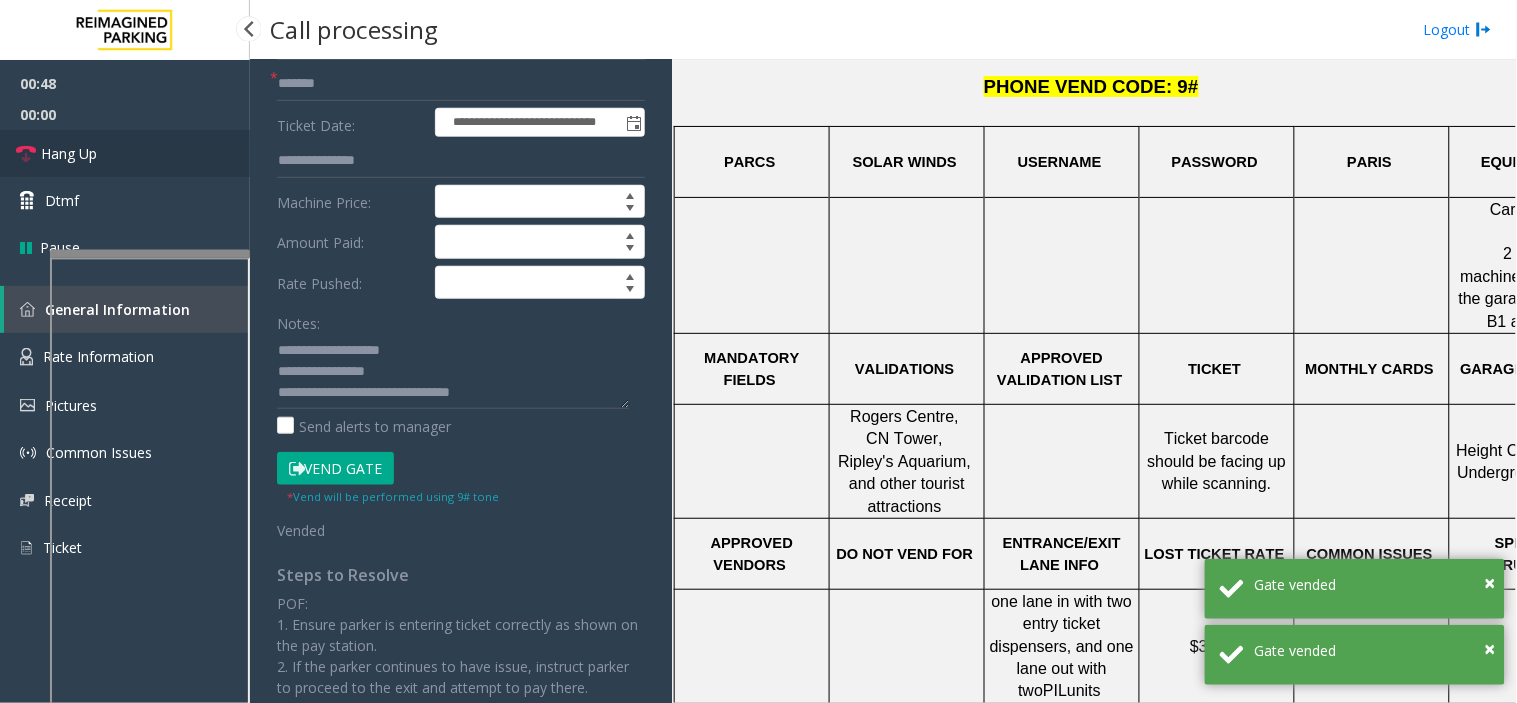 click on "Hang Up" at bounding box center (125, 153) 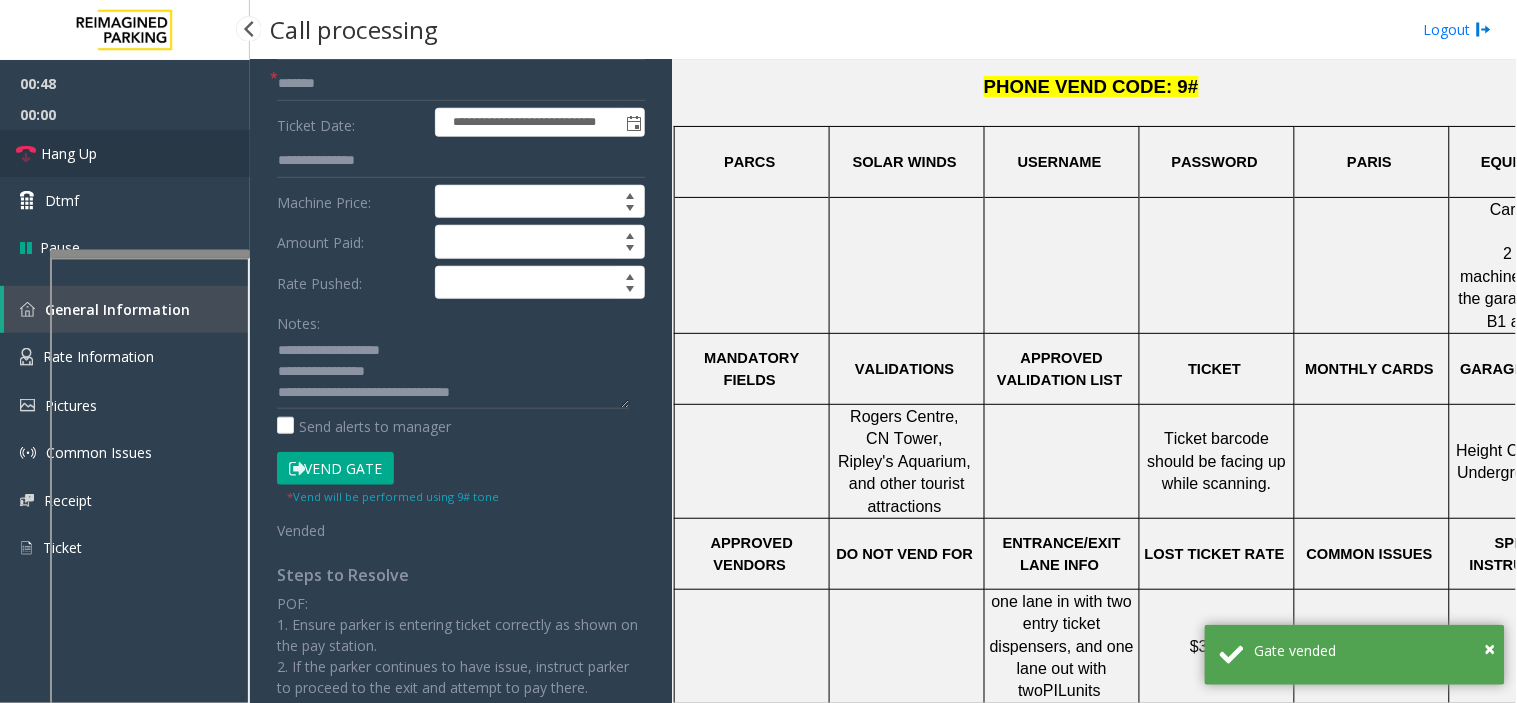 click on "Hang Up" at bounding box center [125, 153] 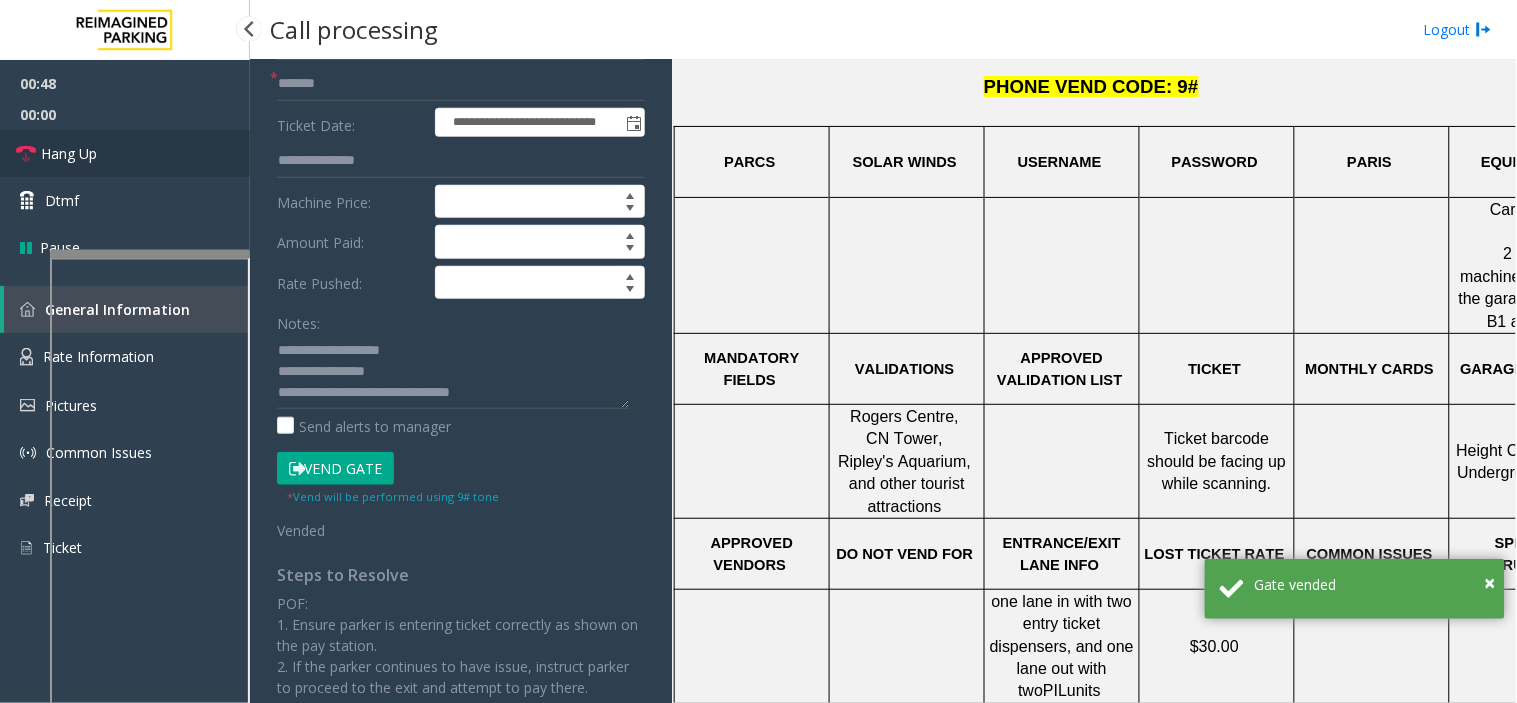 click on "Hang Up" at bounding box center (125, 153) 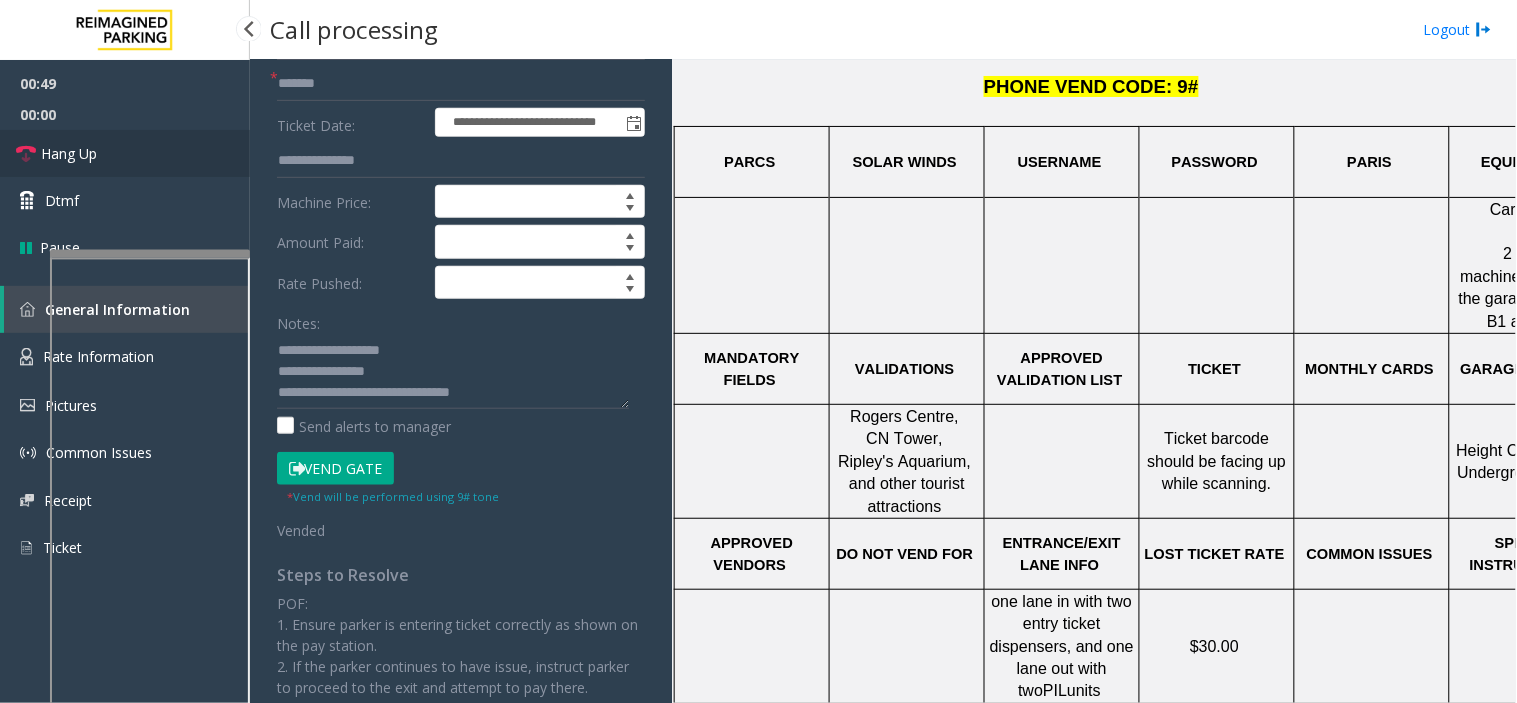 click on "Hang Up" at bounding box center (125, 153) 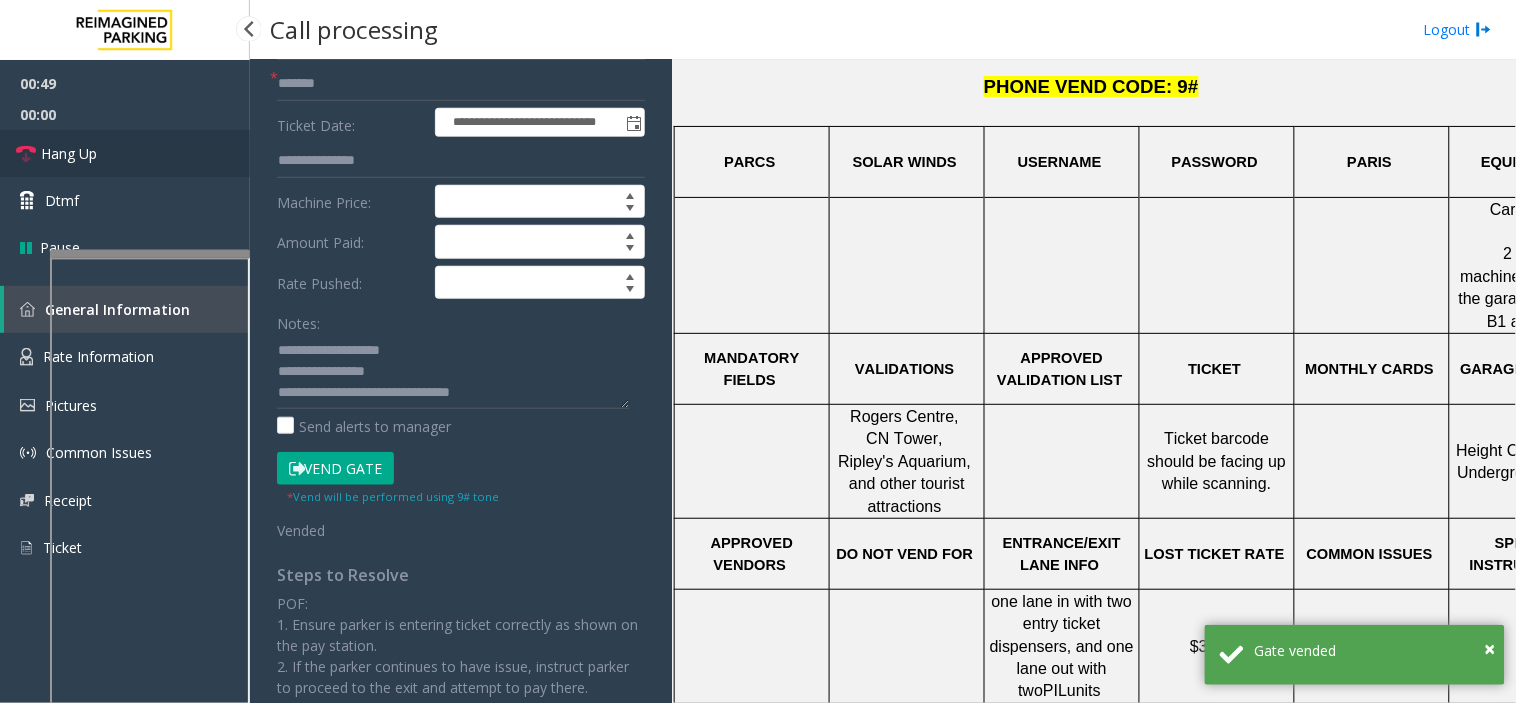 click on "Hang Up" at bounding box center (125, 153) 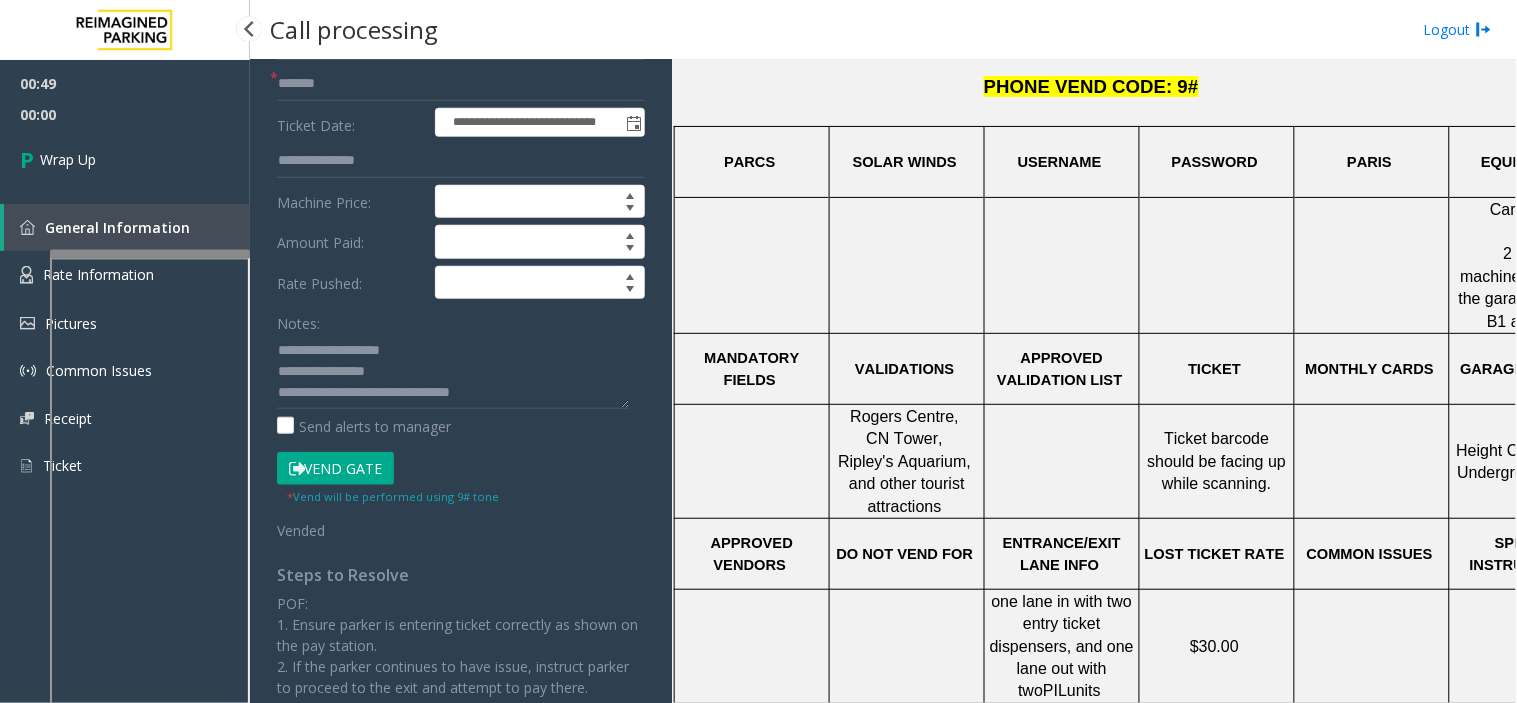 click on "Wrap Up" at bounding box center (125, 159) 